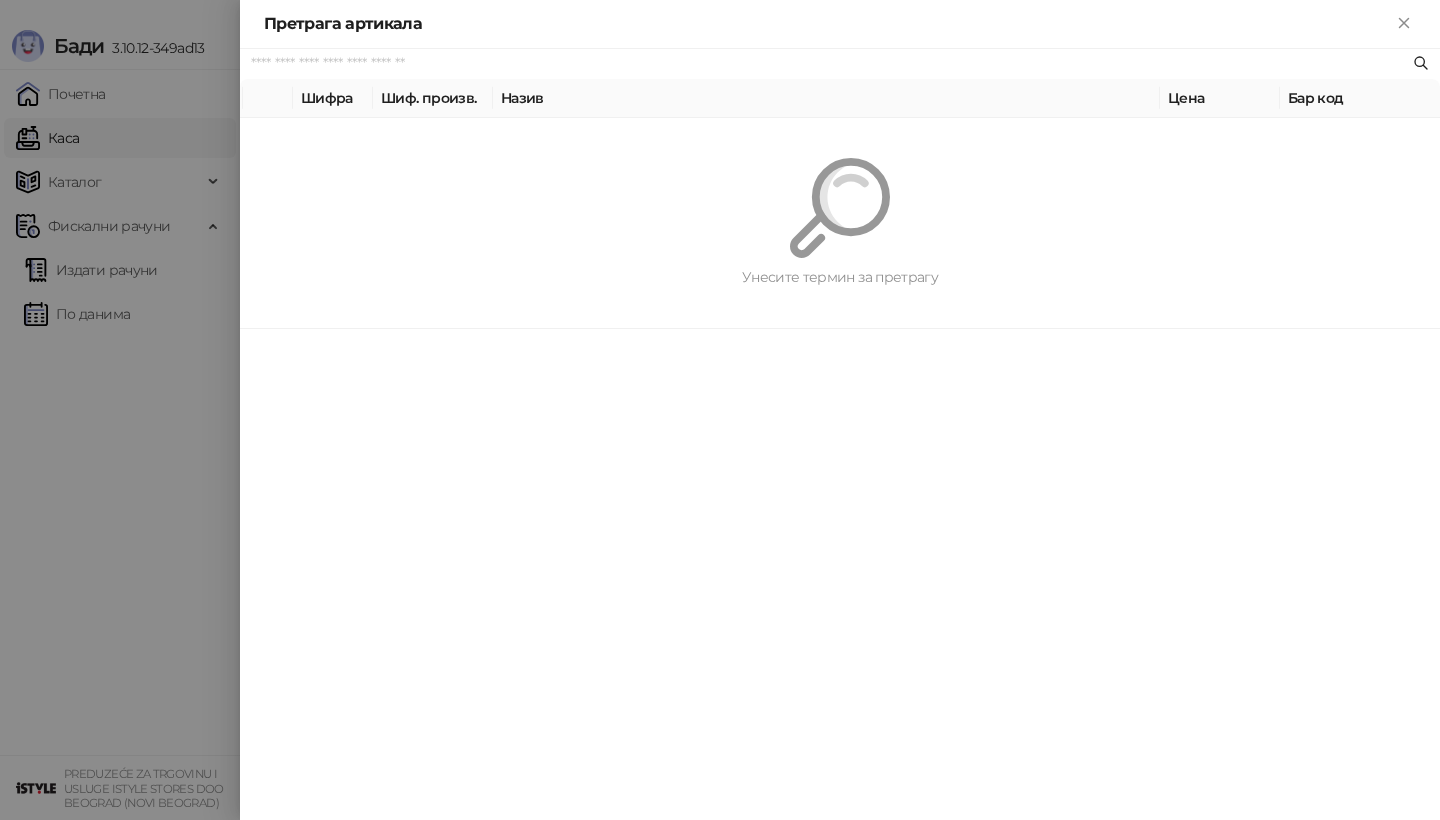 scroll, scrollTop: 0, scrollLeft: 0, axis: both 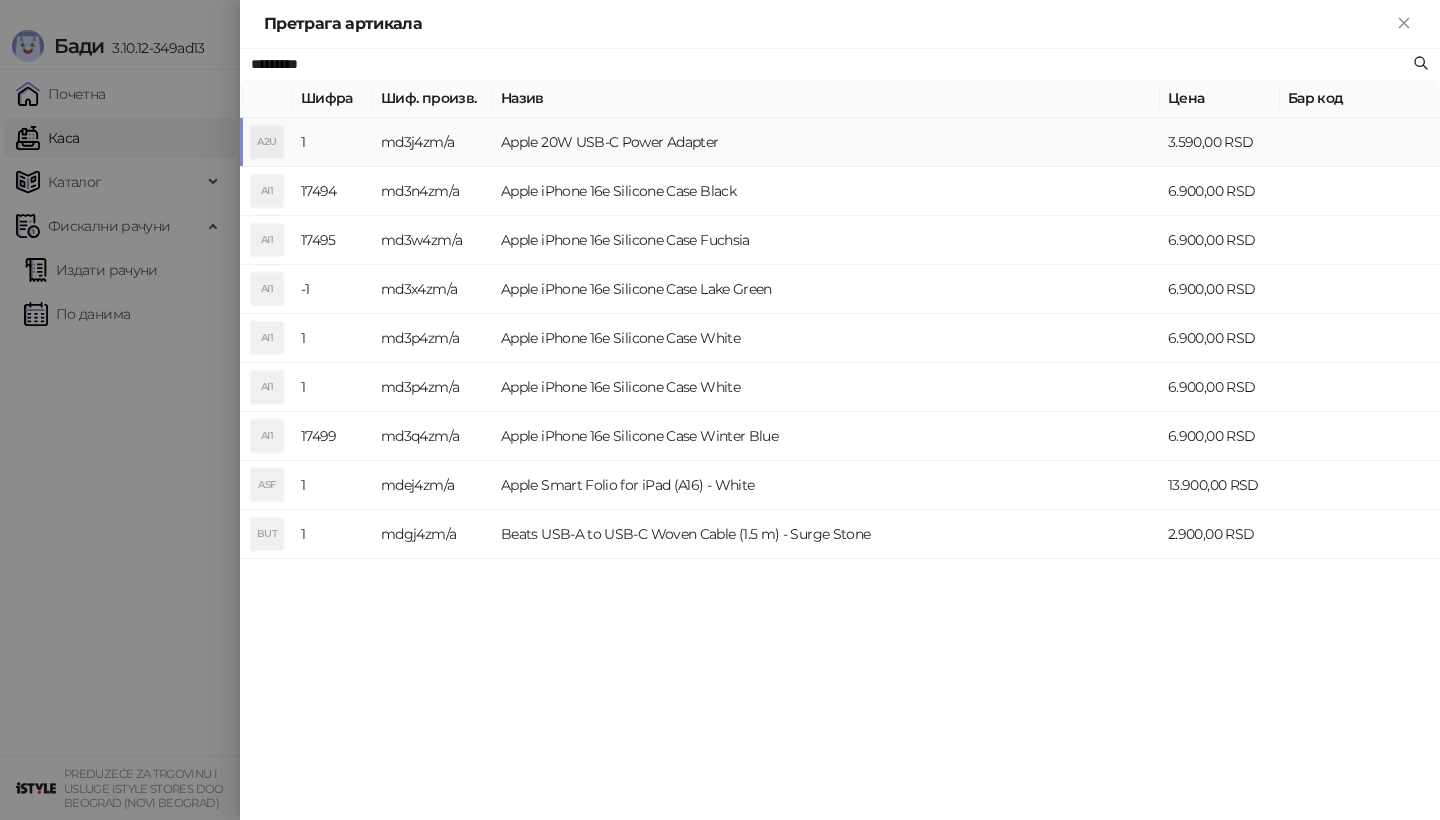 click on "A2U" at bounding box center (267, 142) 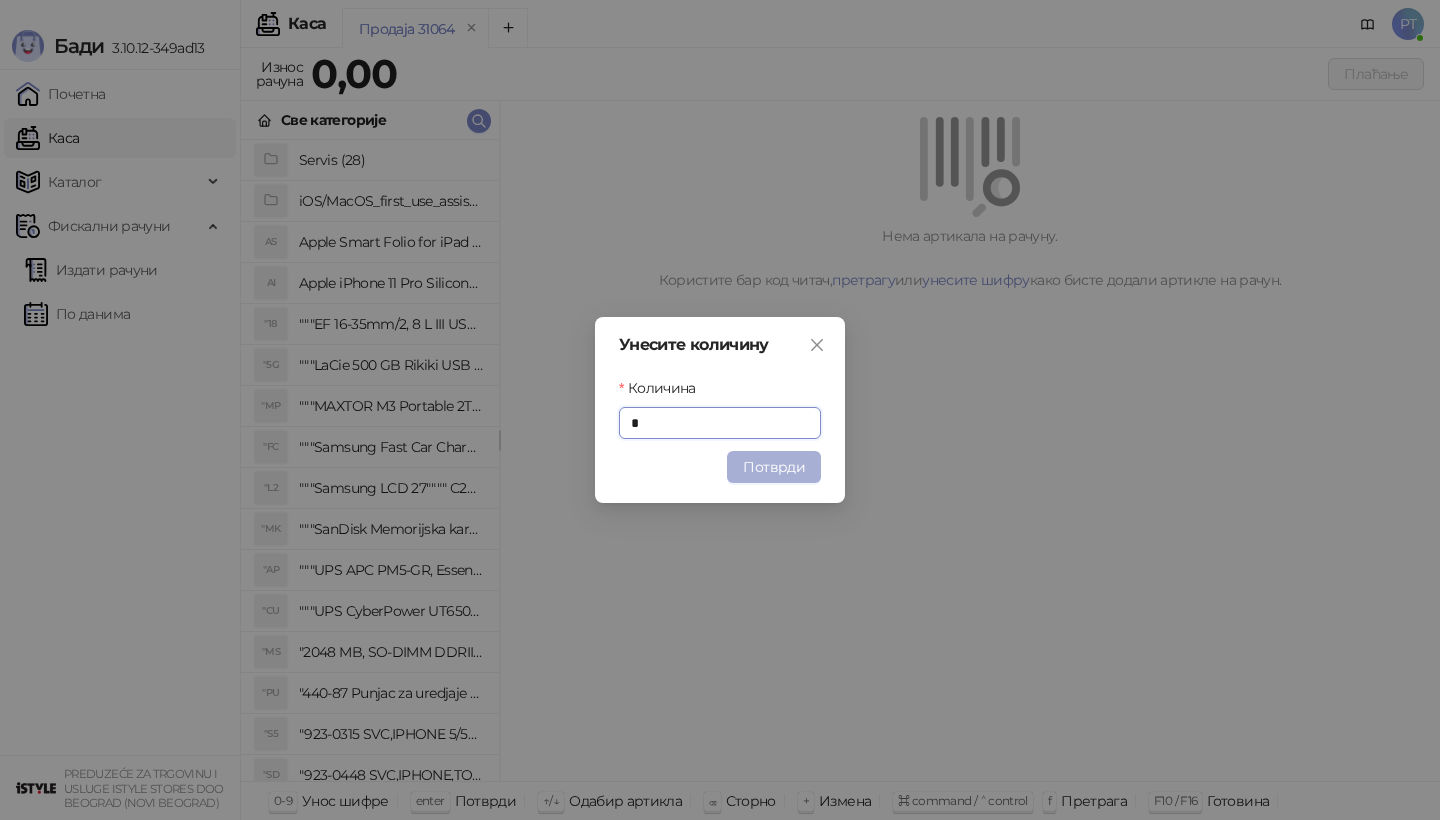 click on "Потврди" at bounding box center [774, 467] 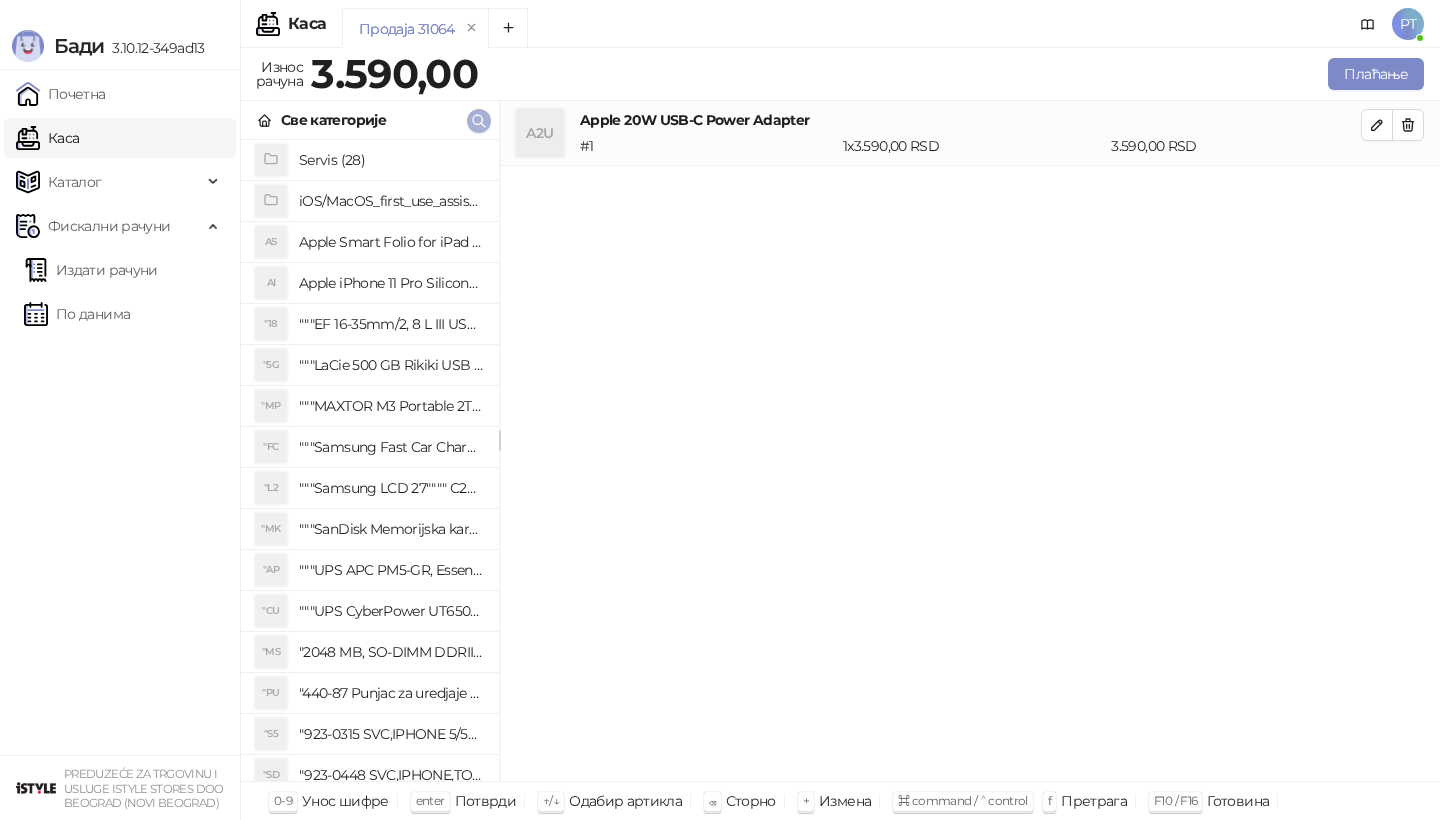click at bounding box center (479, 121) 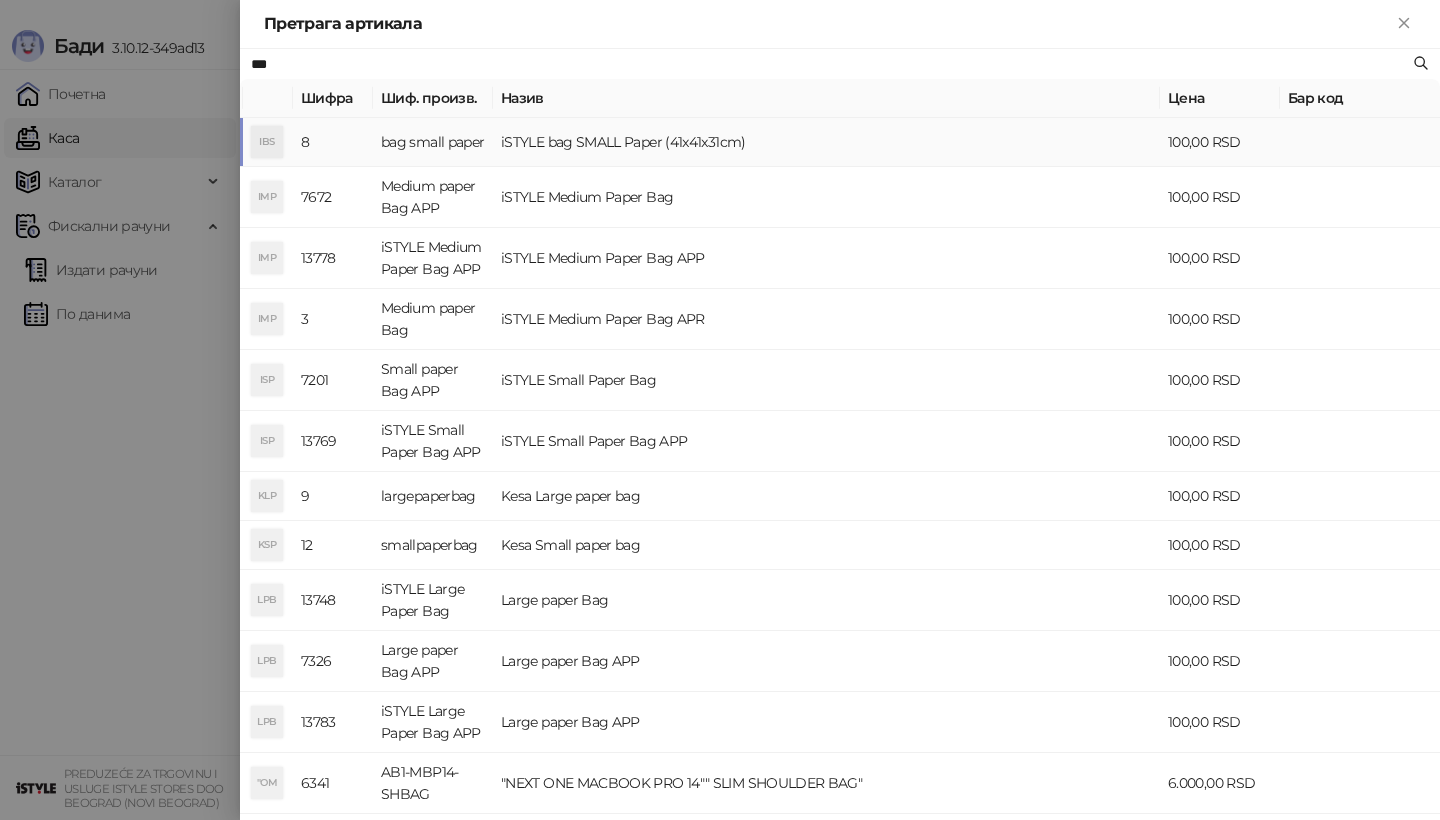 type on "***" 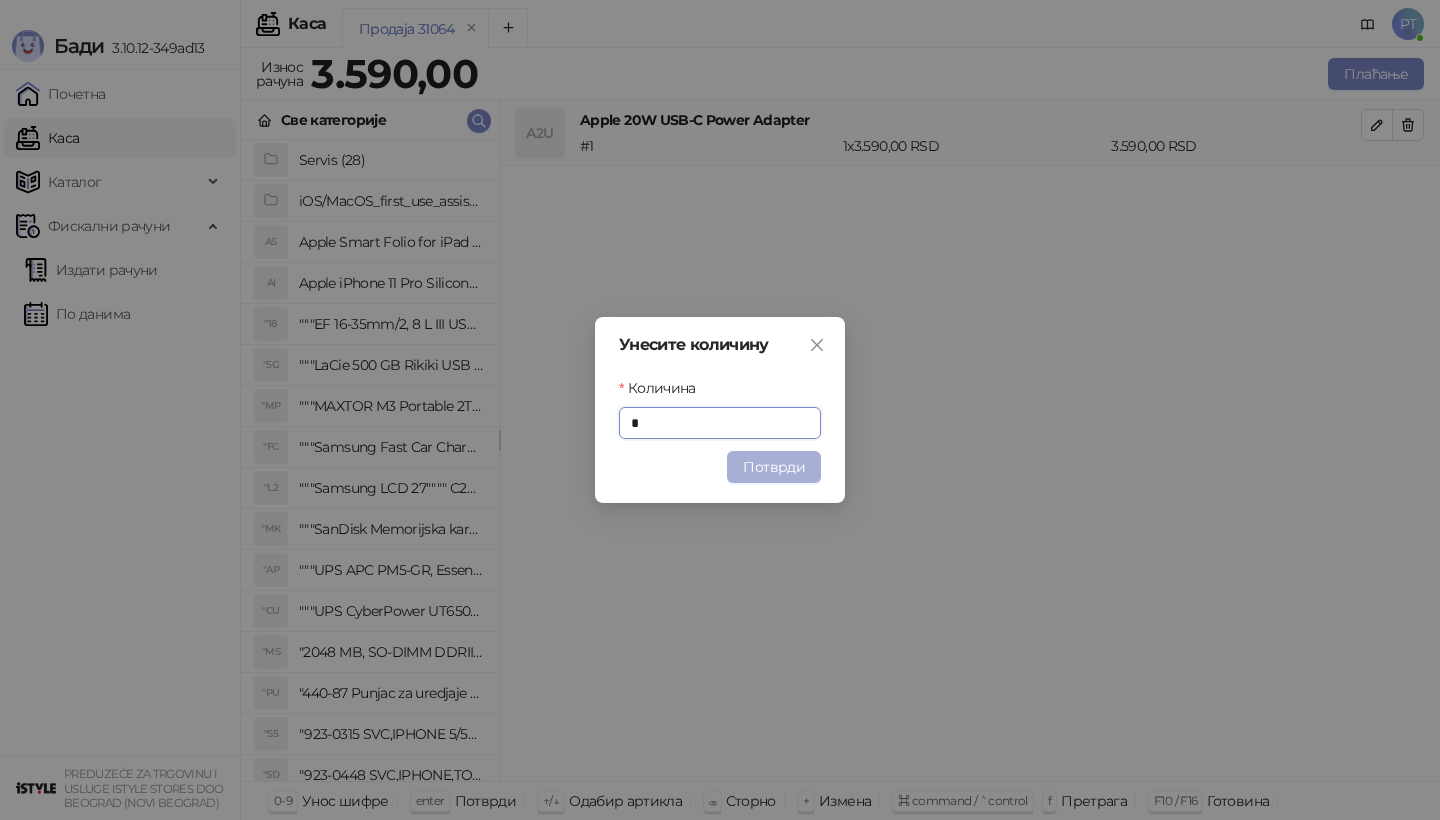 click on "Потврди" at bounding box center [774, 467] 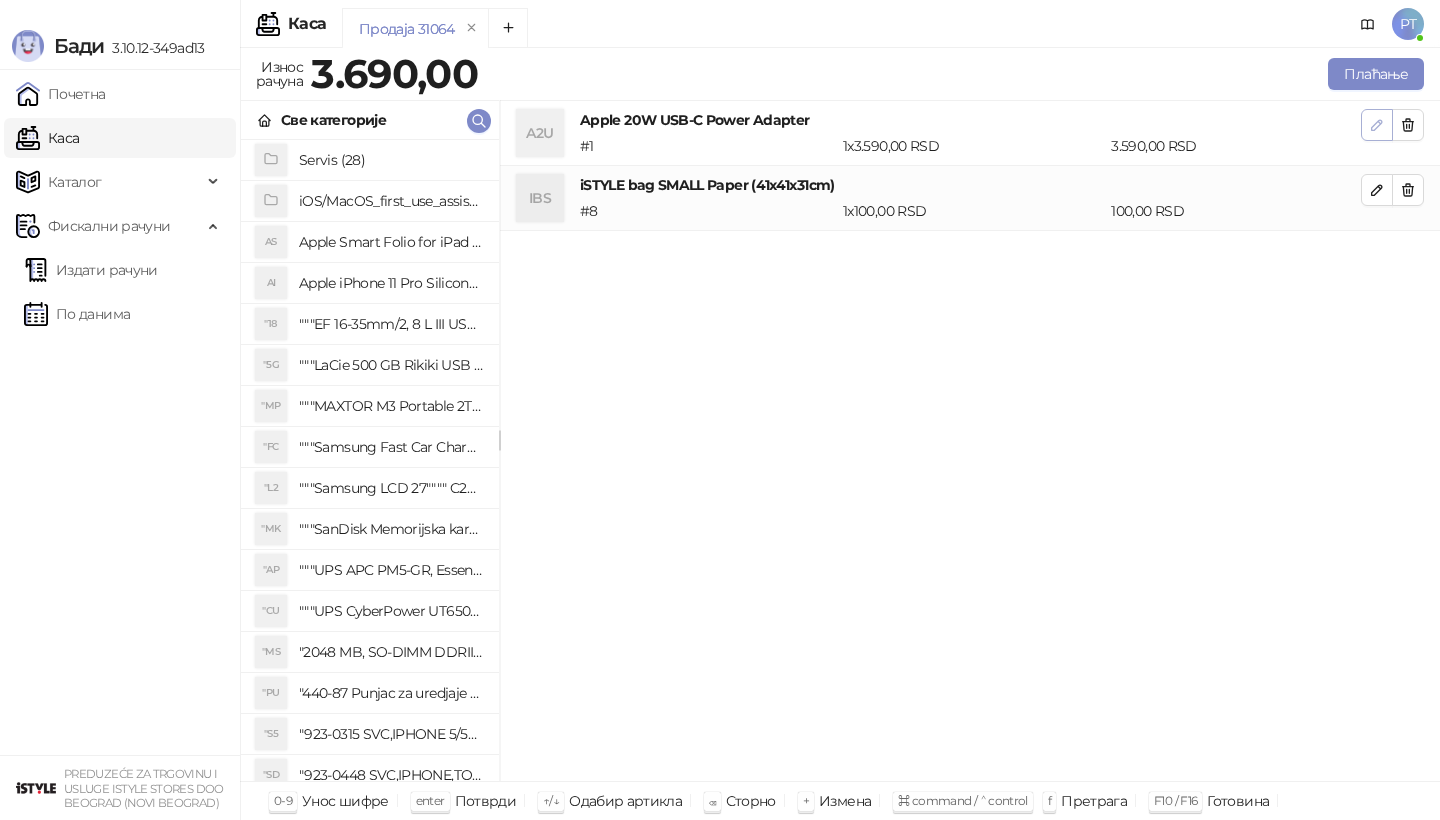 click 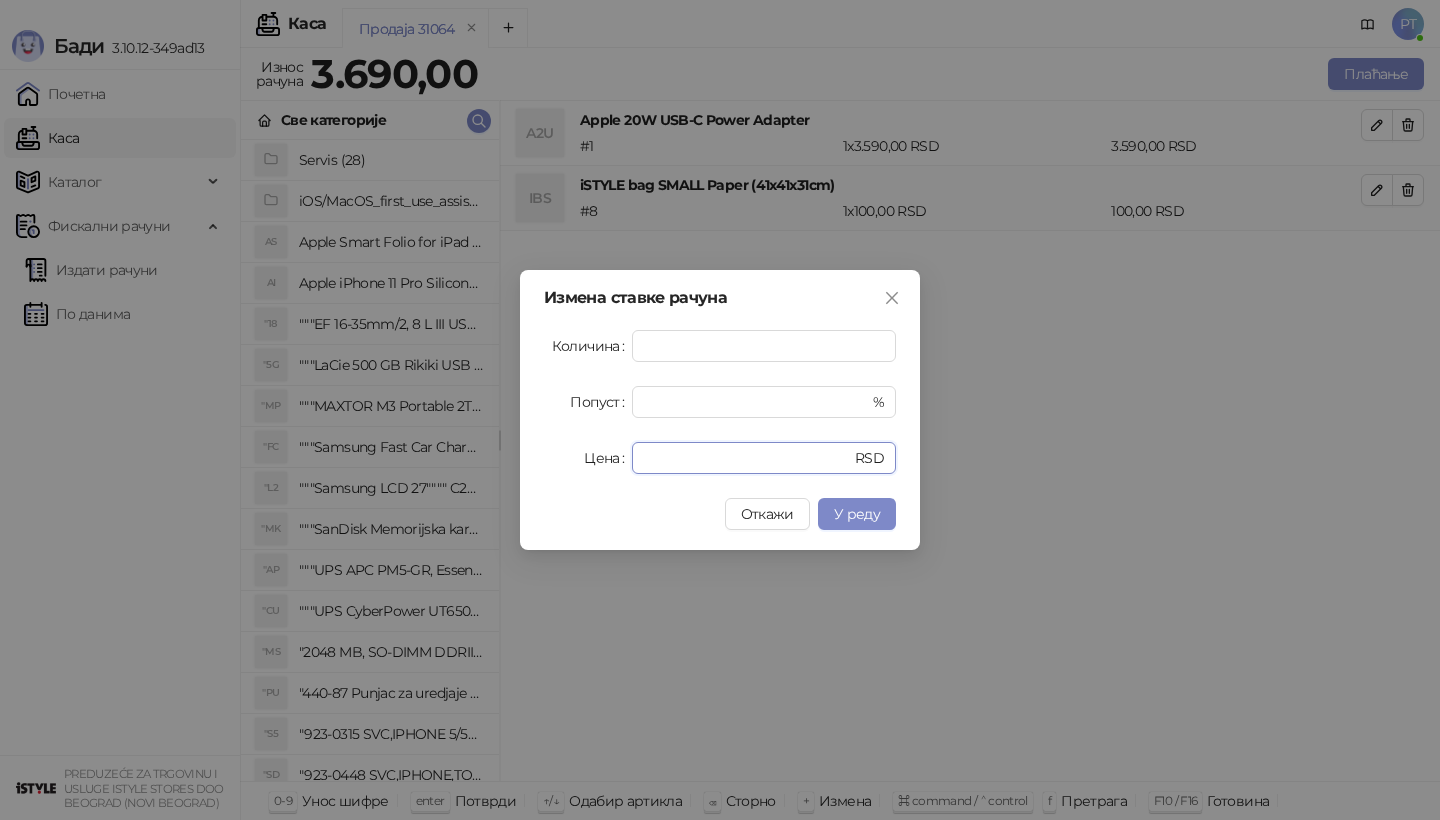 drag, startPoint x: 684, startPoint y: 458, endPoint x: 529, endPoint y: 459, distance: 155.00322 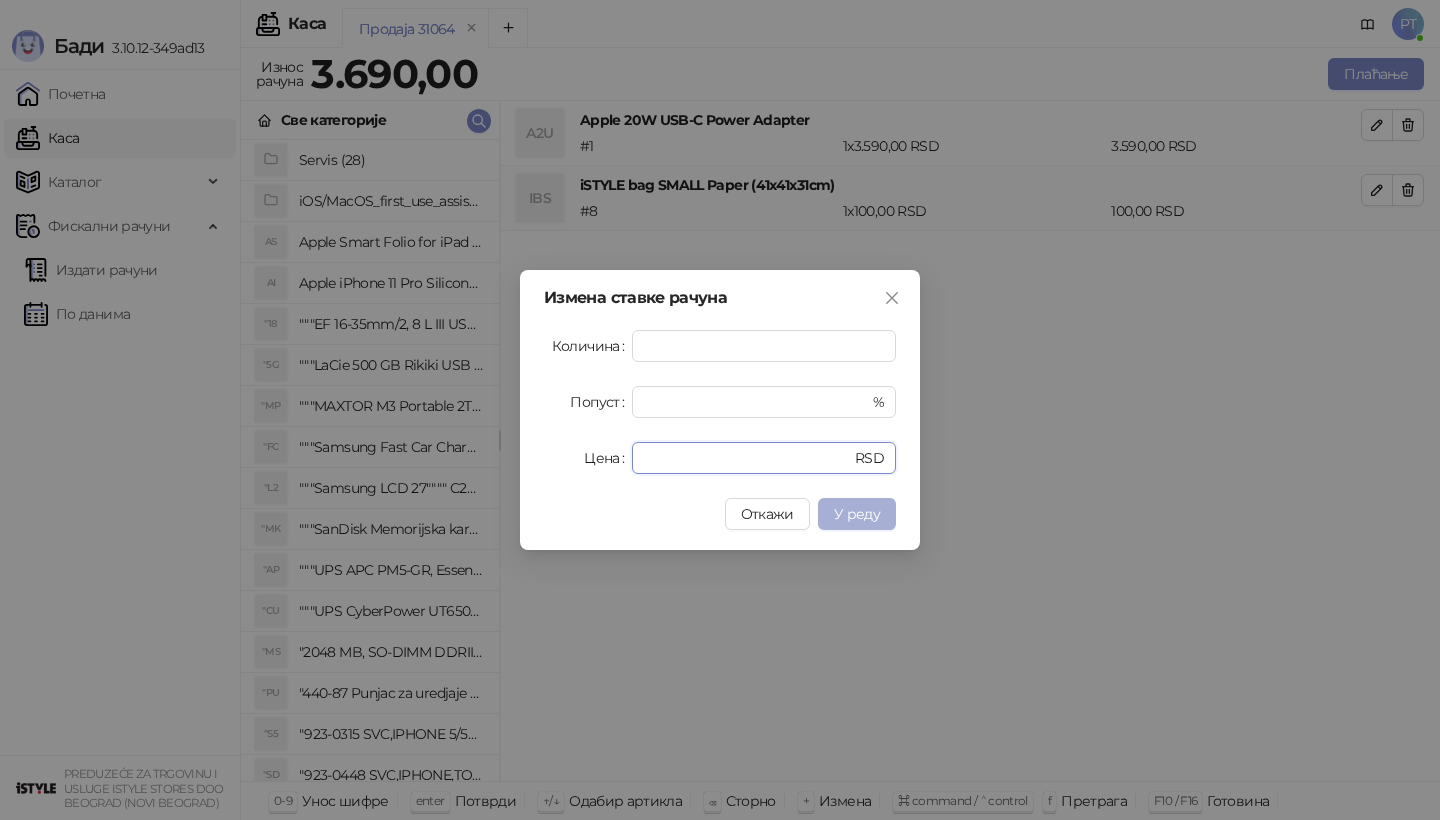 type on "****" 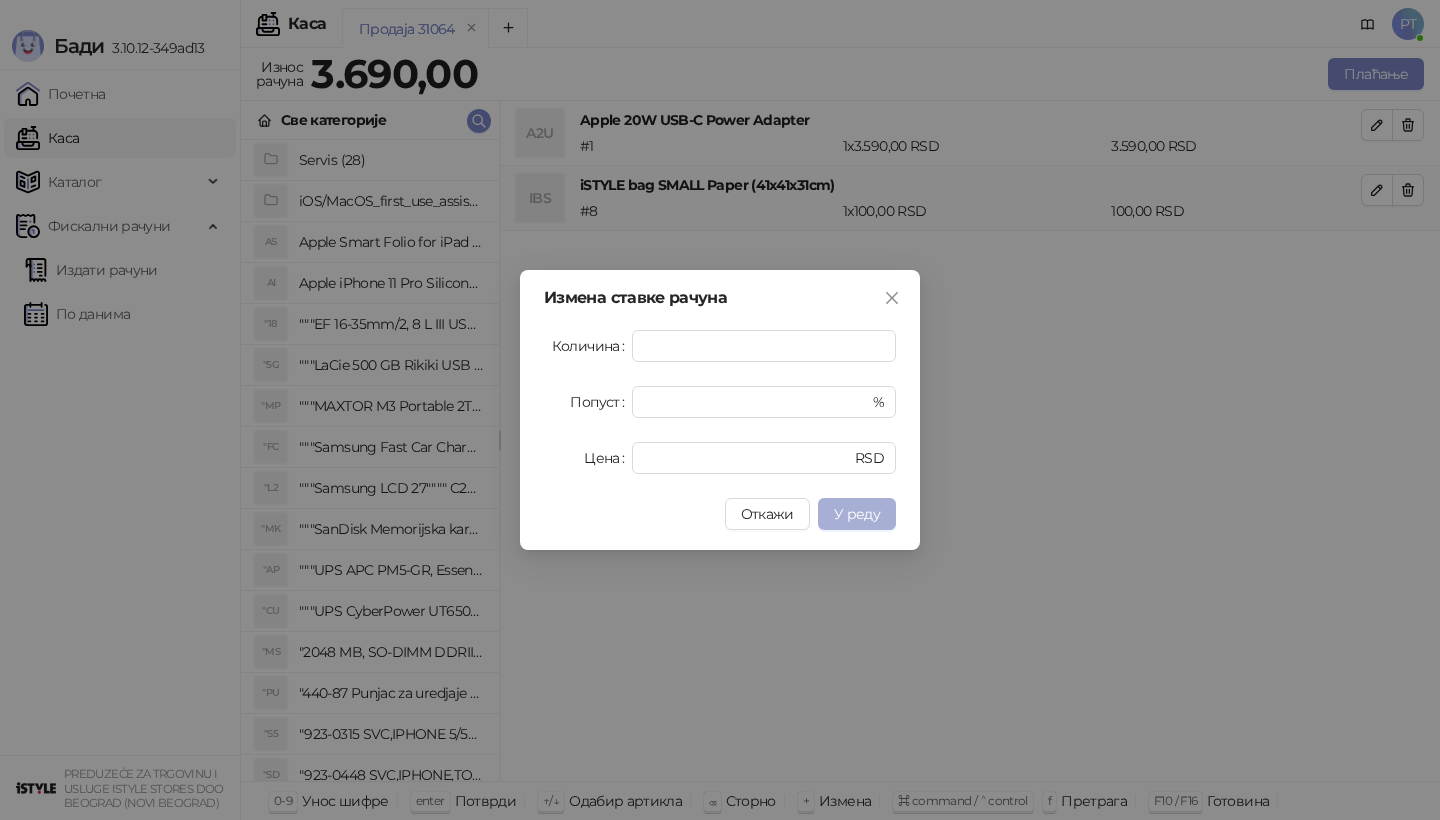 click on "У реду" at bounding box center [857, 514] 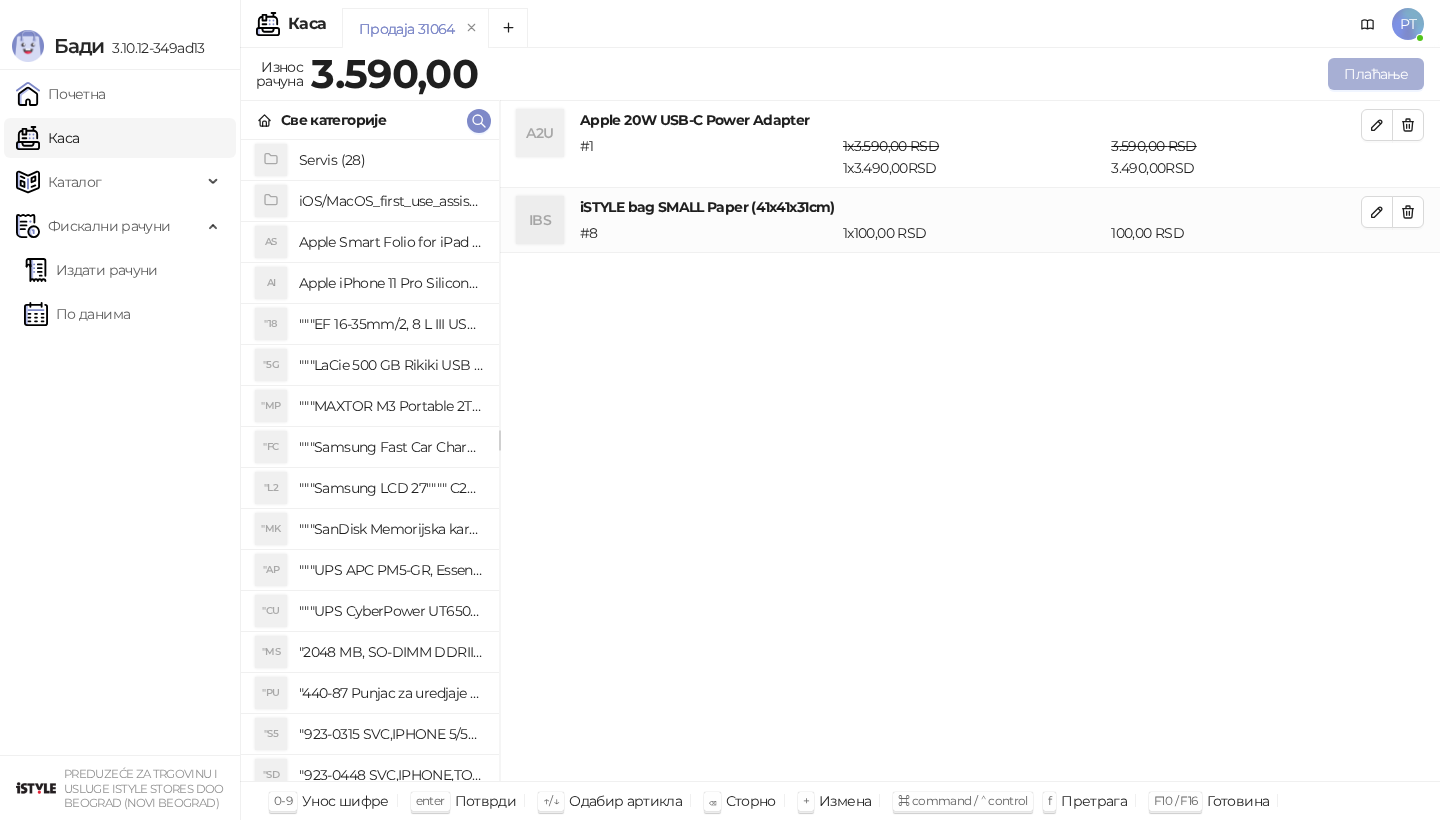 click on "Плаћање" at bounding box center [1376, 74] 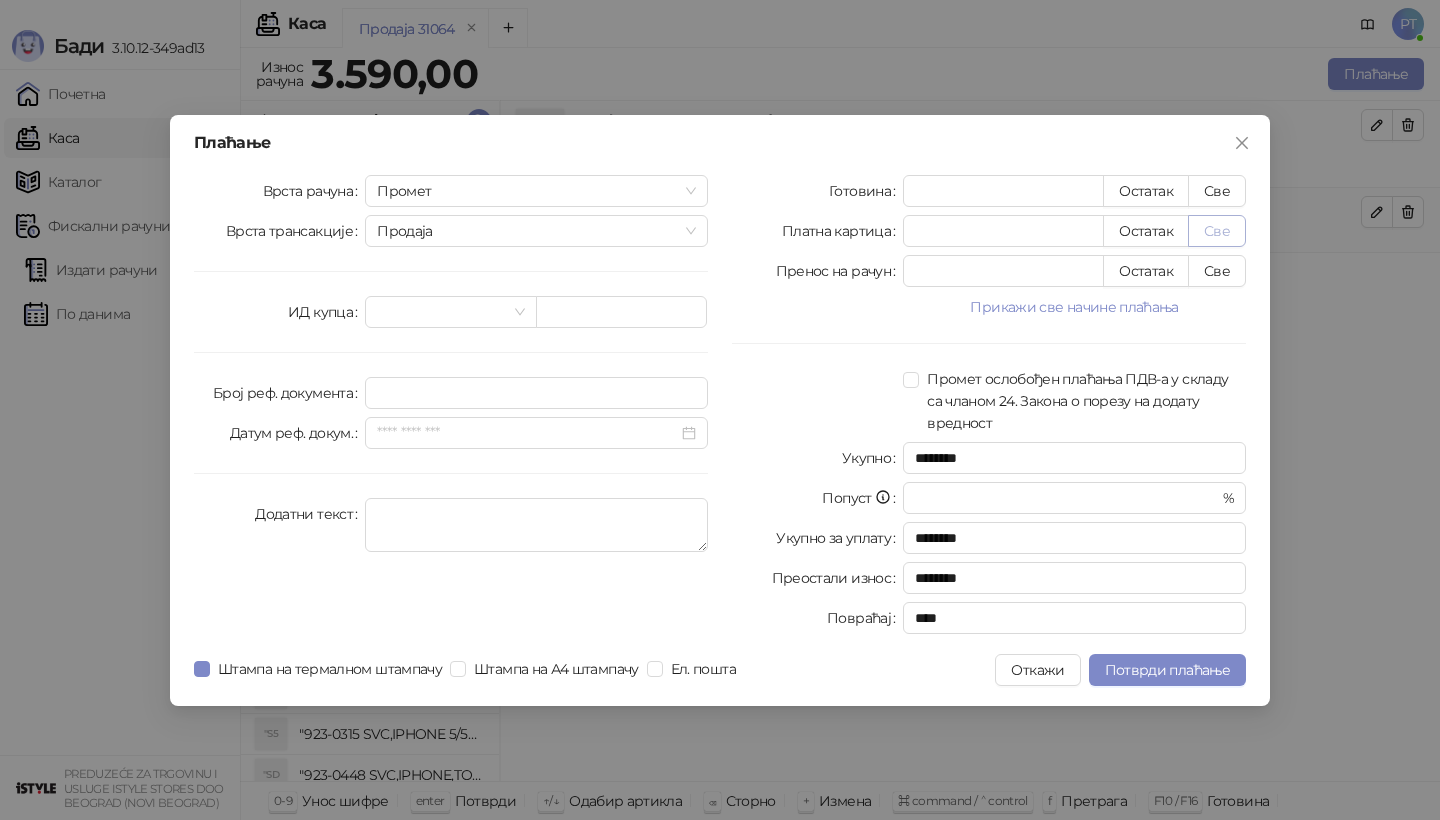 click on "Све" at bounding box center [1217, 231] 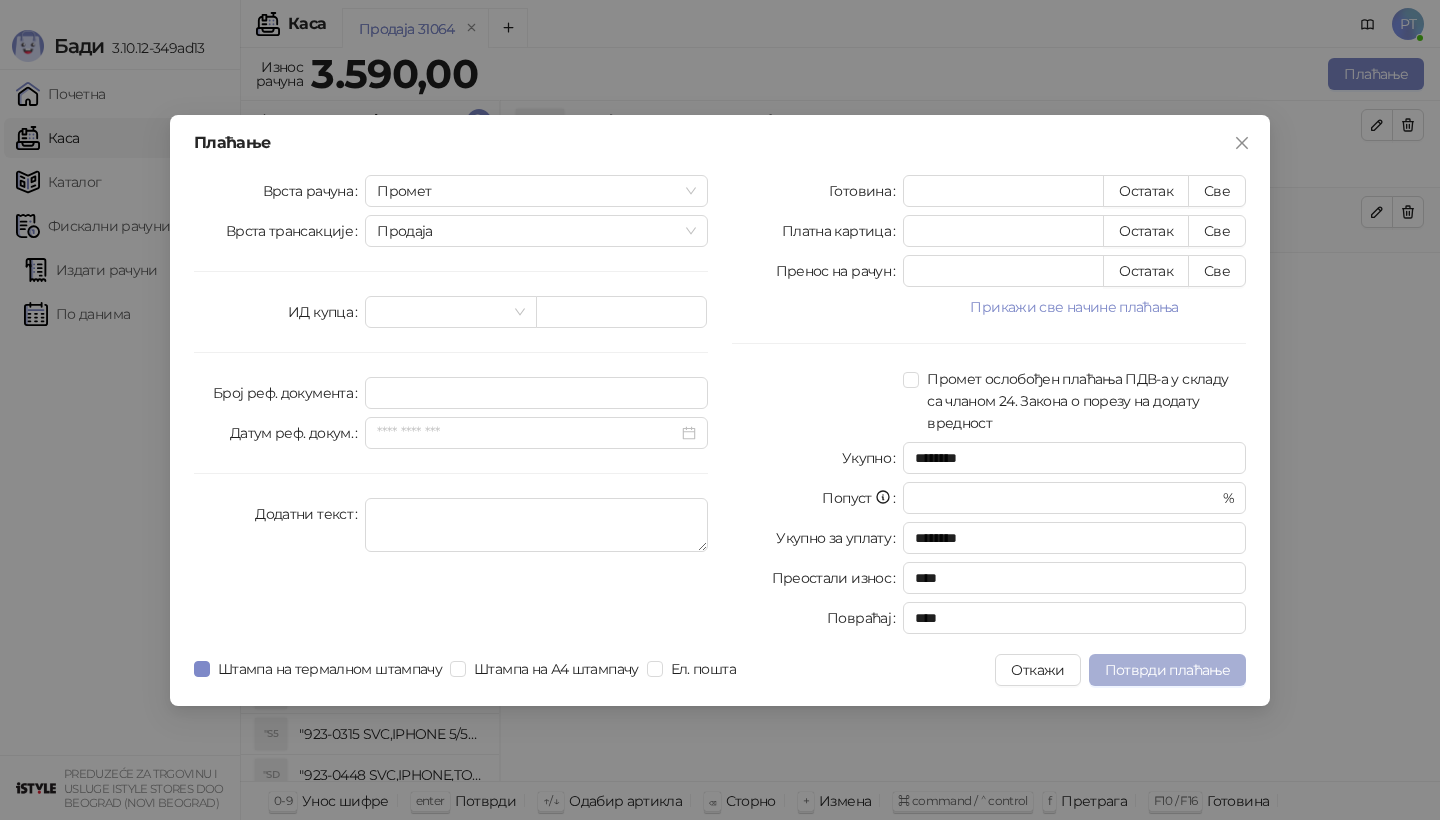 click on "Потврди плаћање" at bounding box center (1167, 670) 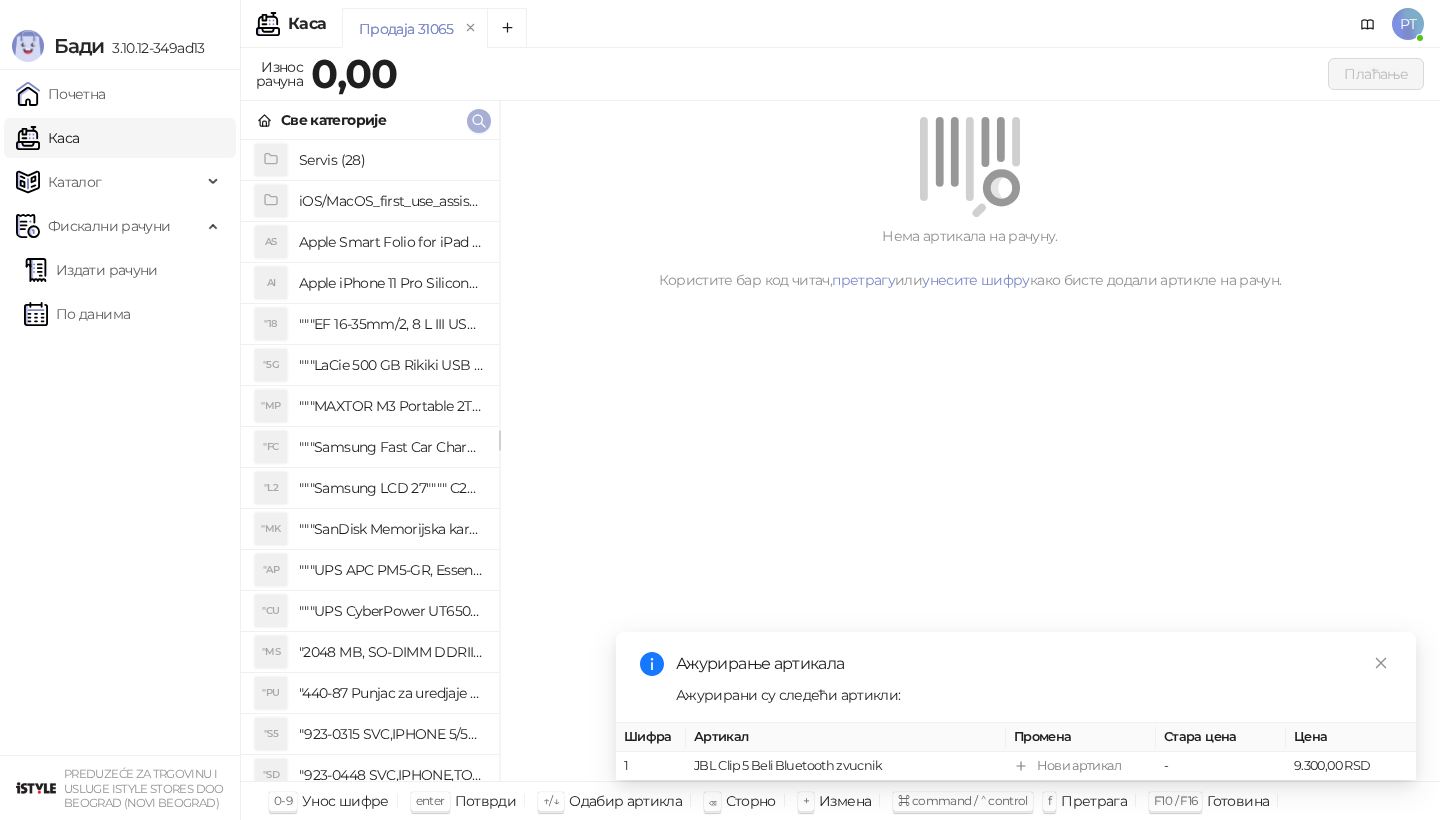 click 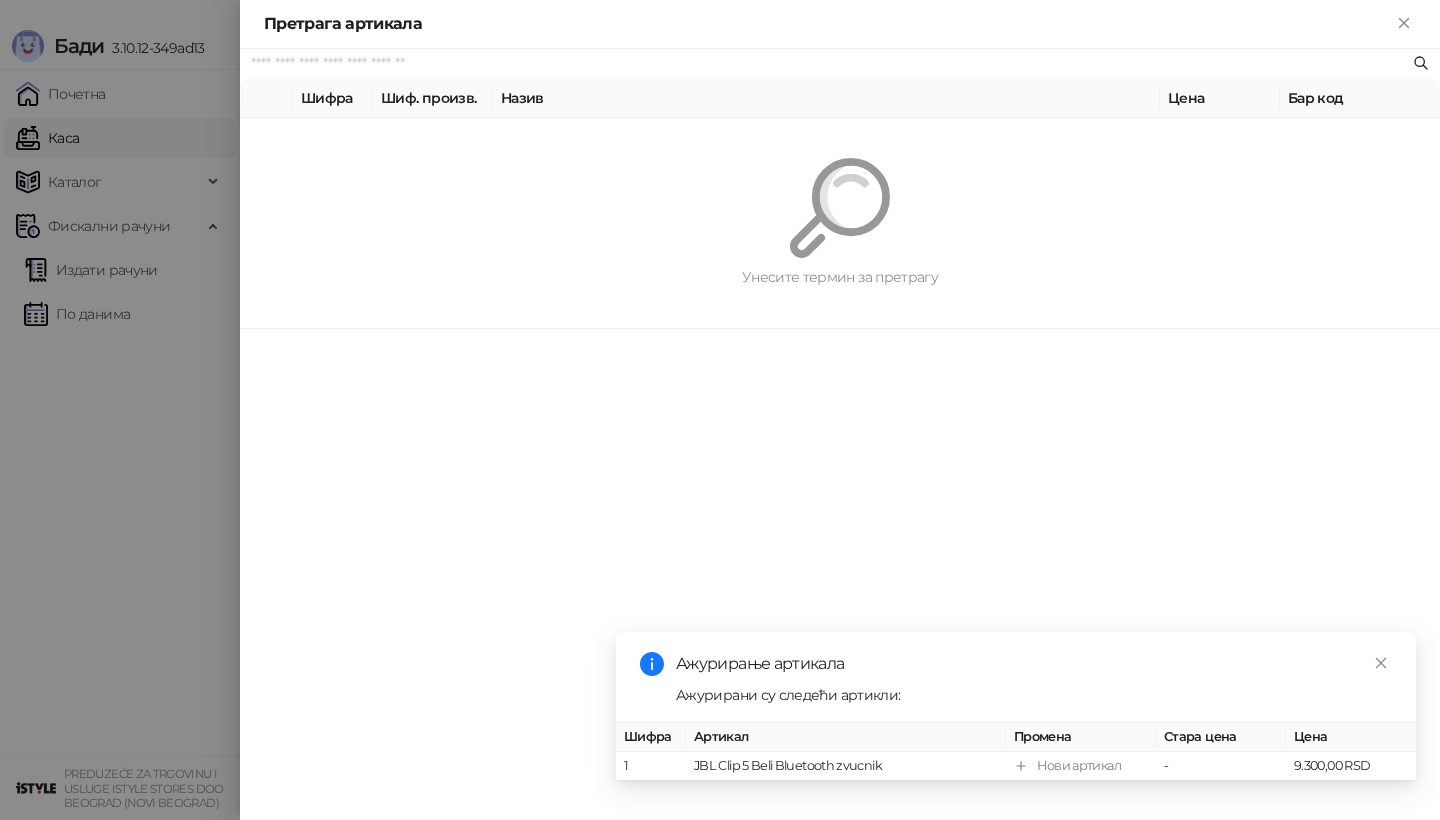 paste on "*********" 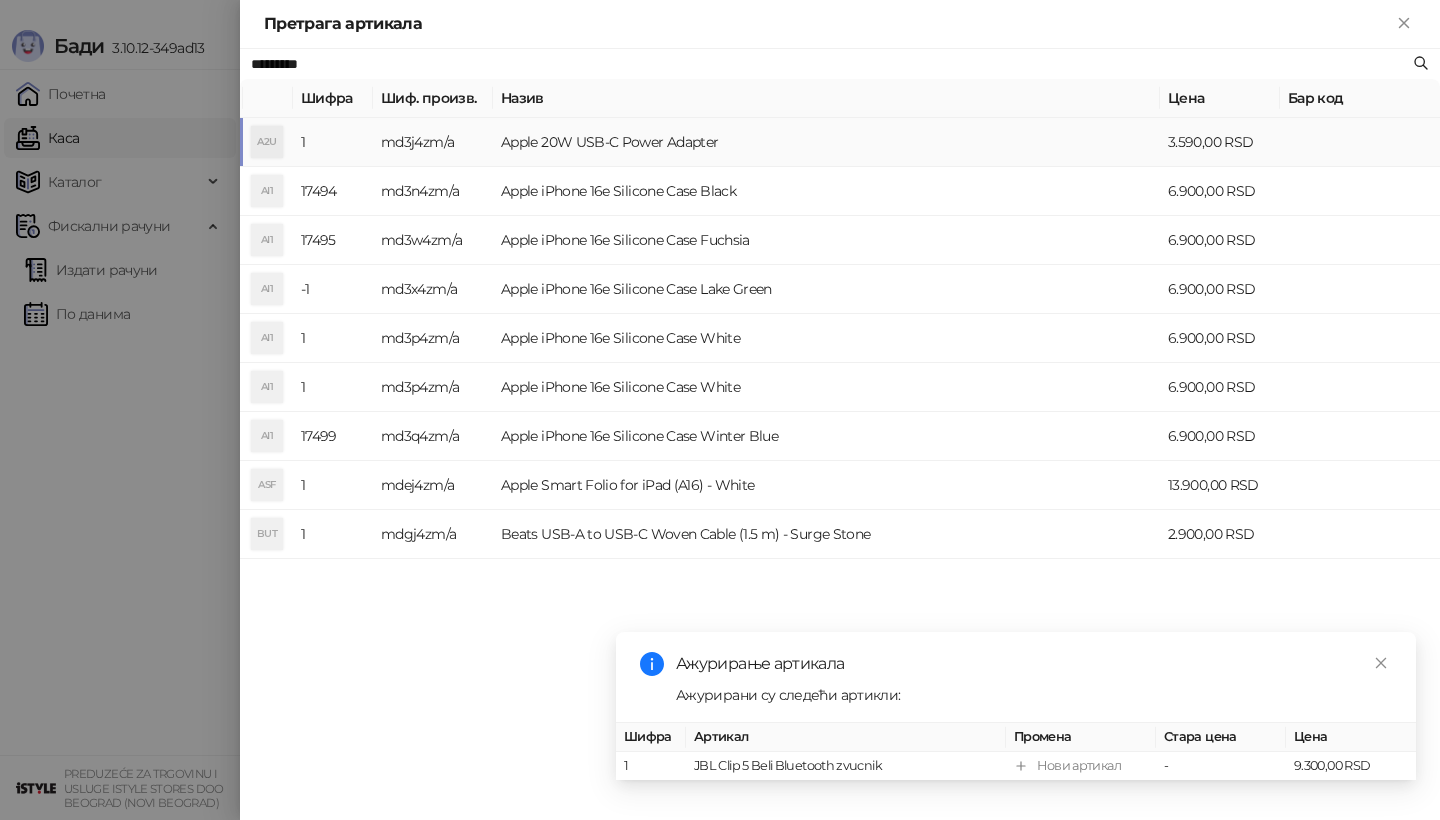 click on "A2U" at bounding box center (267, 142) 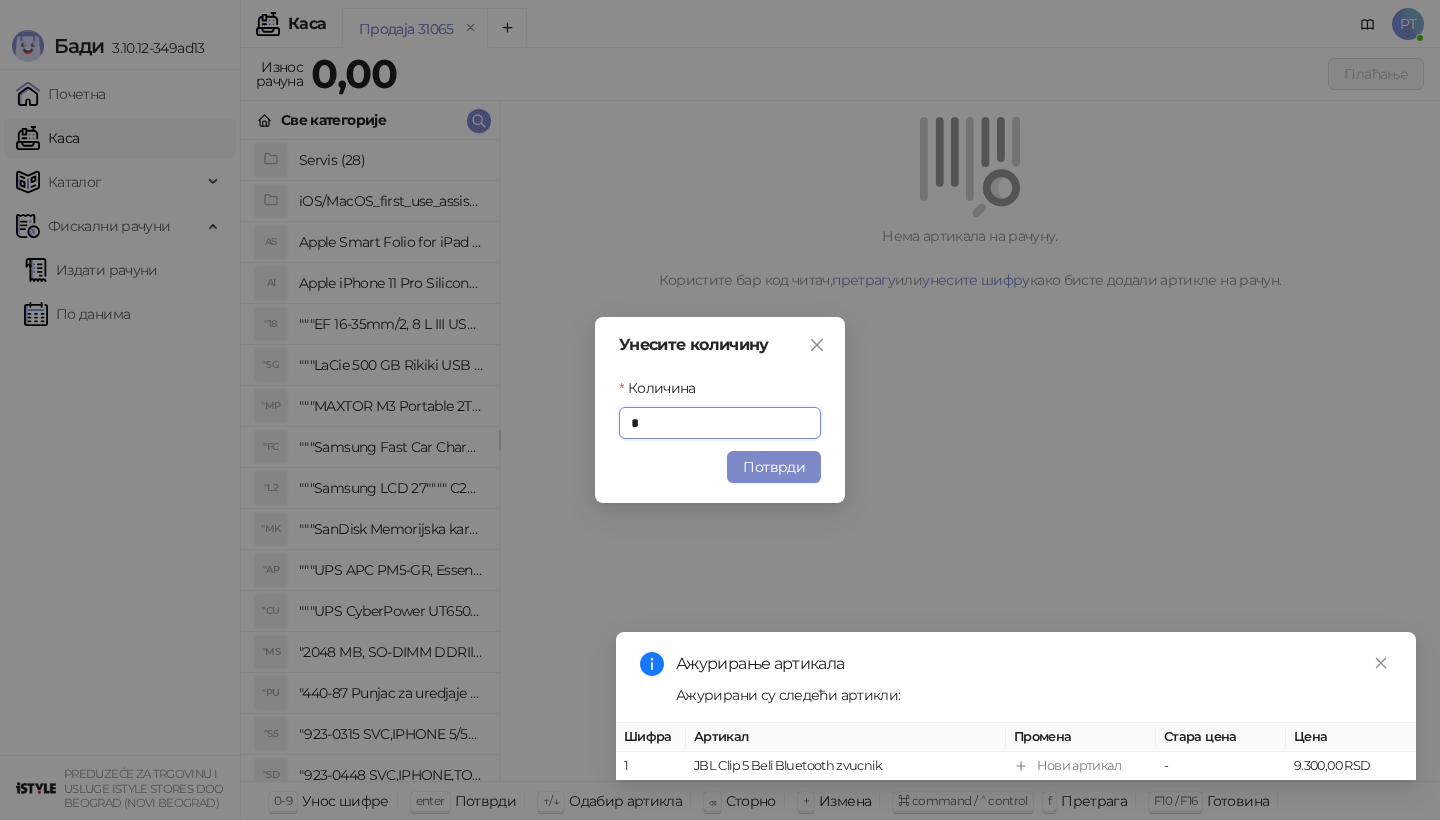 click on "Унесите количину Количина * Потврди" at bounding box center [720, 410] 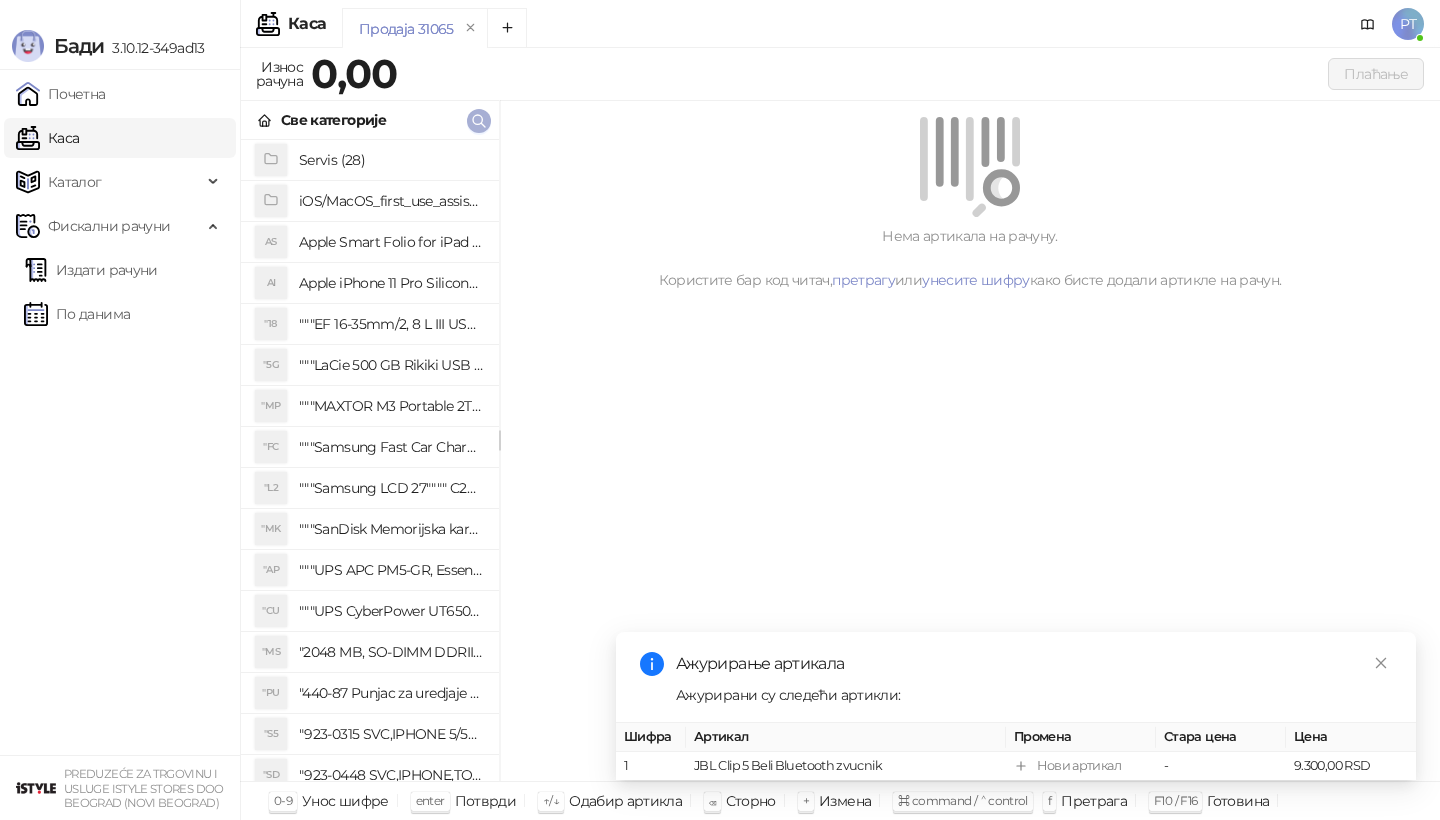 click 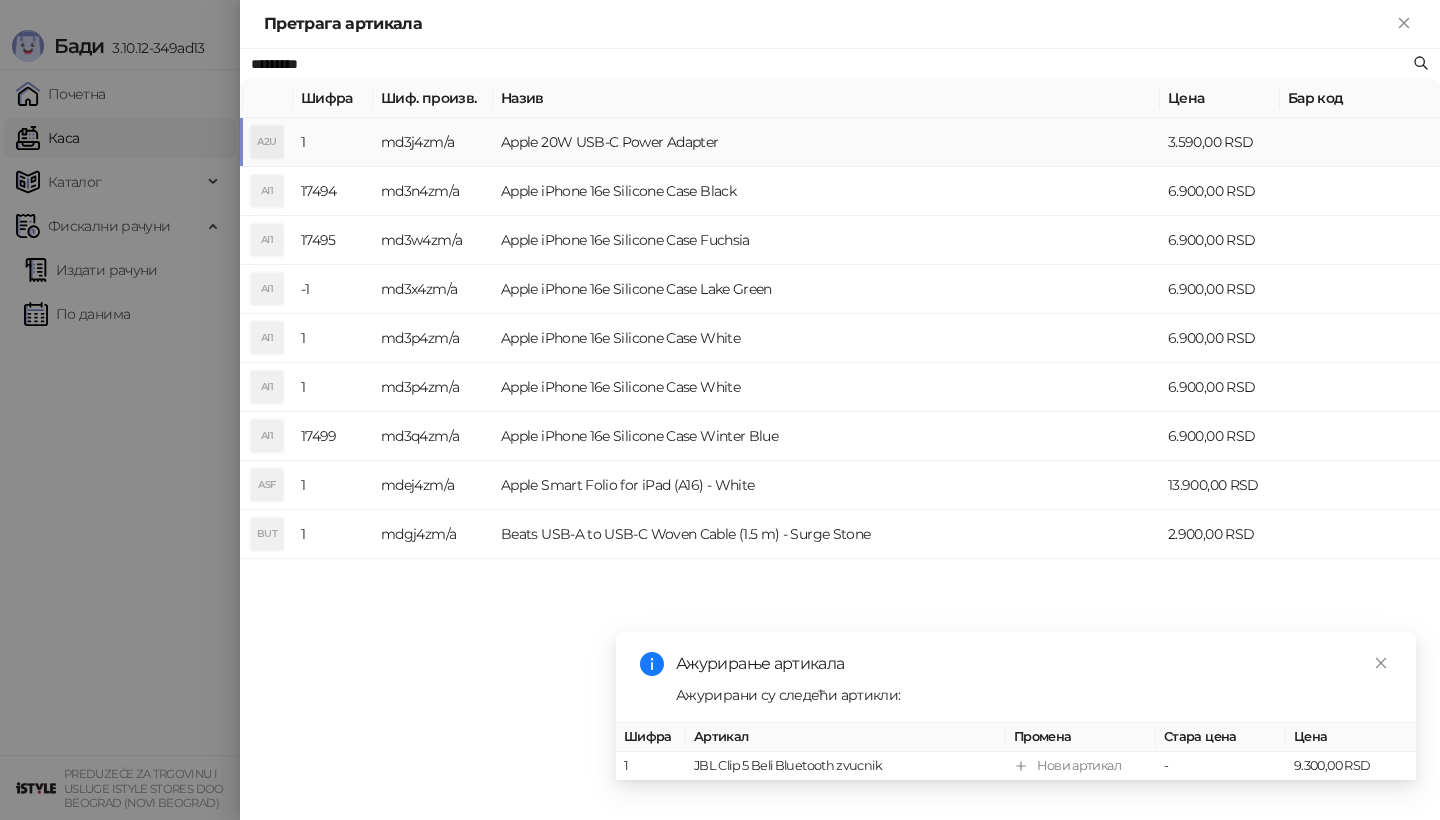 click on "A2U" at bounding box center (267, 142) 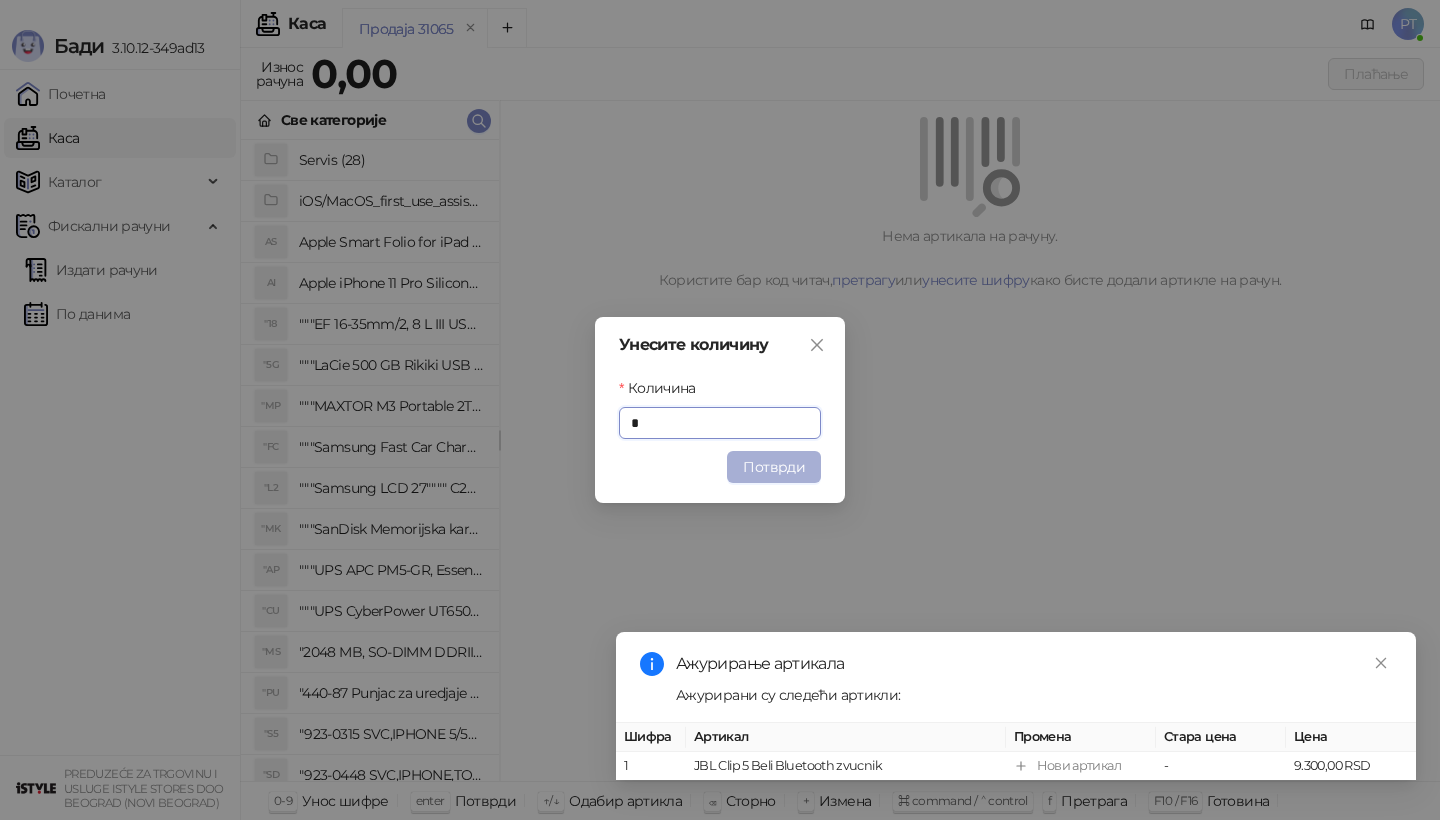 click on "Потврди" at bounding box center (774, 467) 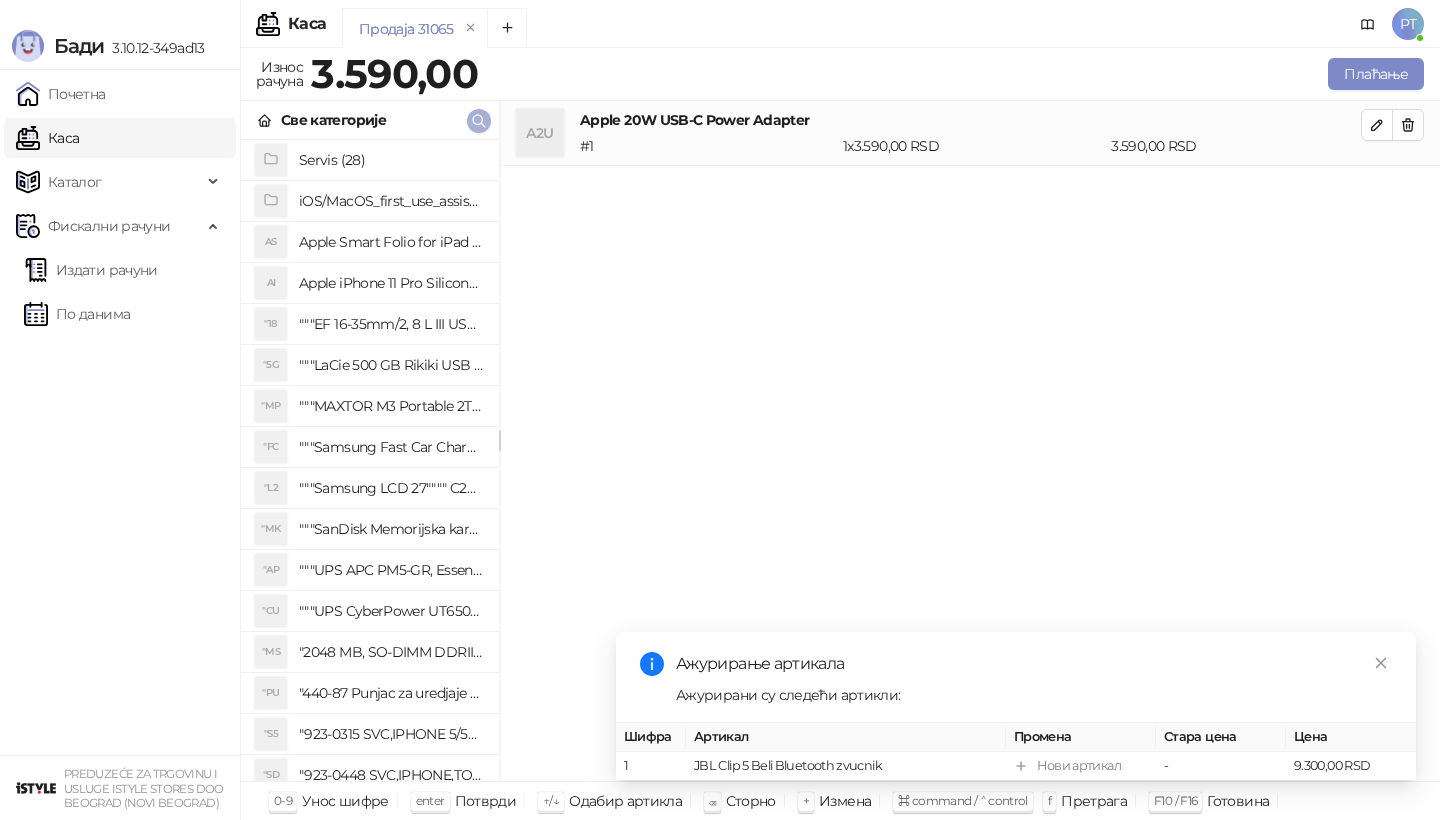 click at bounding box center (479, 121) 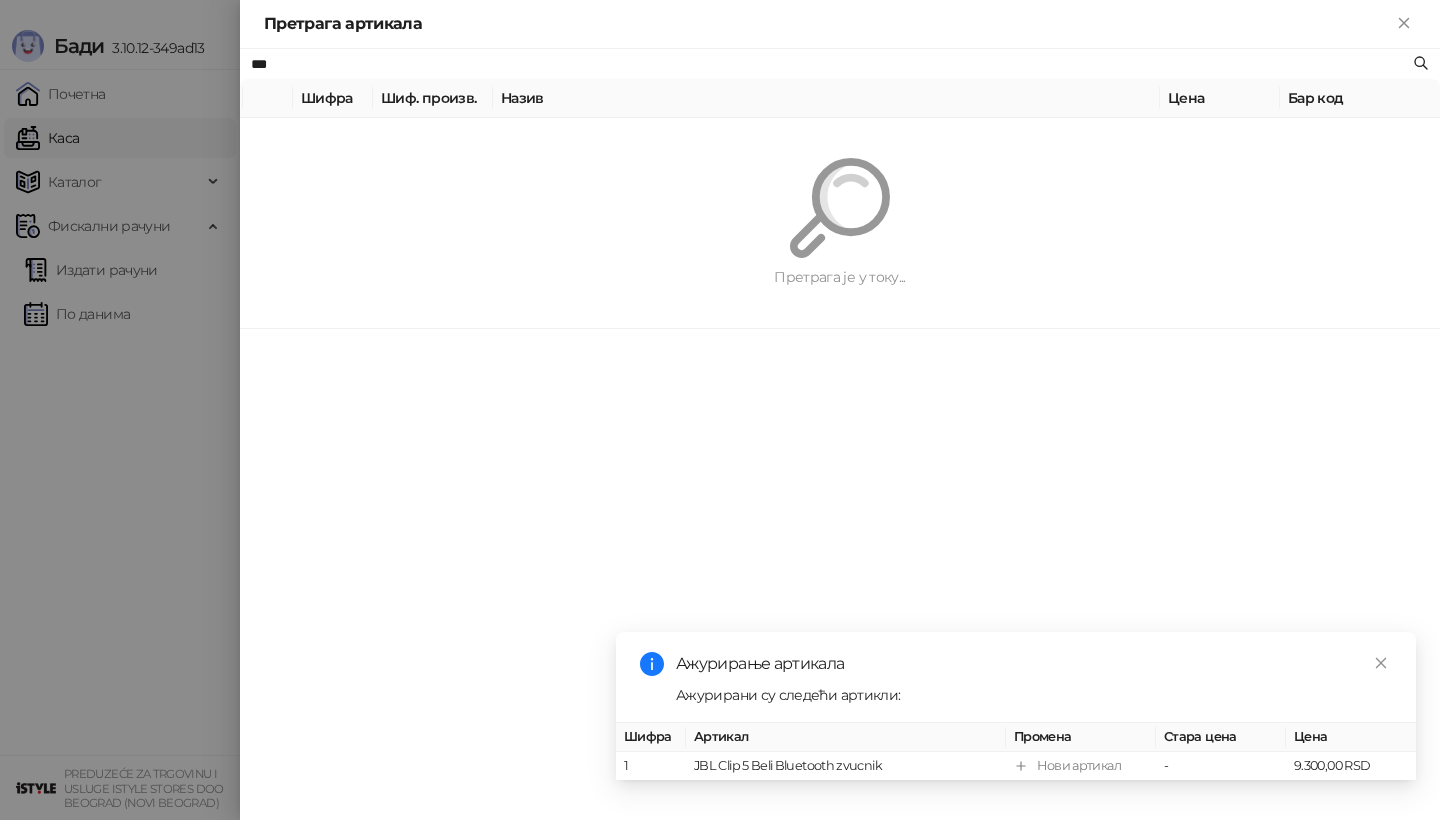 type on "***" 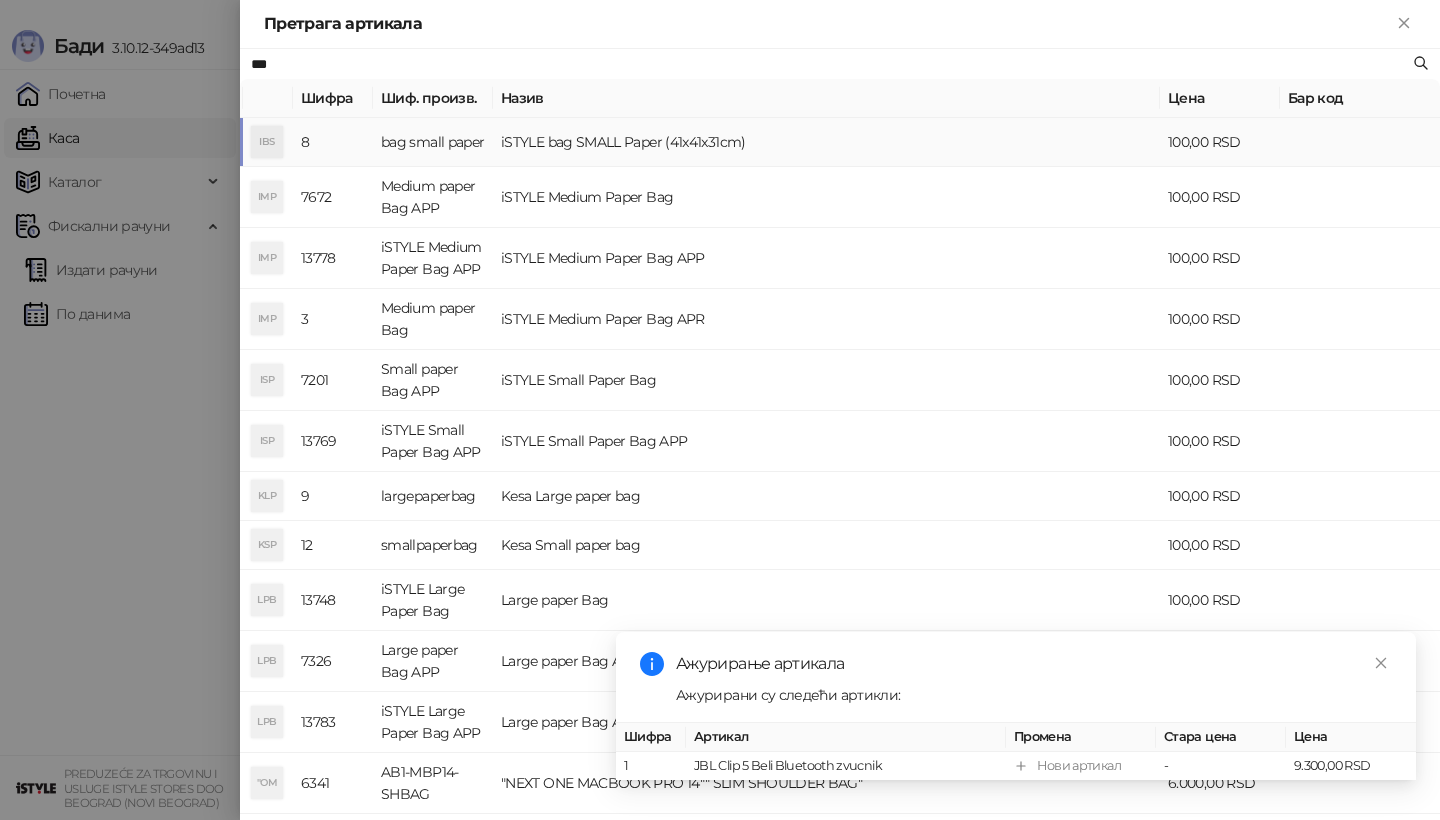 click on "IBS" at bounding box center [267, 142] 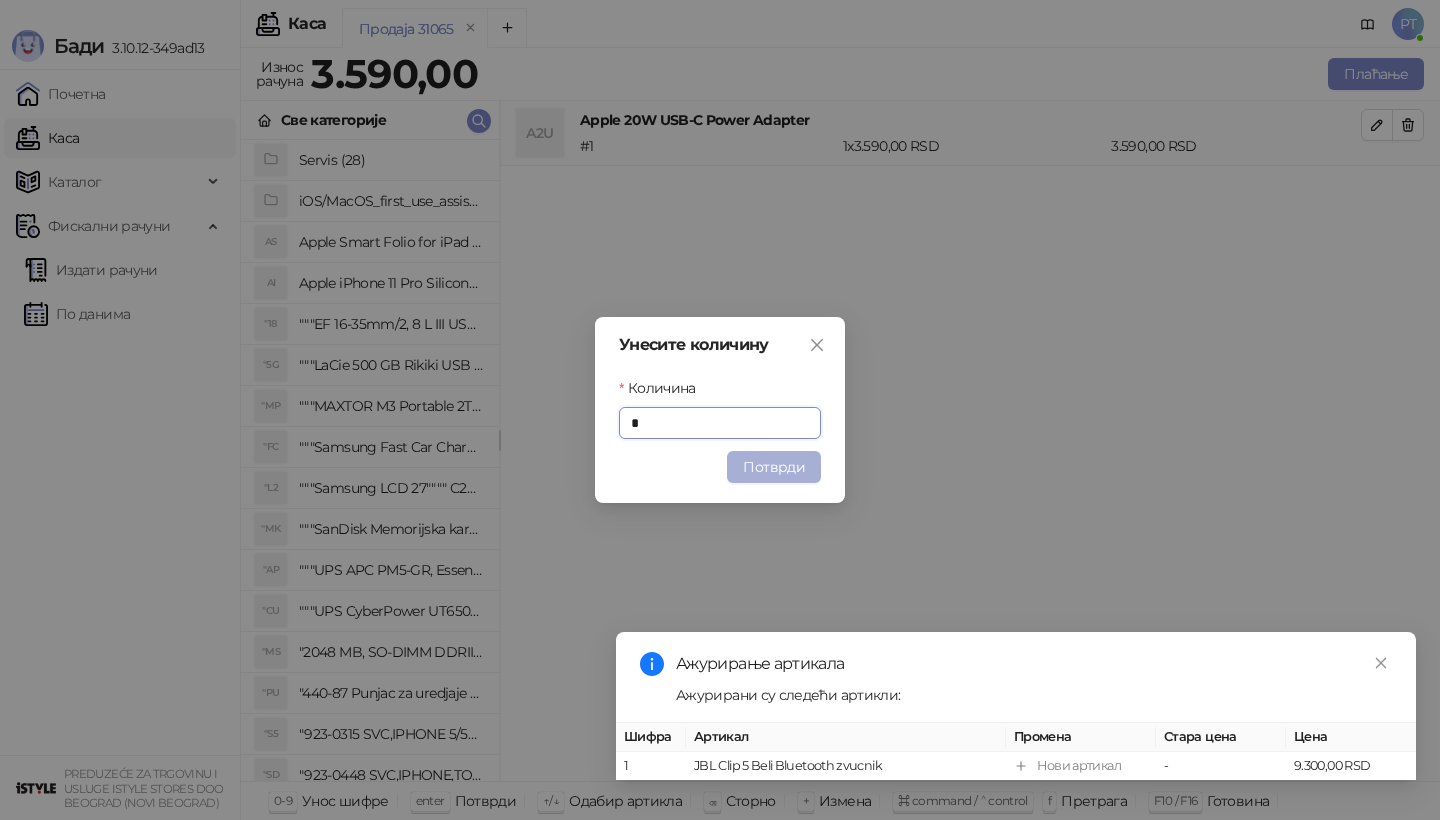 click on "Потврди" at bounding box center [774, 467] 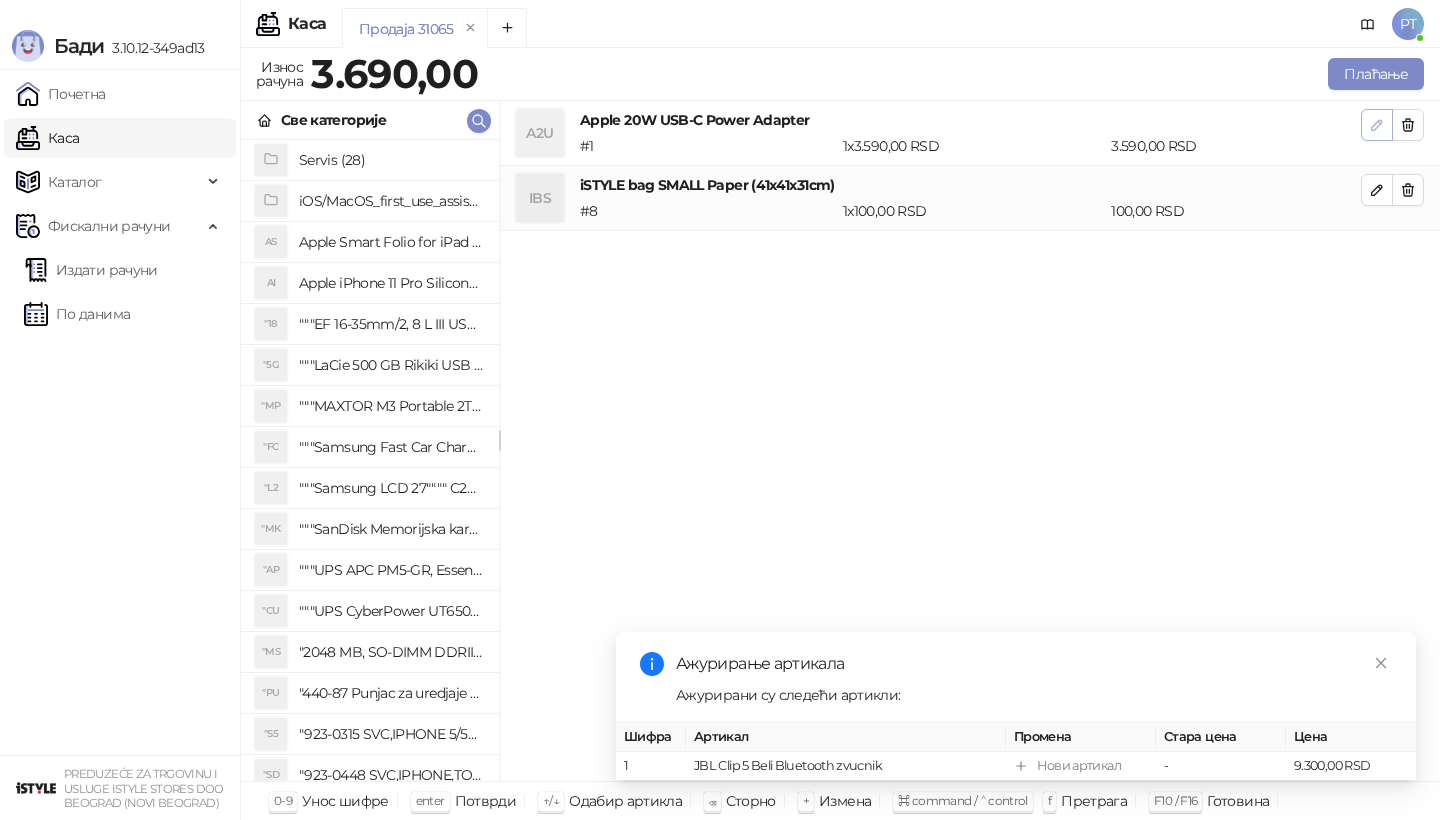 click at bounding box center (1377, 125) 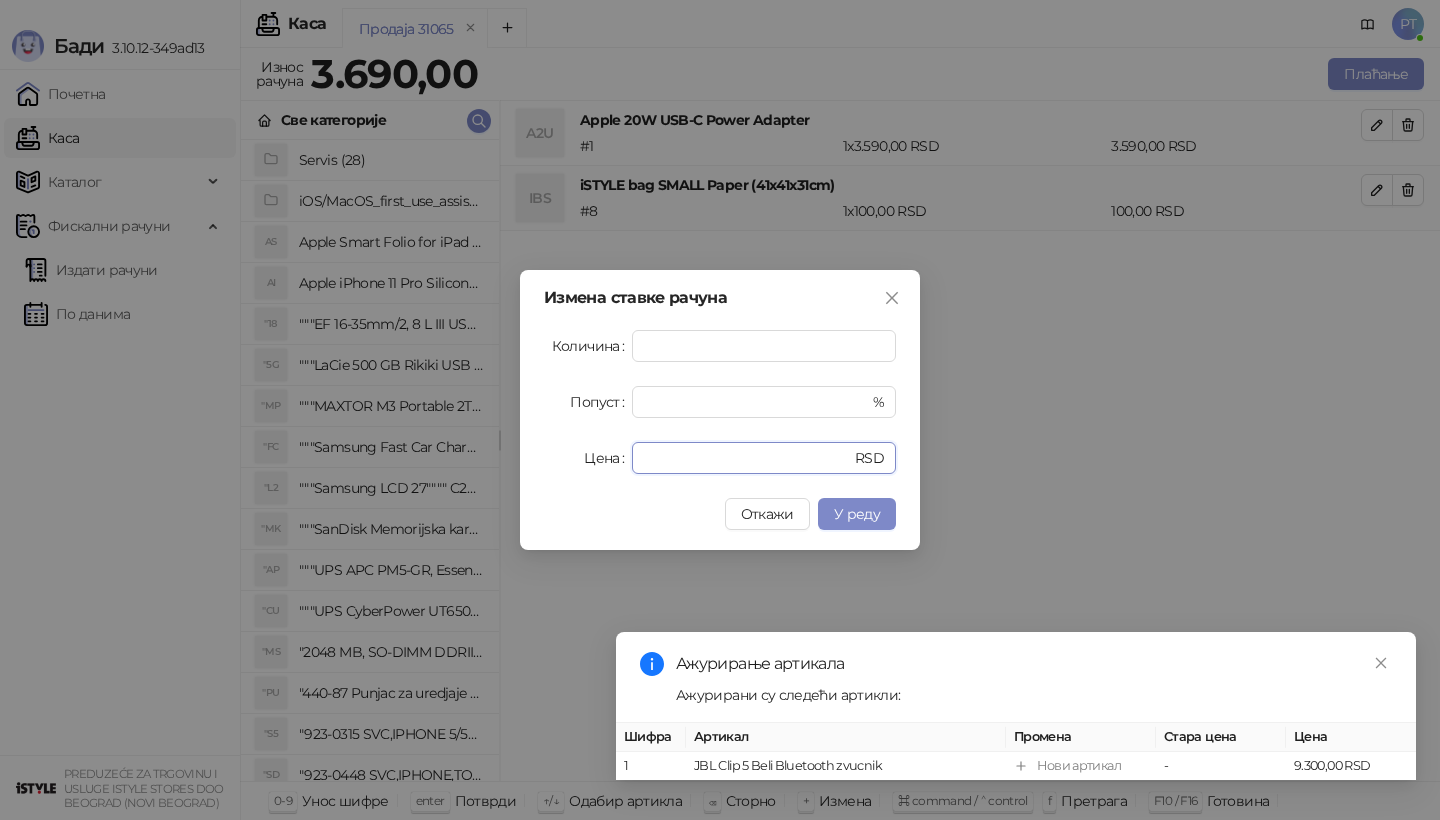 drag, startPoint x: 697, startPoint y: 462, endPoint x: 471, endPoint y: 462, distance: 226 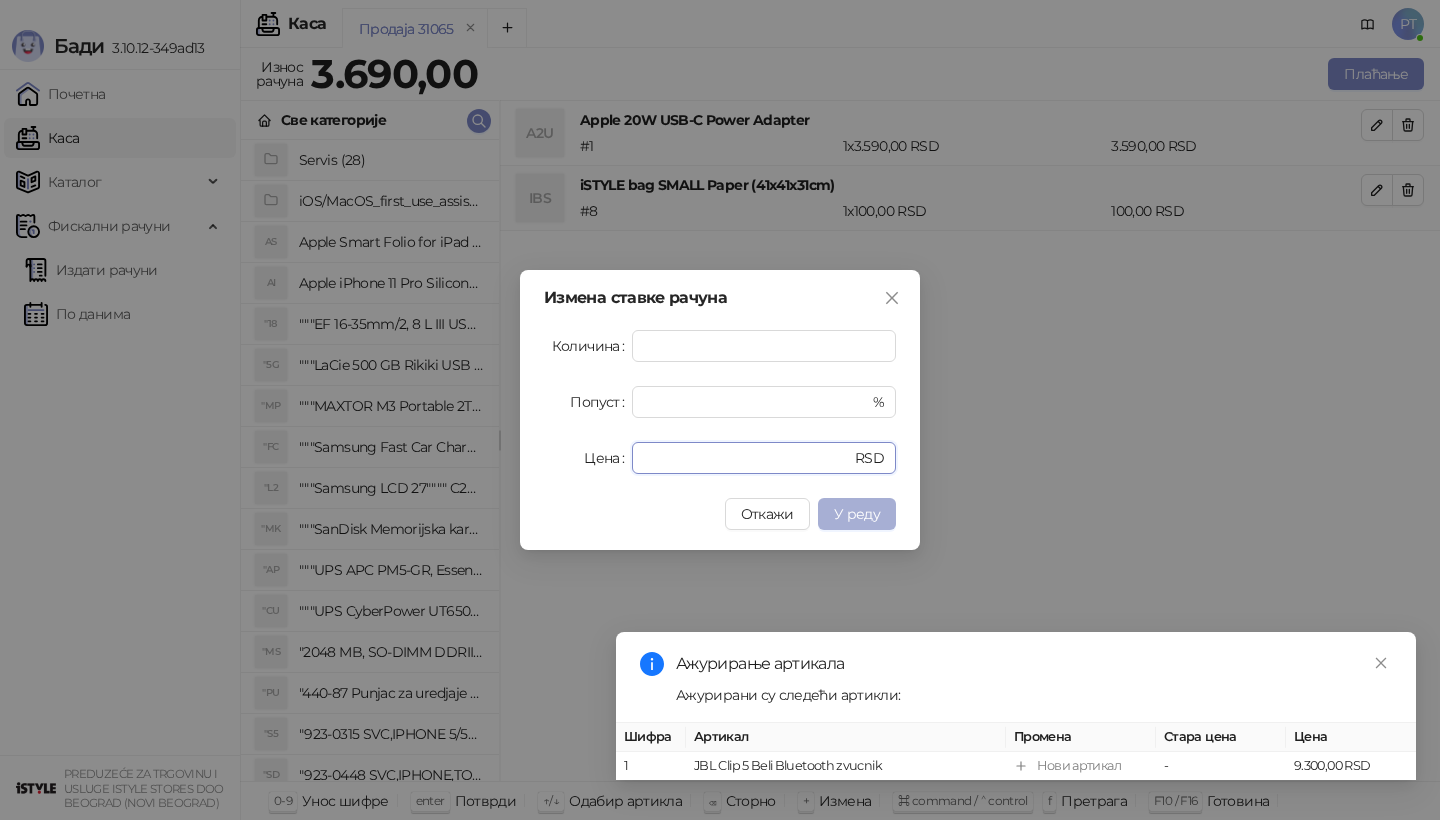 type on "****" 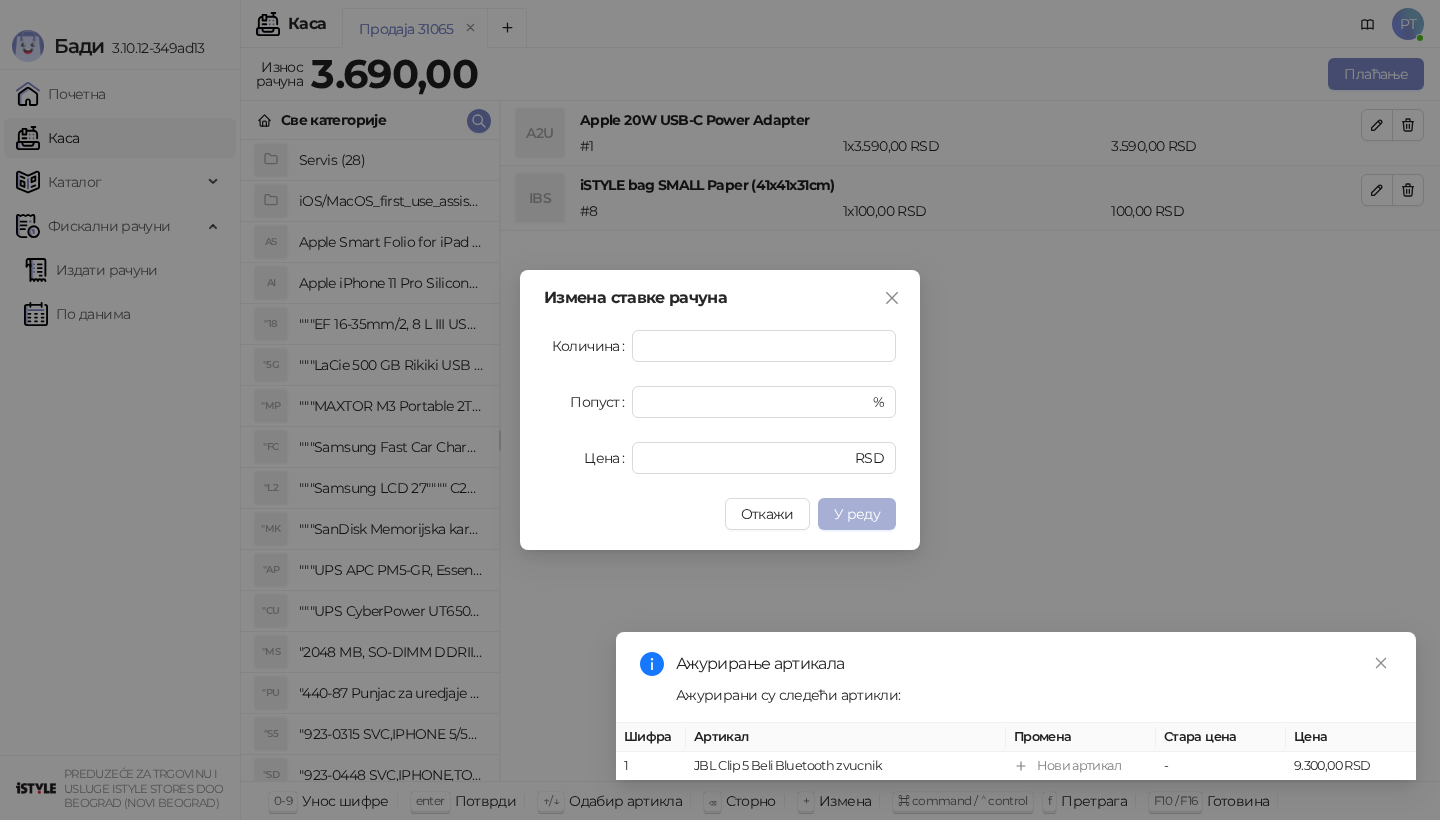 click on "У реду" at bounding box center (857, 514) 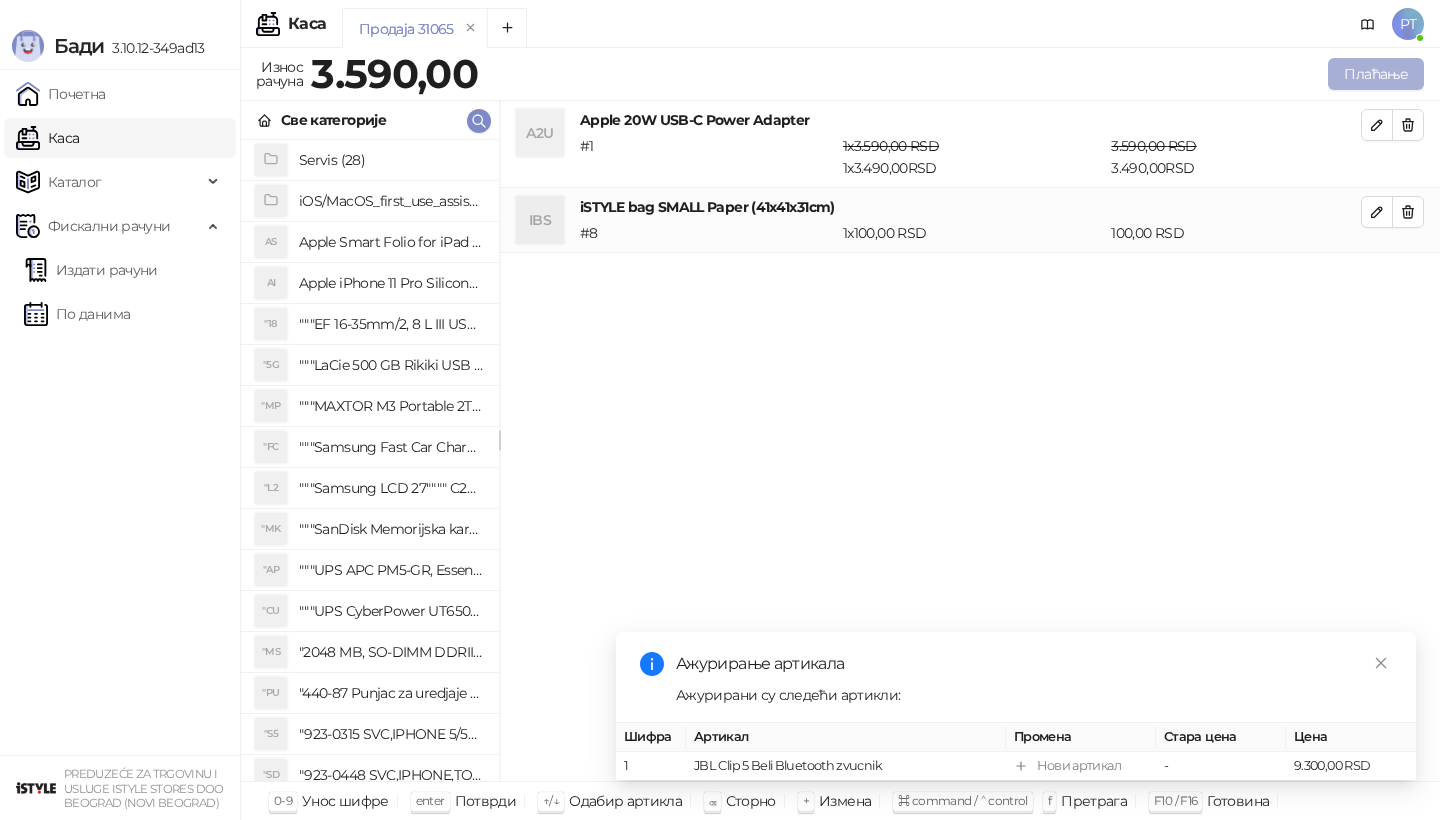 click on "Плаћање" at bounding box center [1376, 74] 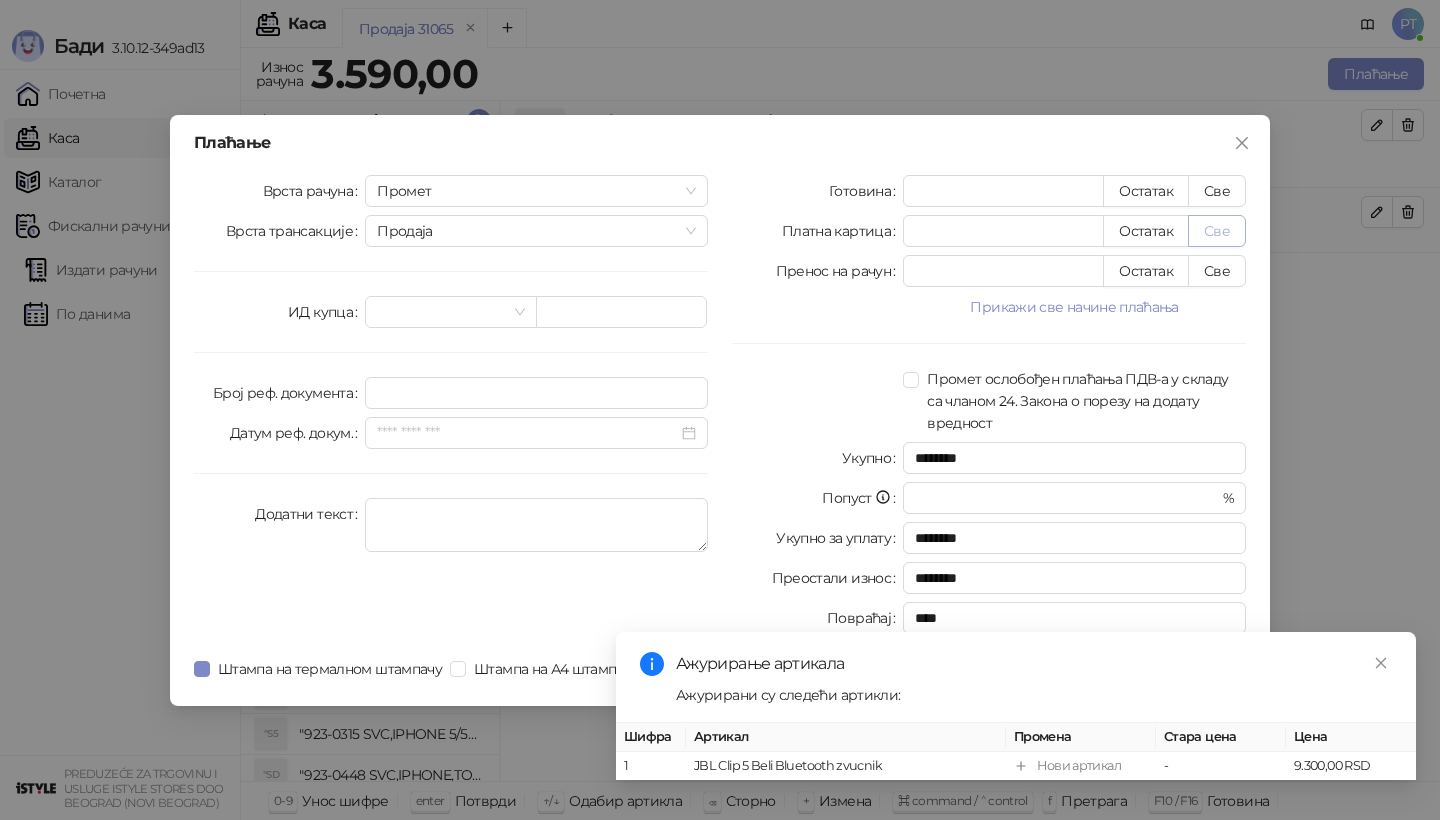 click on "Све" at bounding box center [1217, 231] 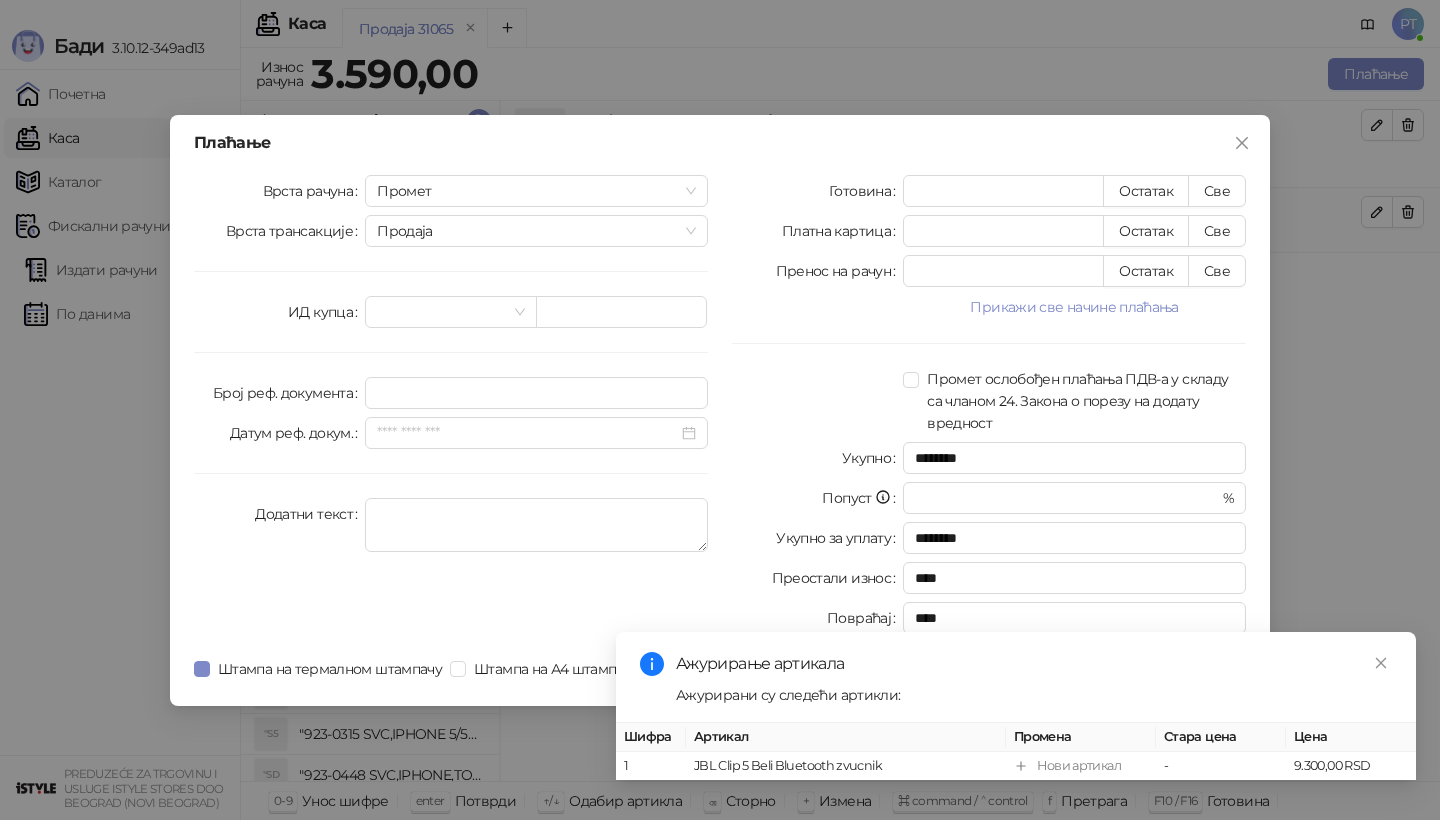 click on "Ажурирање артикала Ажурирани су следећи артикли: Шифра Артикал Промена Стара цена Цена           1 JBL Clip 5 Beli Bluetooth zvucnik     Нови артикал - 9.300,00 RSD" at bounding box center [1016, 706] 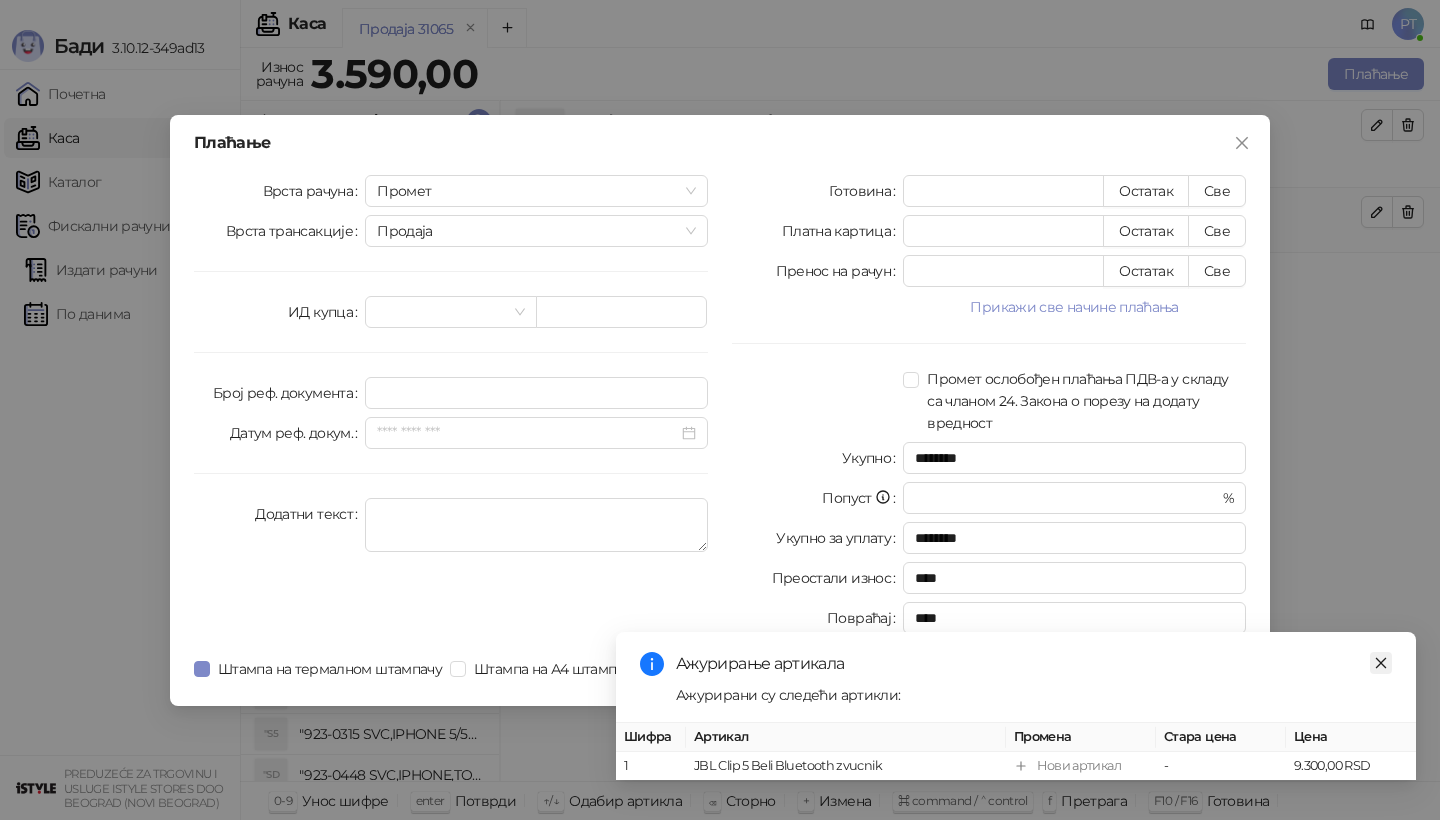 click 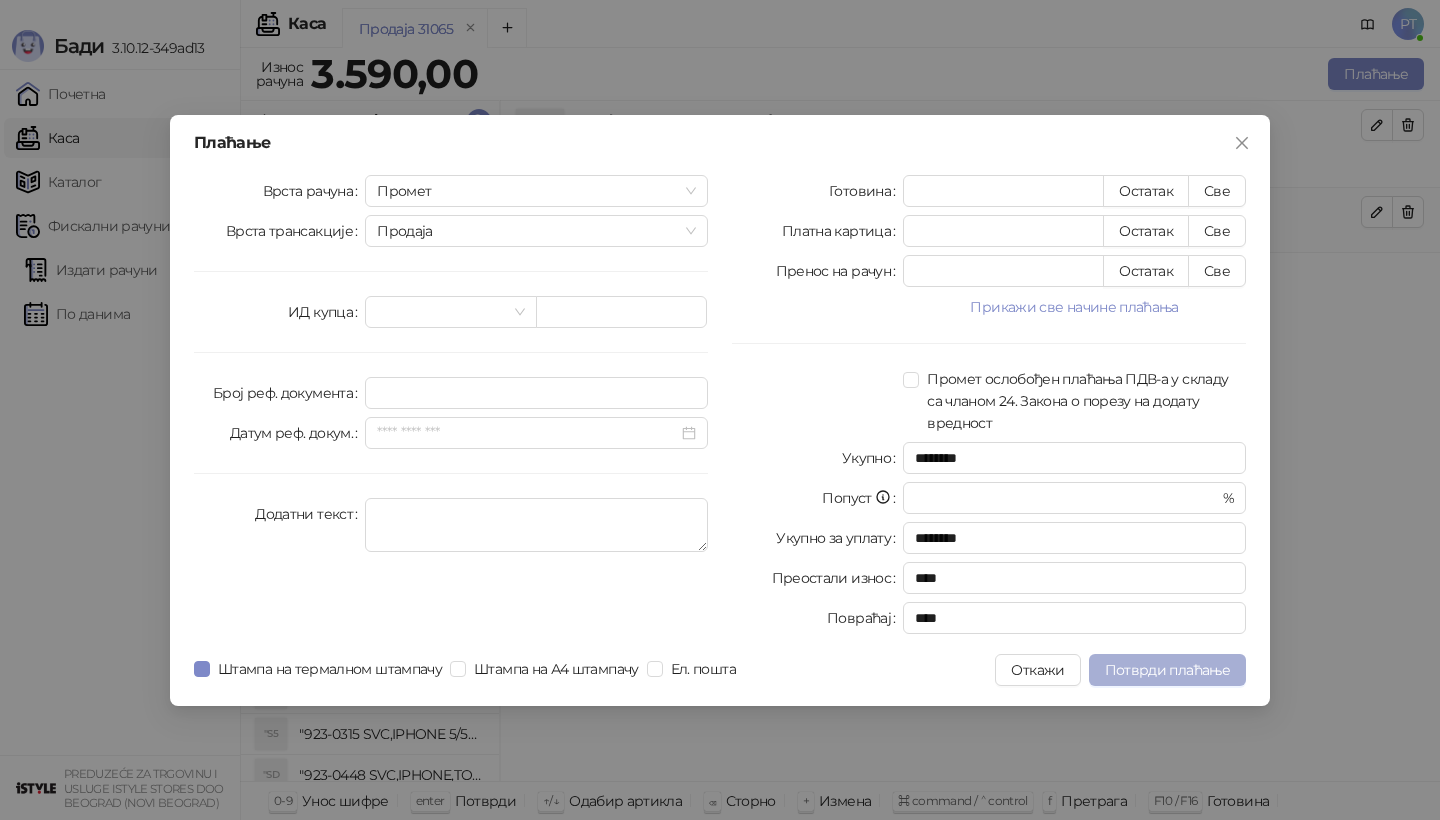 click on "Потврди плаћање" at bounding box center (1167, 670) 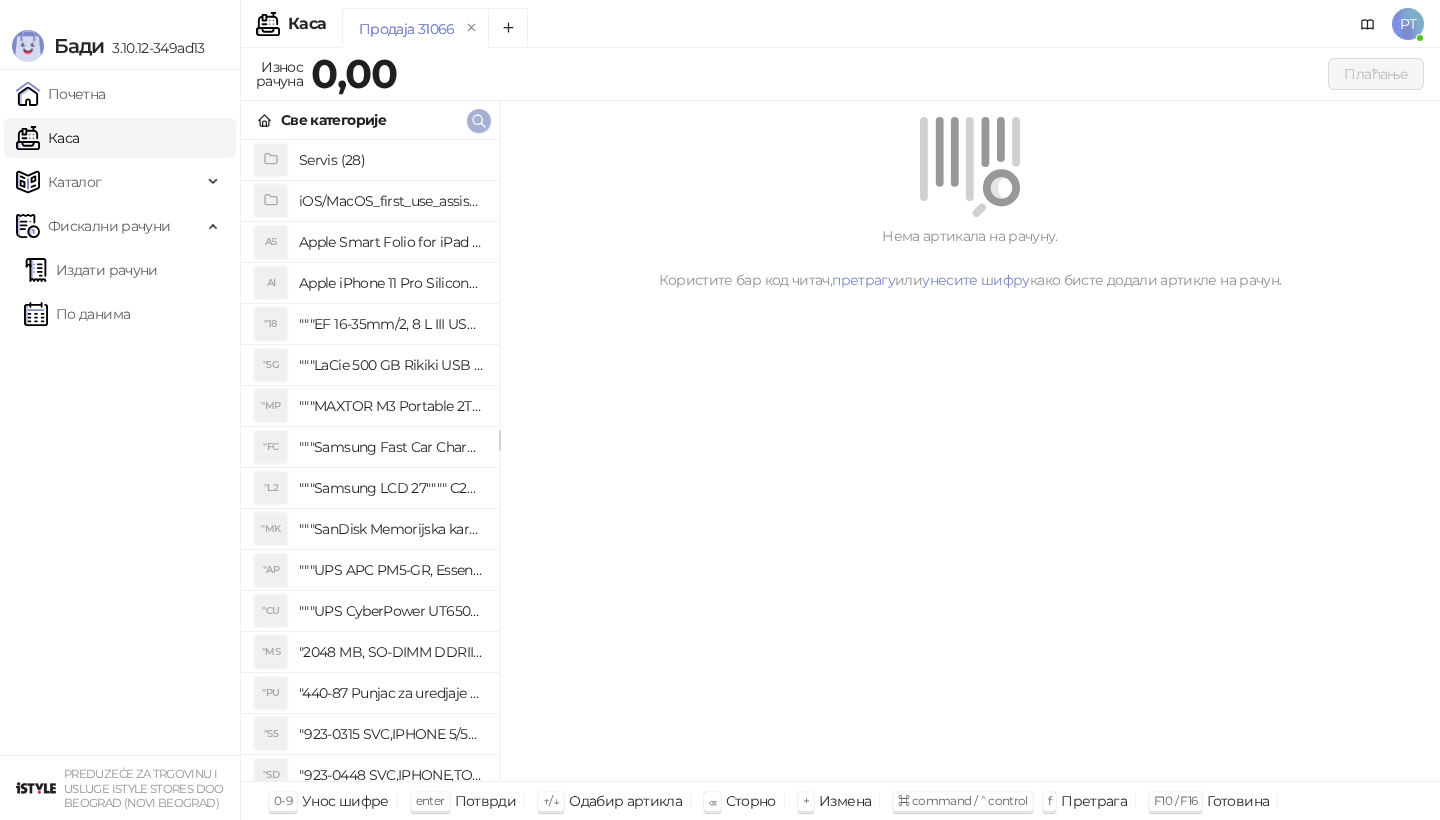 click 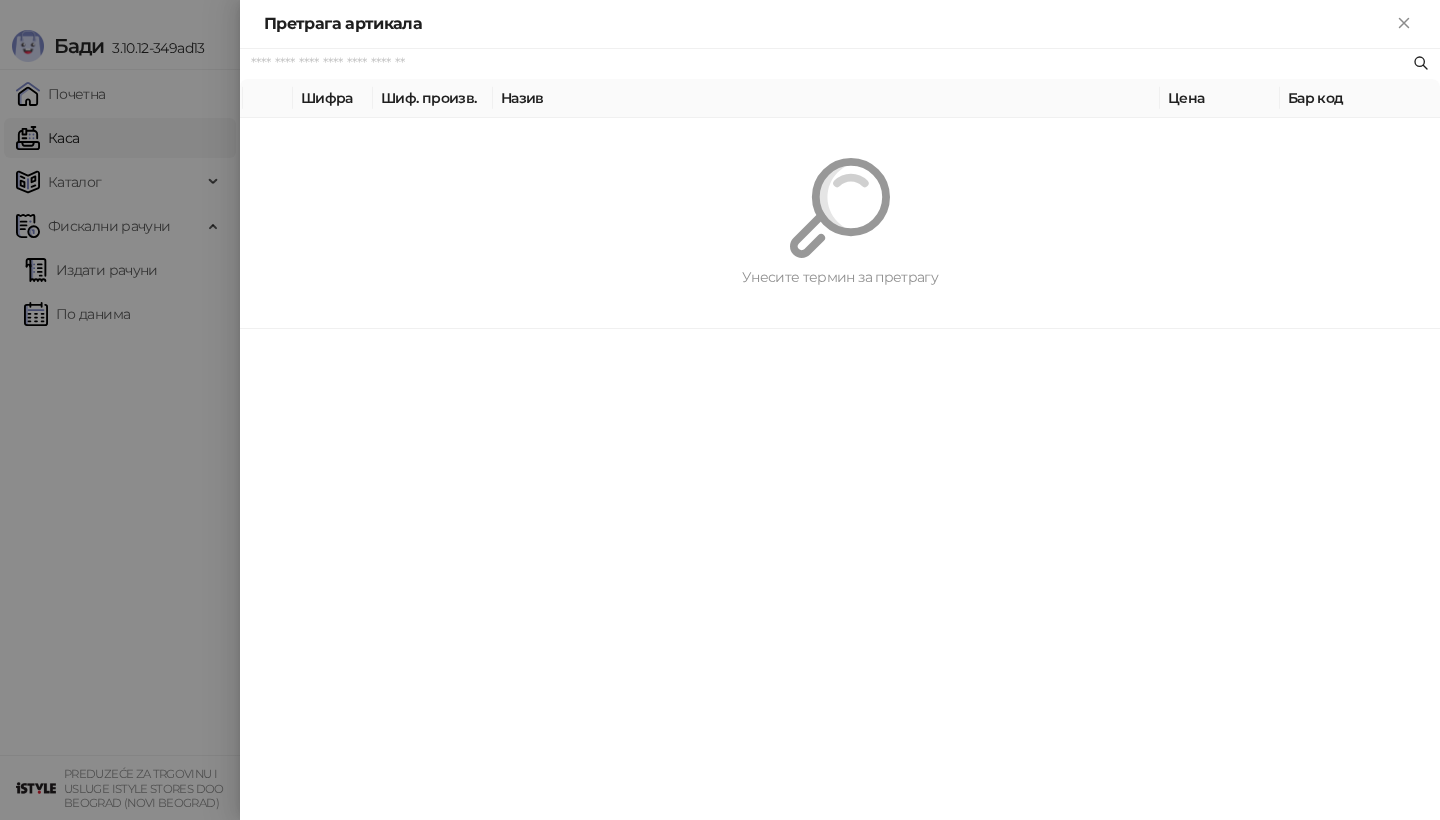 paste on "*********" 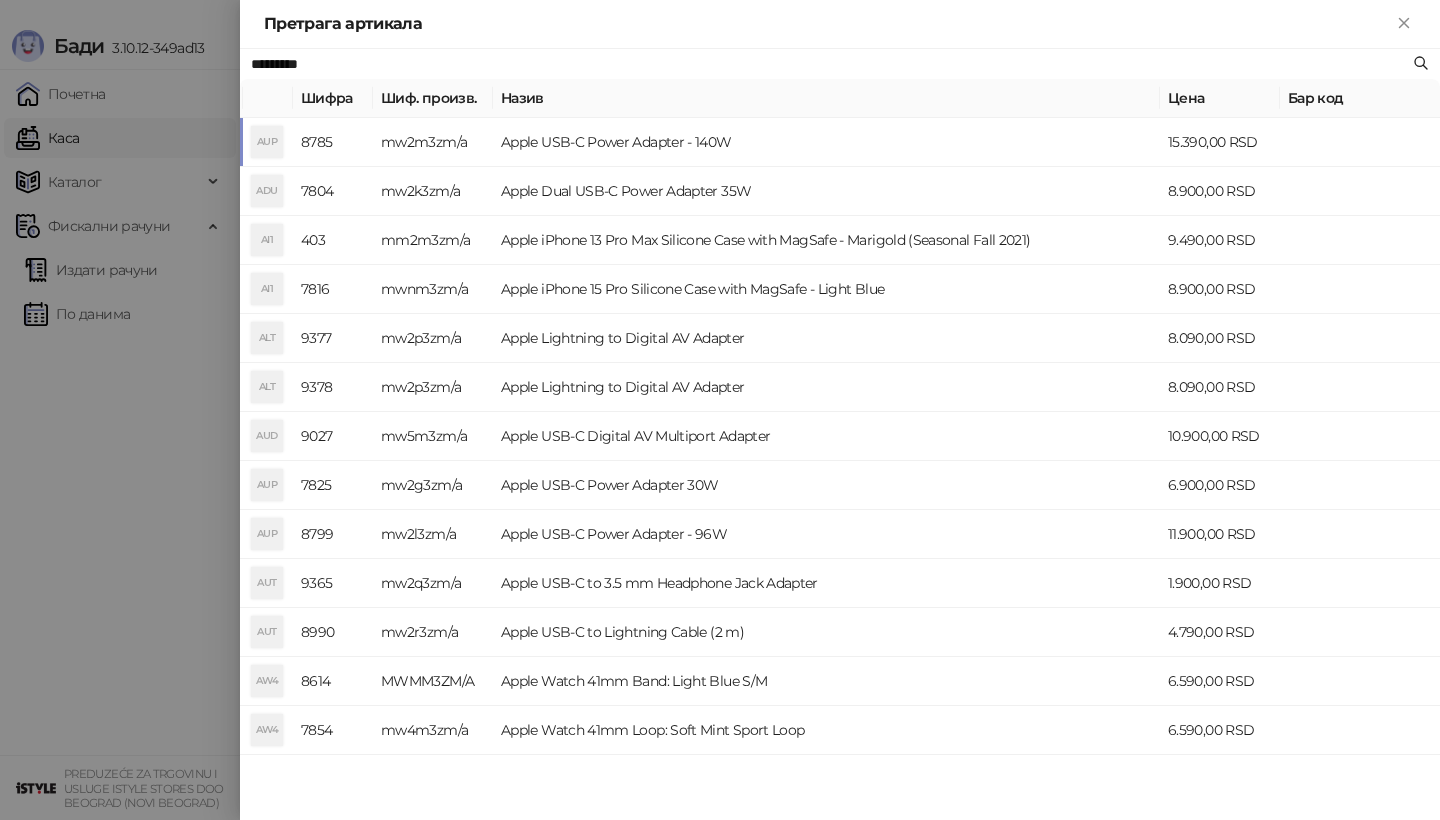 type on "*********" 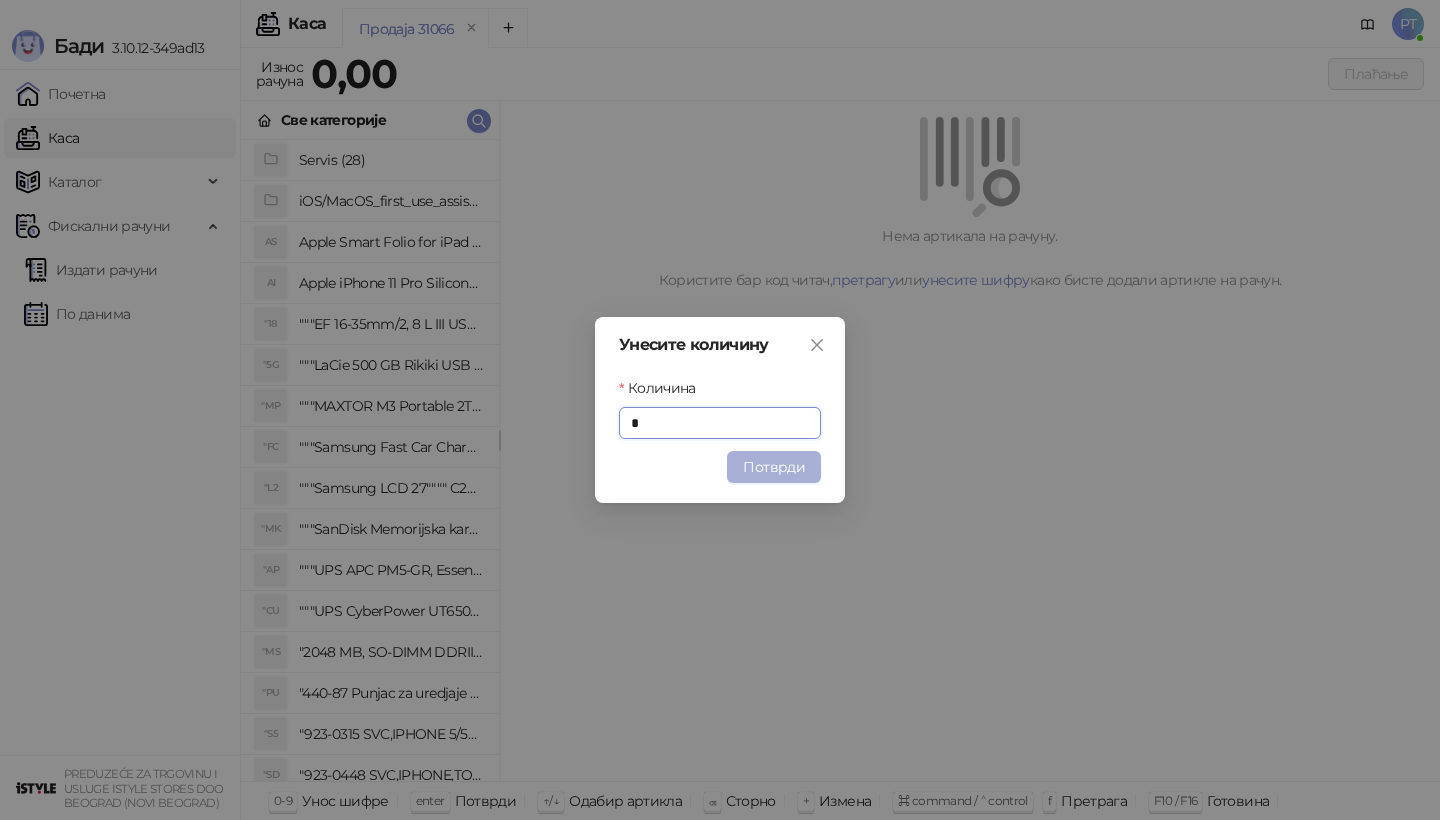 click on "Потврди" at bounding box center (774, 467) 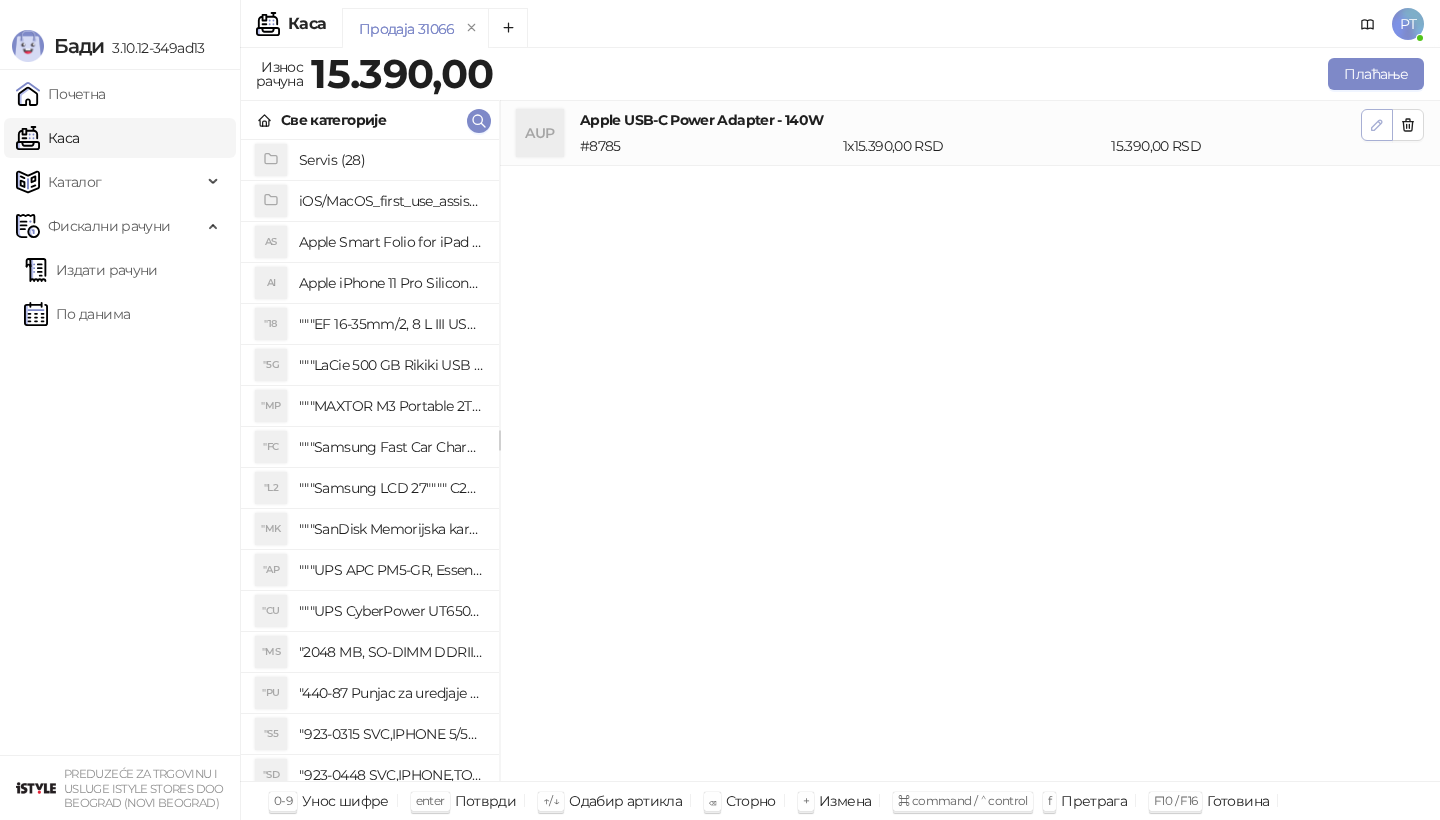 click 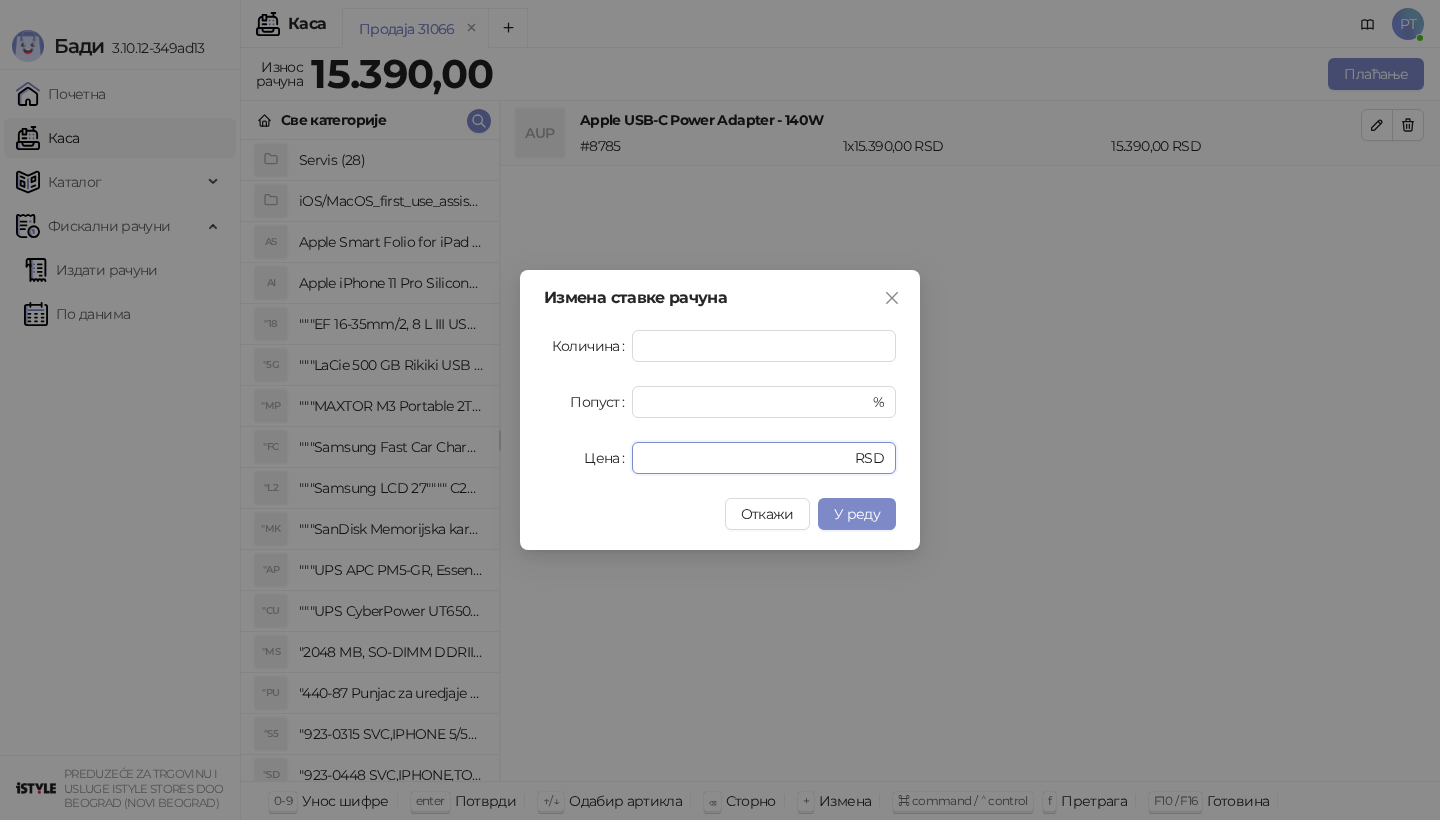 drag, startPoint x: 706, startPoint y: 451, endPoint x: 500, endPoint y: 458, distance: 206.1189 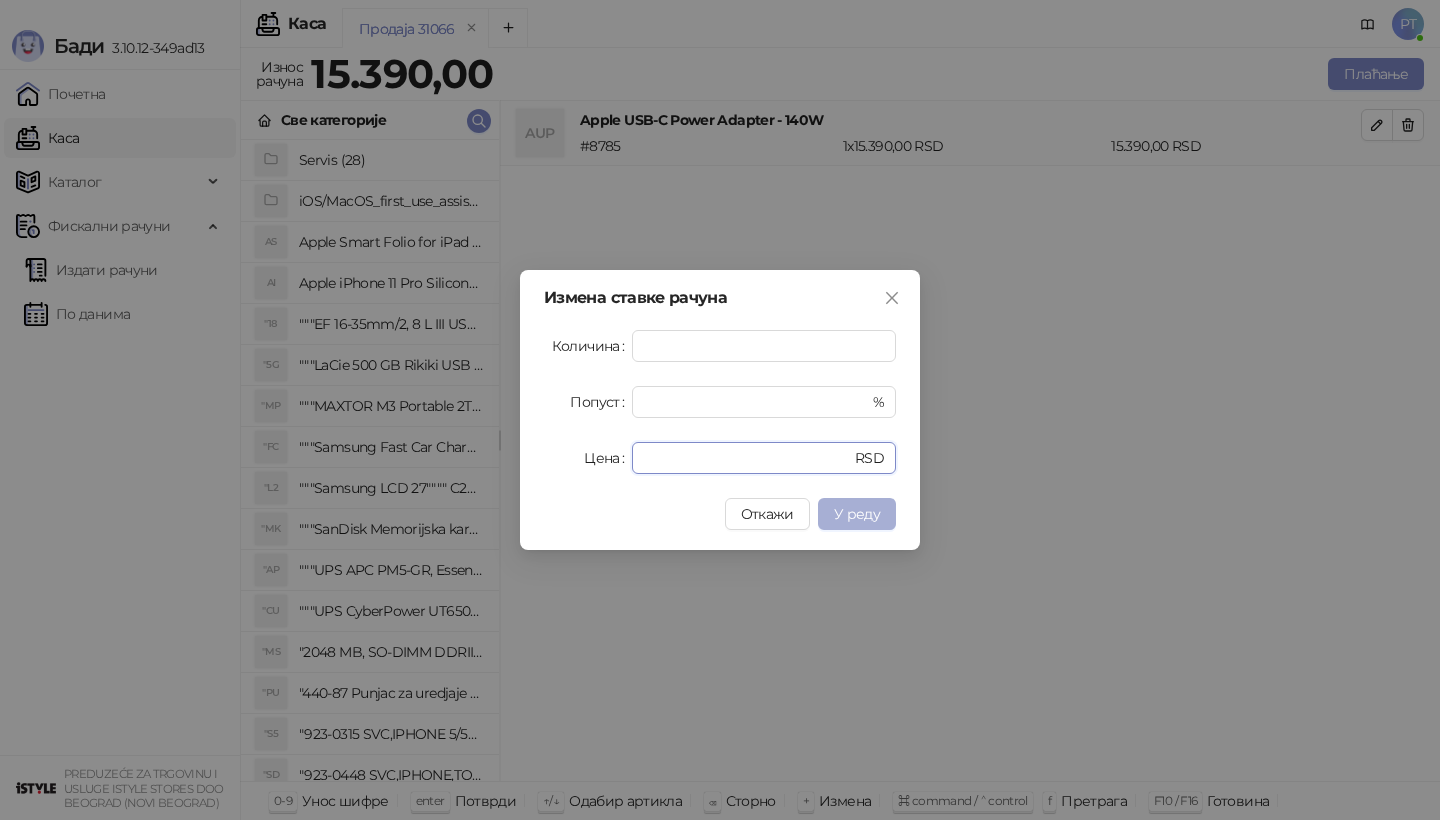 type on "*****" 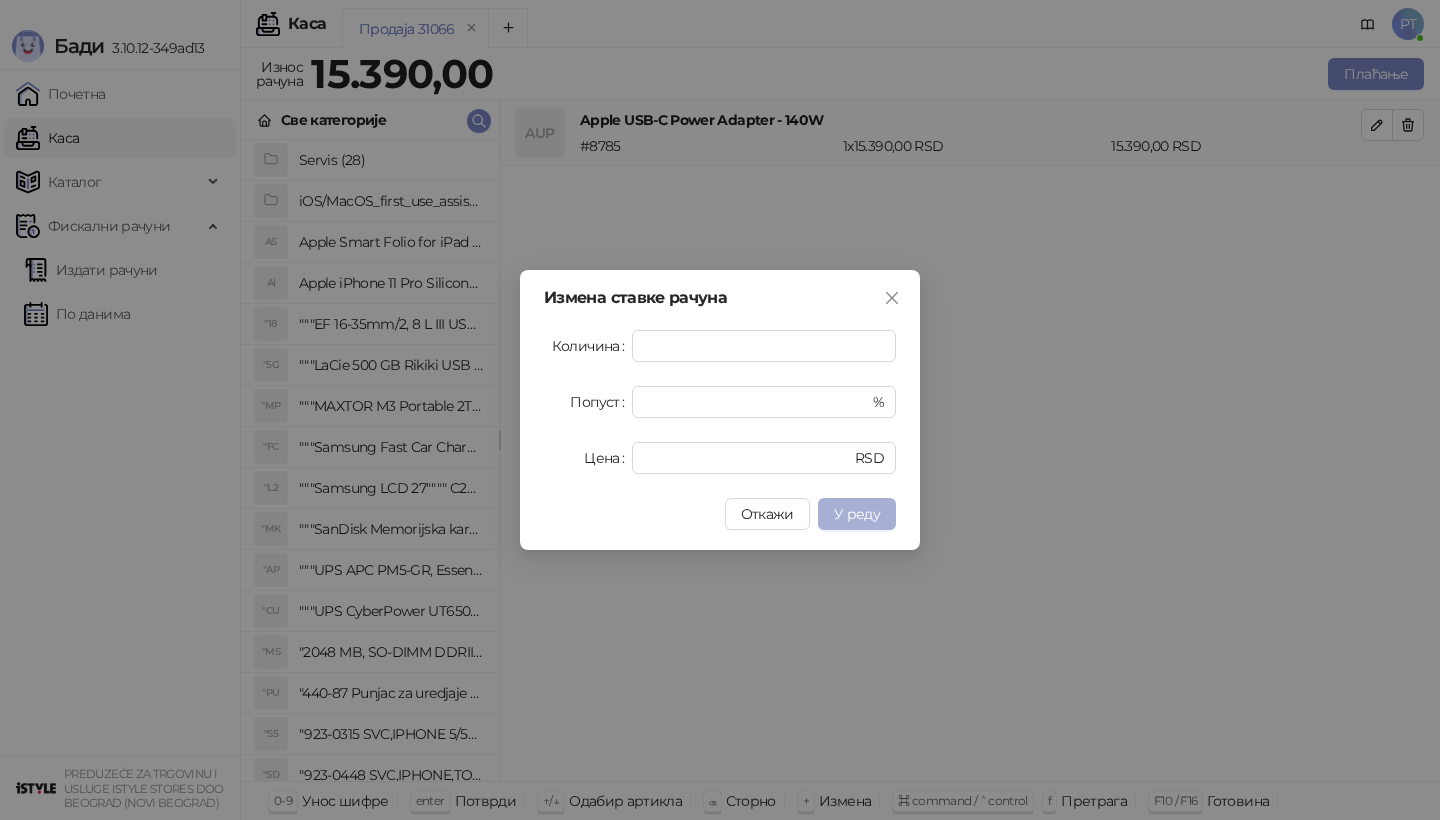 click on "У реду" at bounding box center [857, 514] 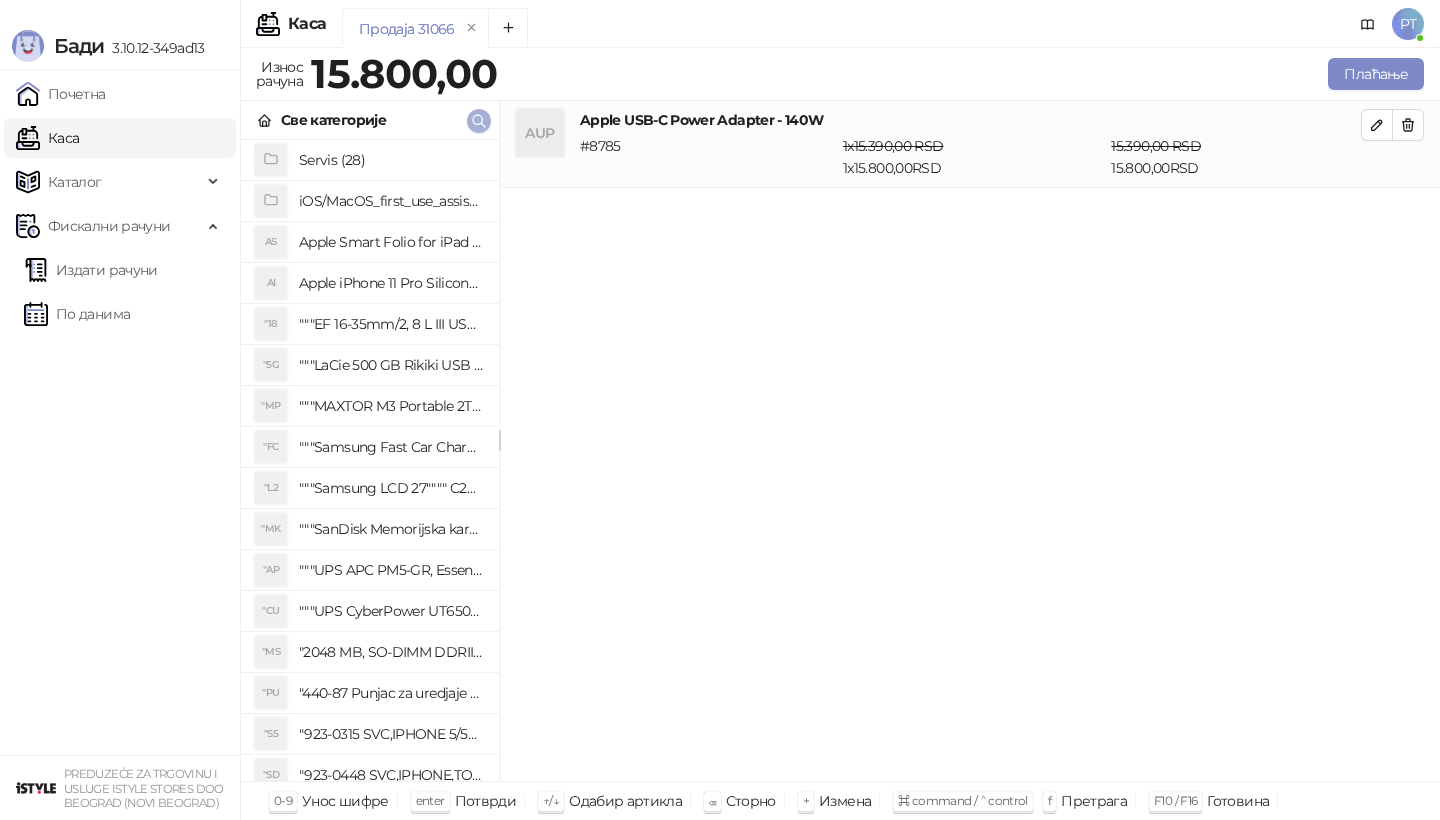 click 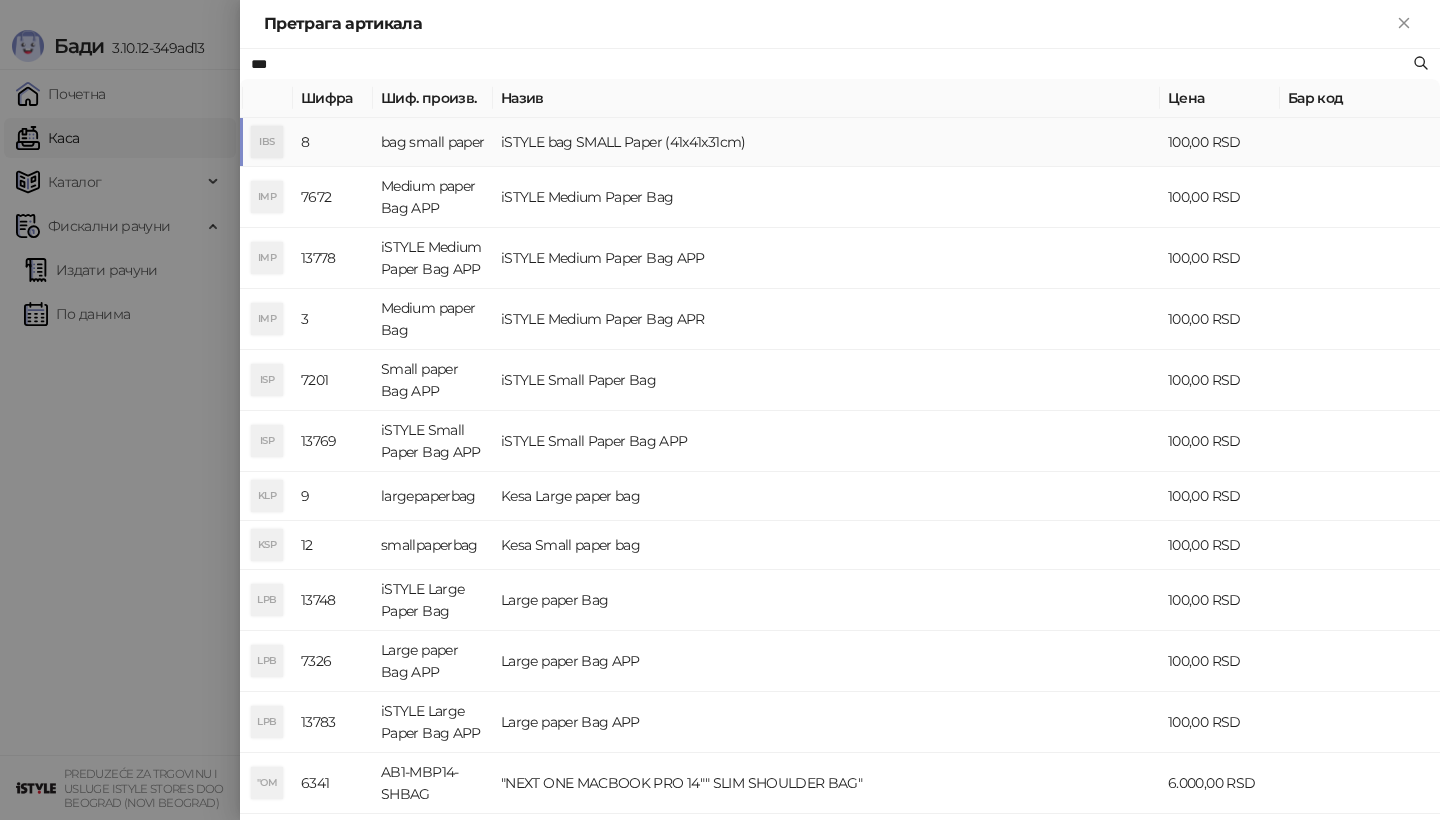 type on "***" 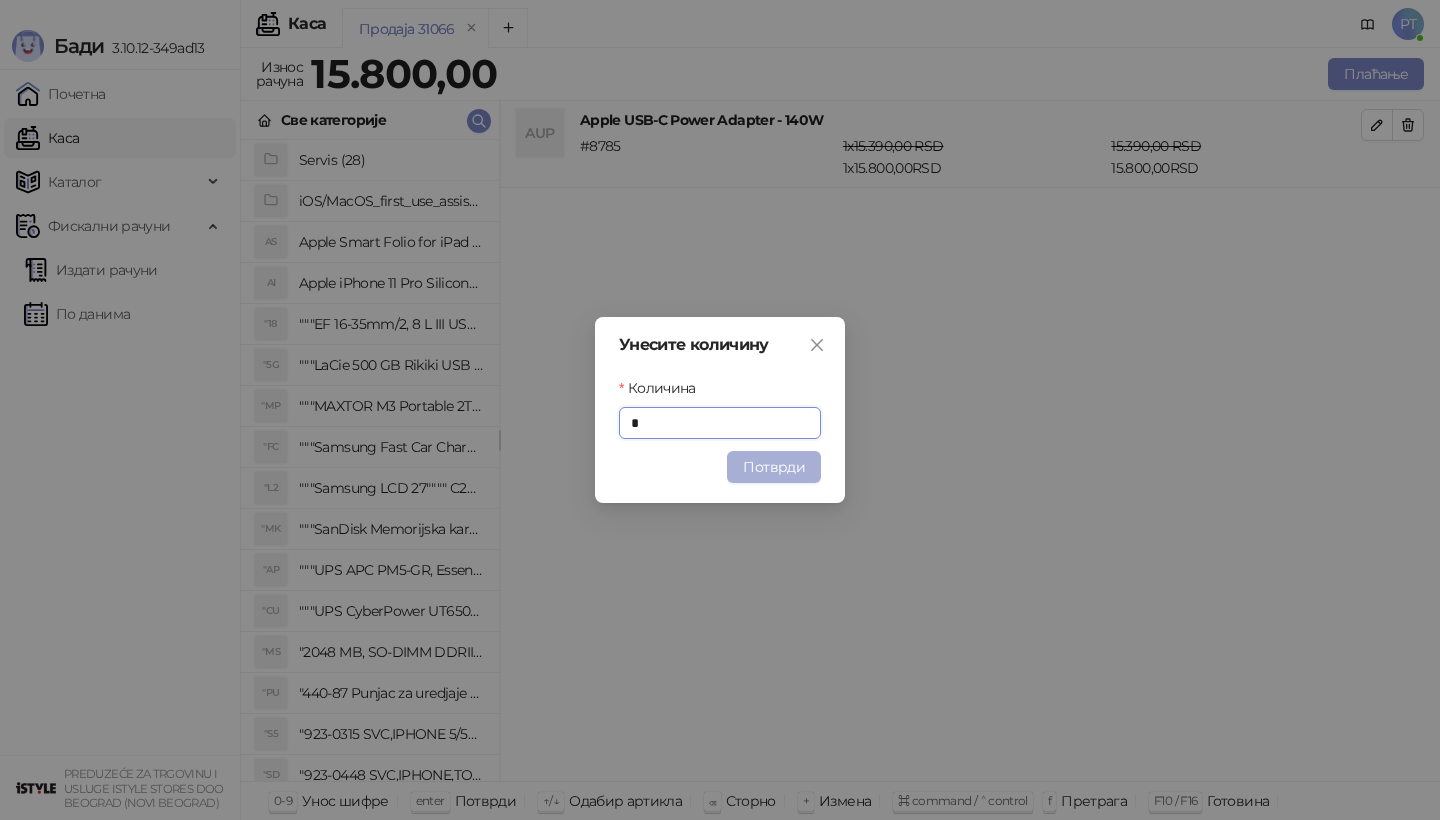 click on "Потврди" at bounding box center [774, 467] 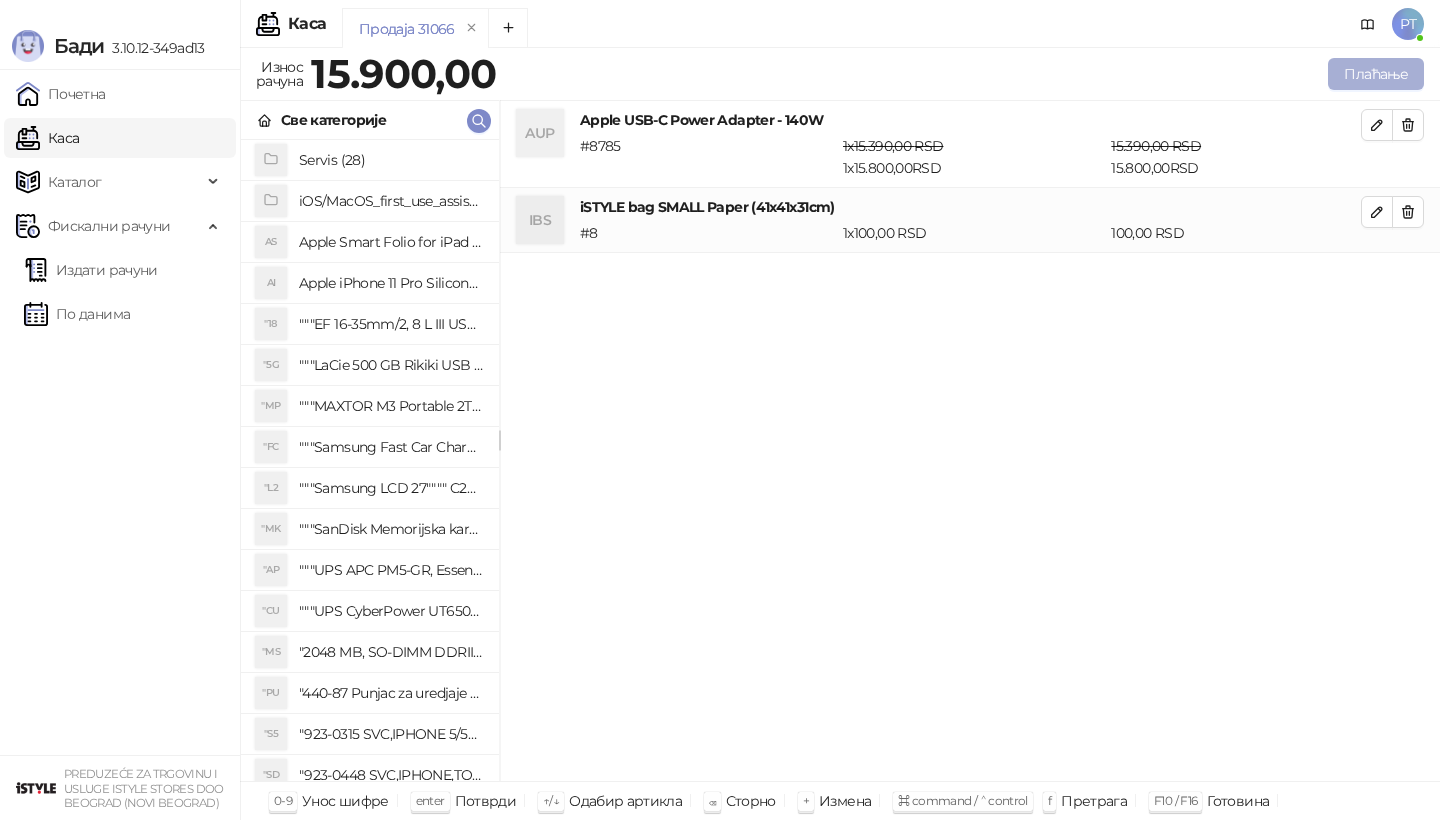 click on "Плаћање" at bounding box center [1376, 74] 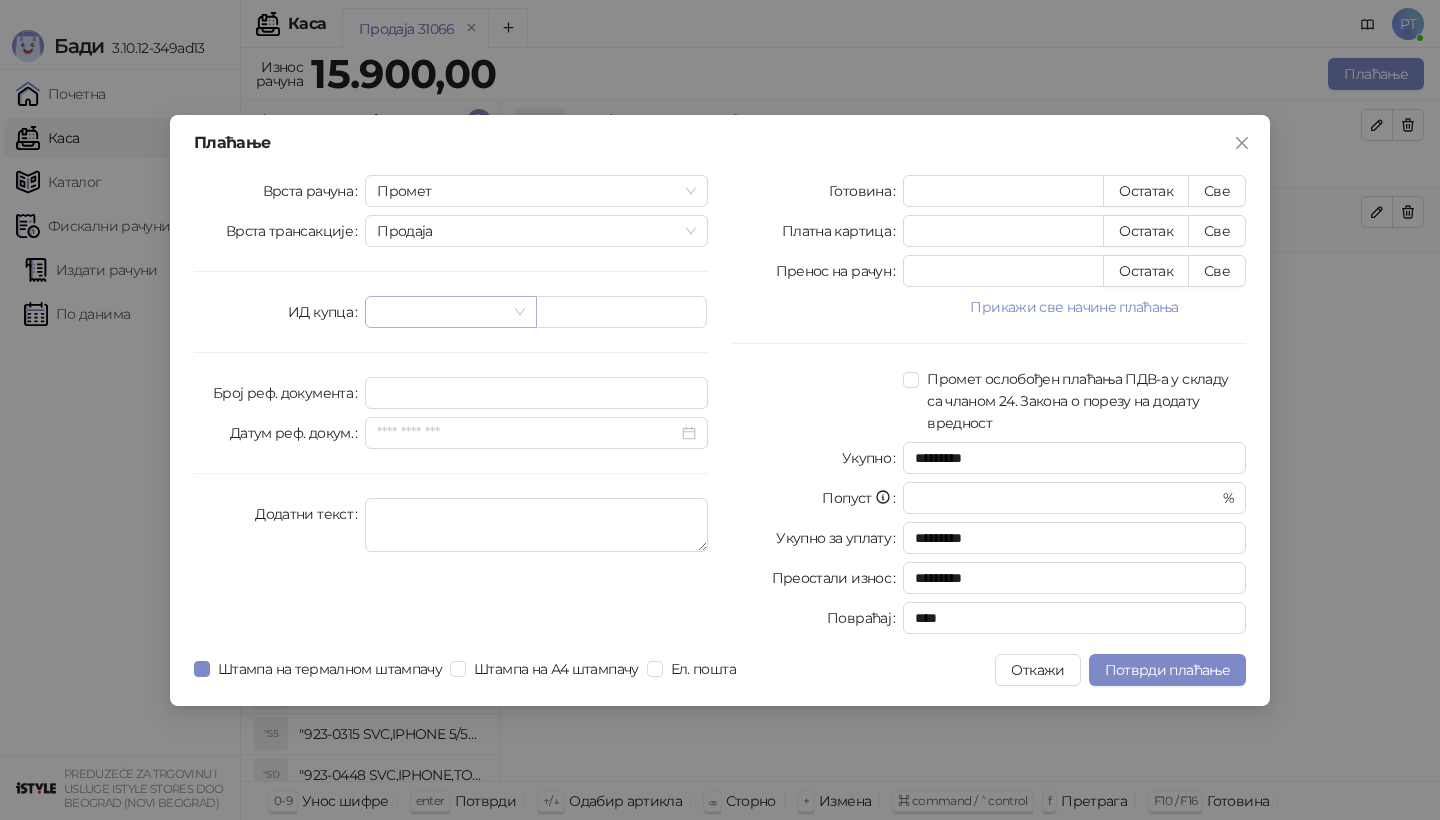 click at bounding box center [450, 312] 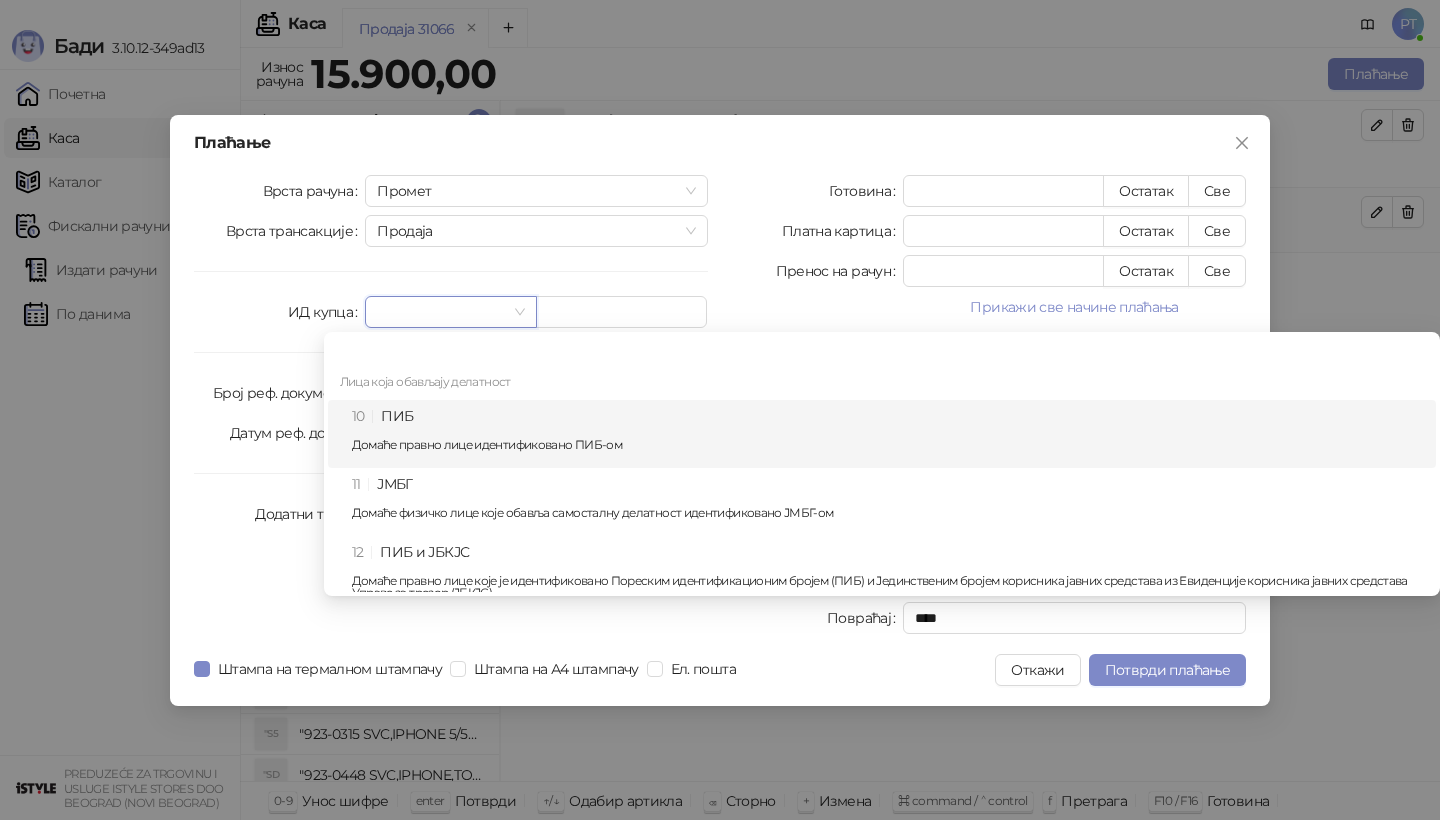 click on "10 ПИБ Домаће правно лице идентификовано ПИБ-ом" at bounding box center [882, 434] 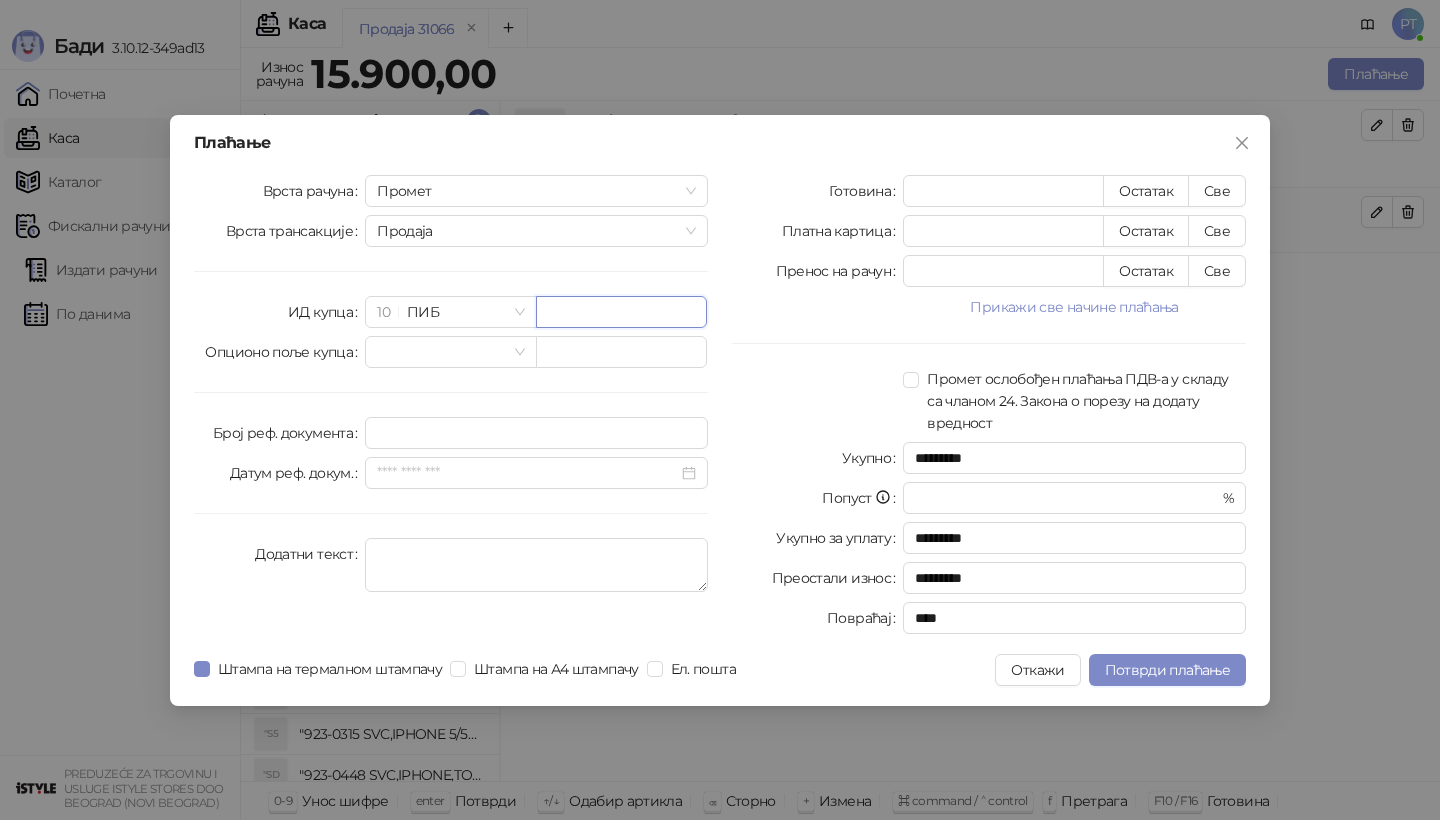 click at bounding box center [621, 312] 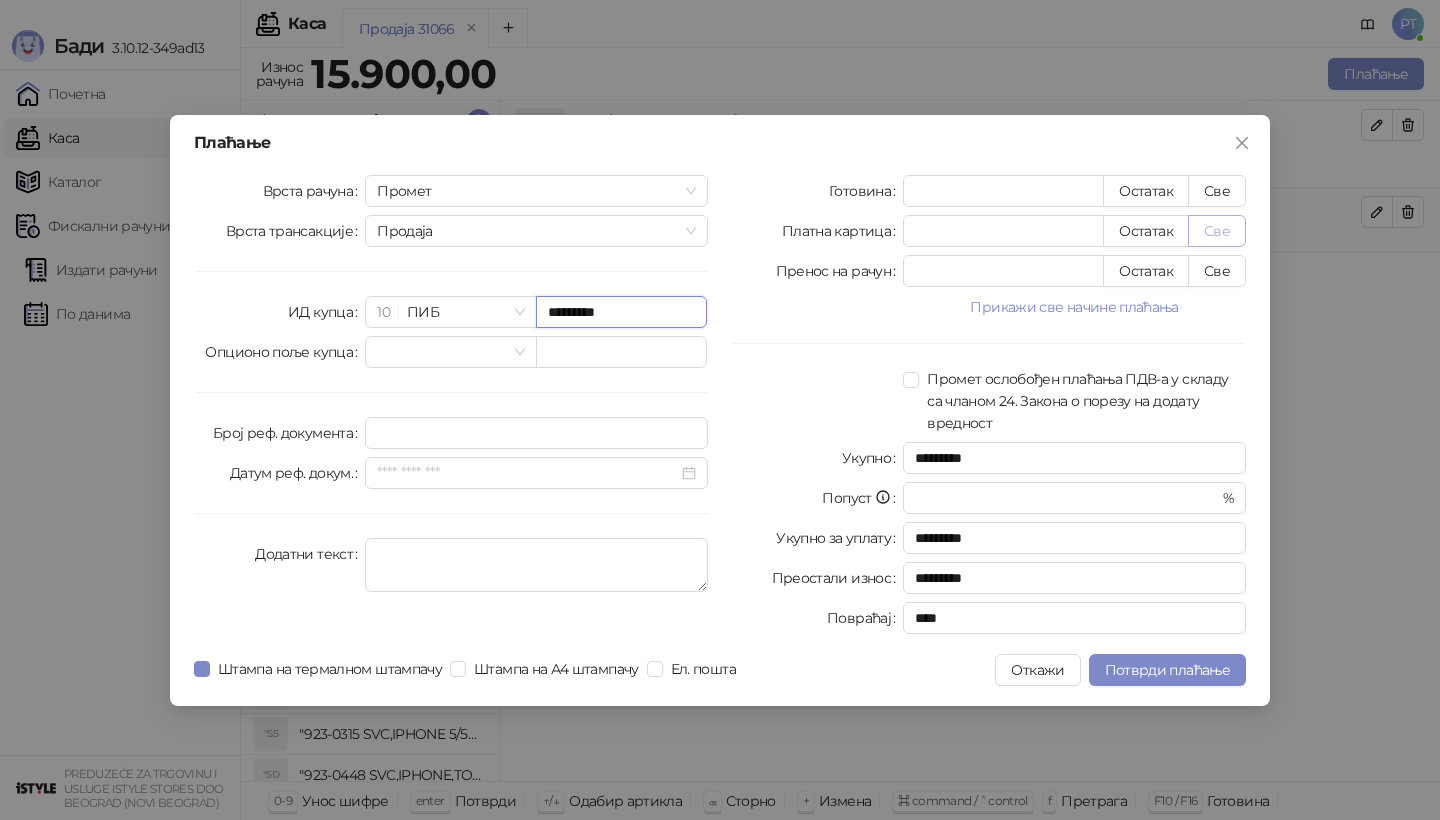 type on "*********" 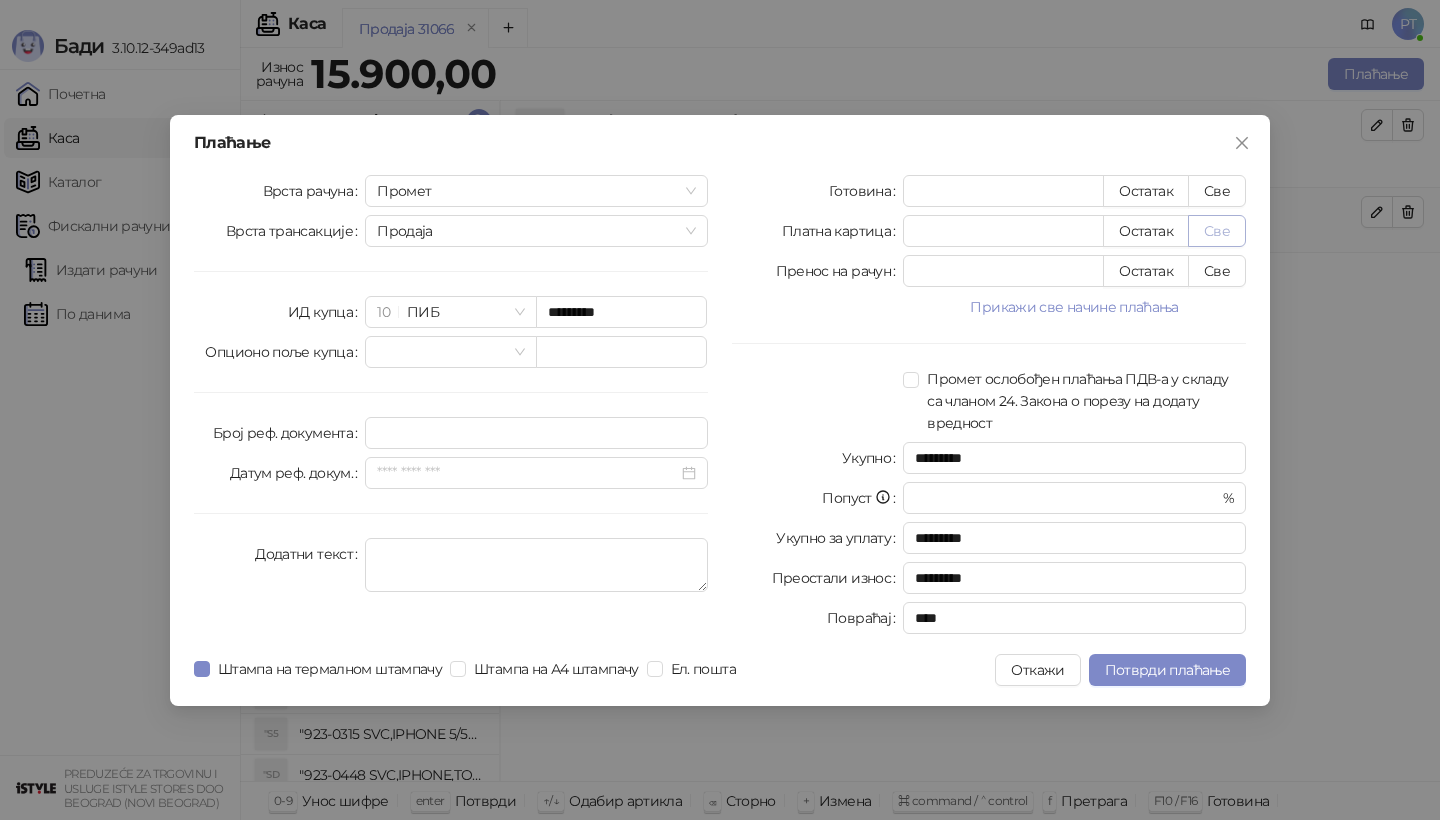 click on "Све" at bounding box center [1217, 231] 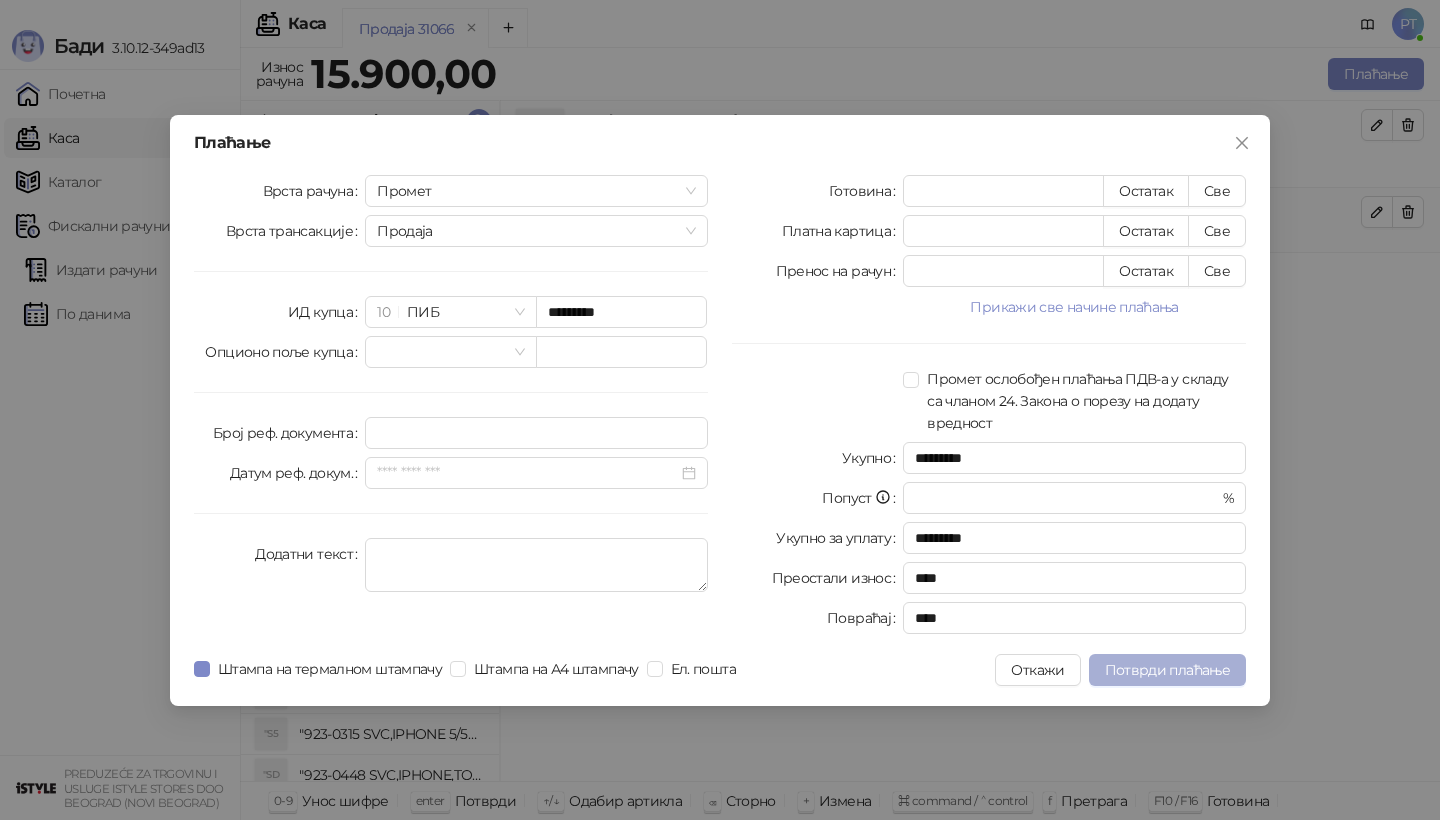 click on "Потврди плаћање" at bounding box center [1167, 670] 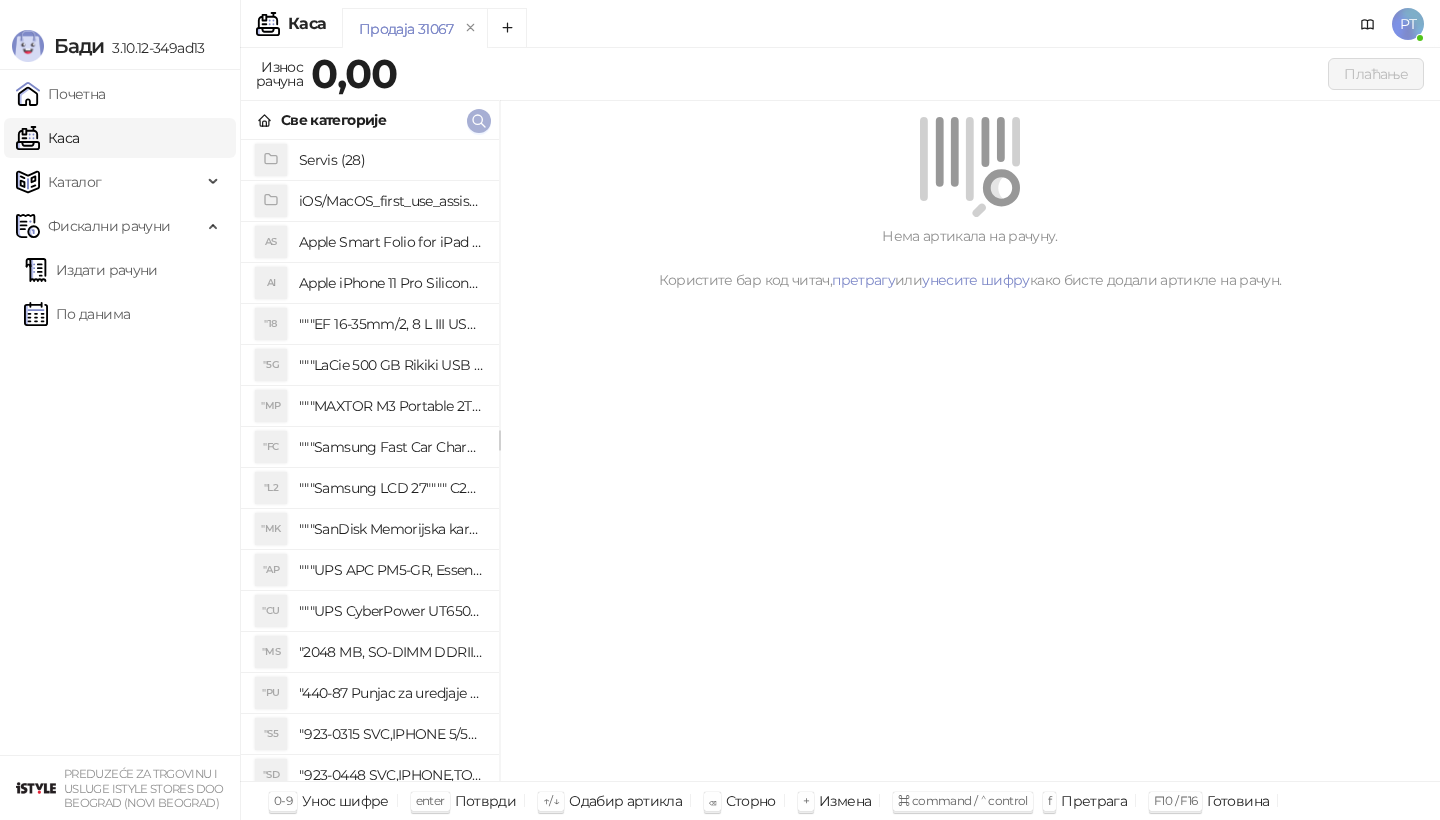 click 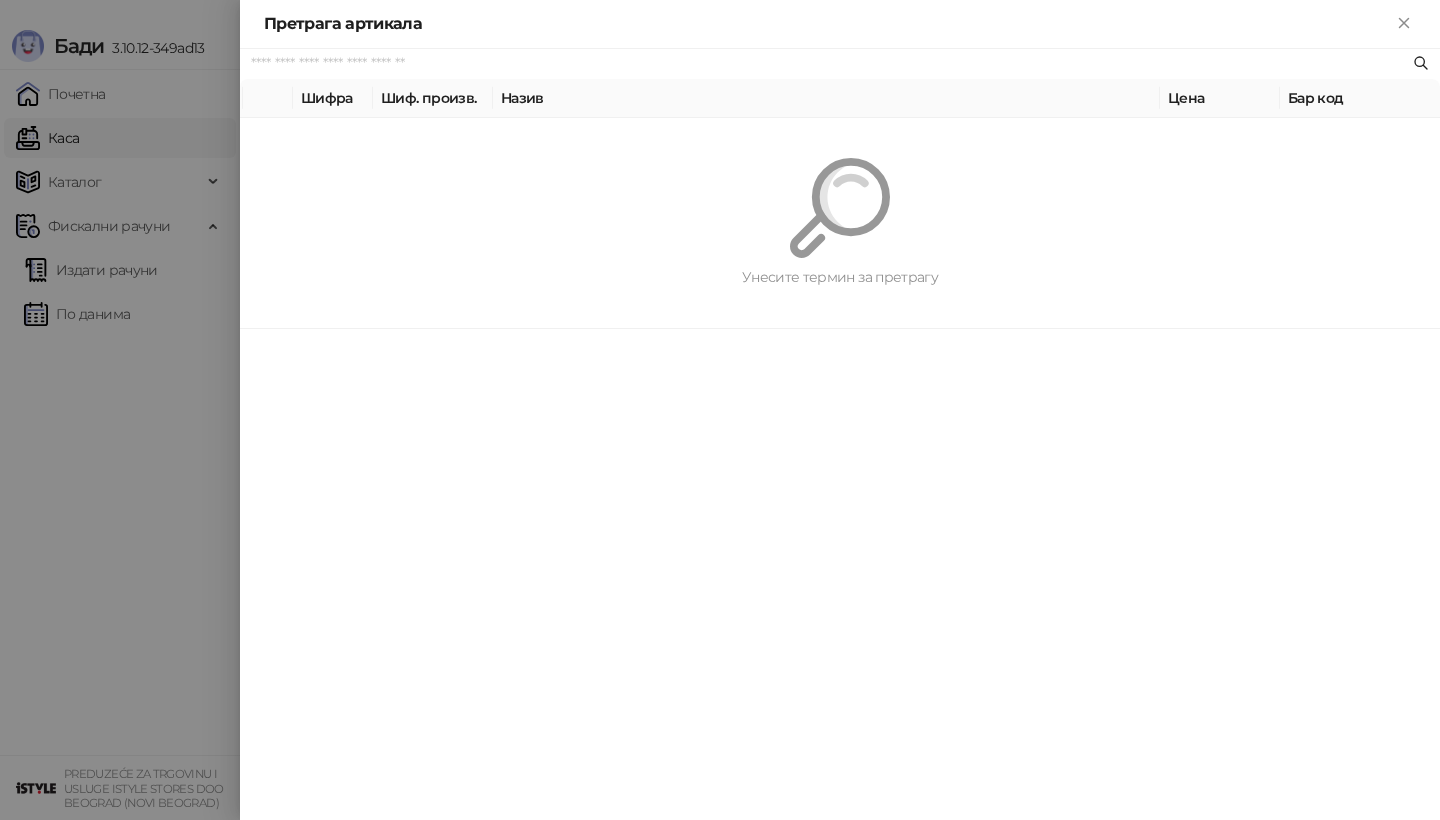 paste on "*********" 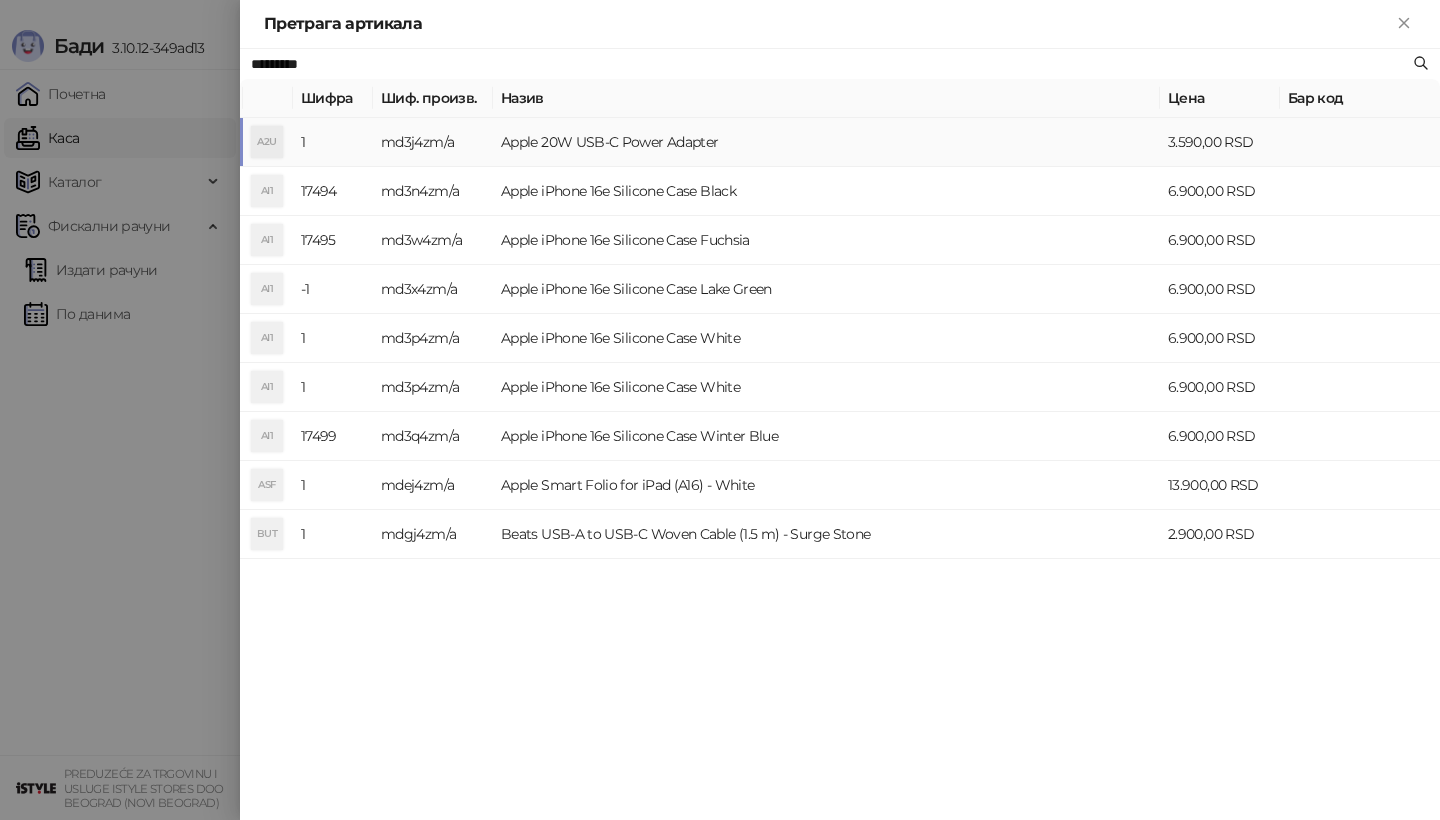 click on "A2U" at bounding box center (267, 142) 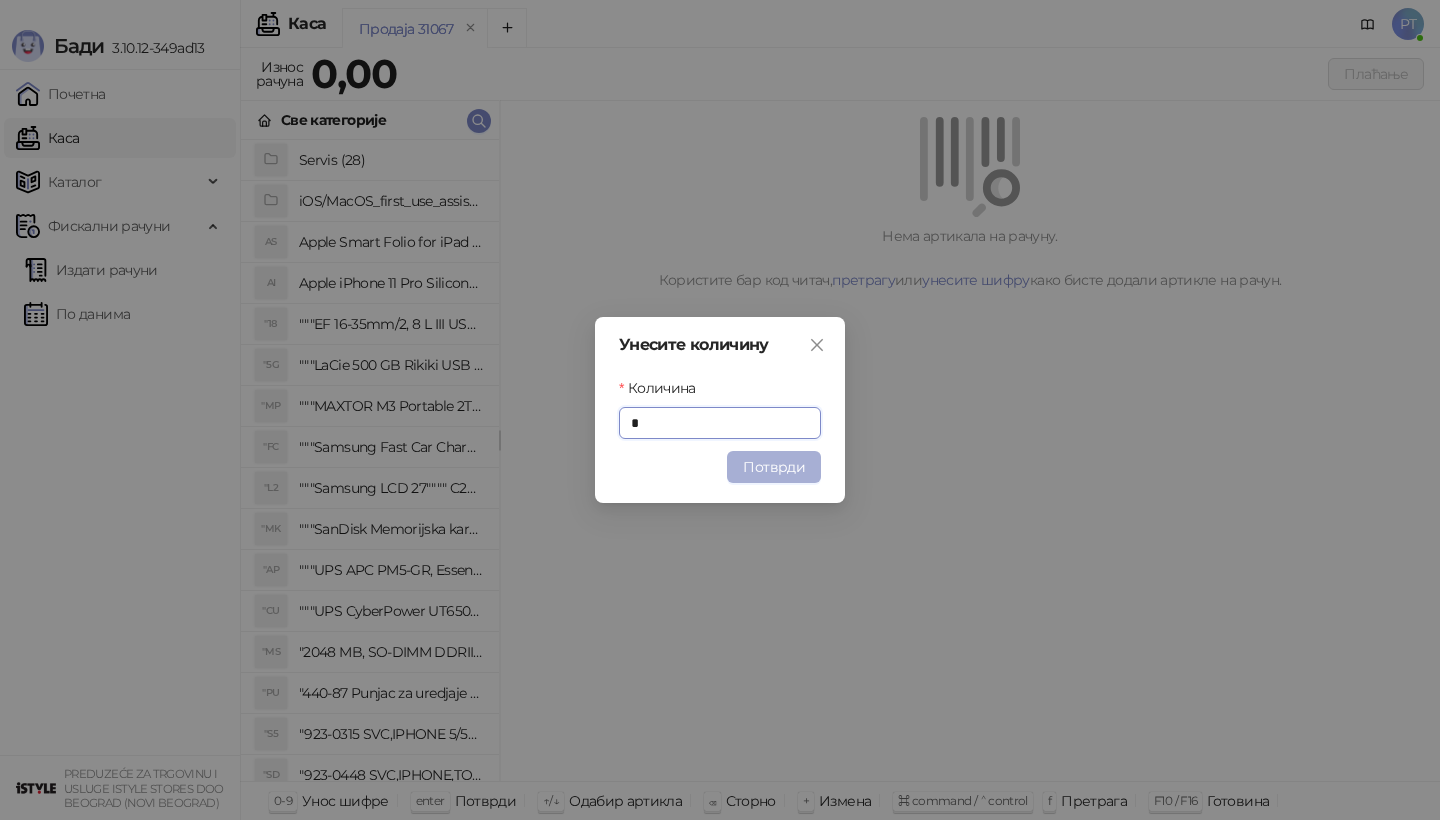 click on "Потврди" at bounding box center (774, 467) 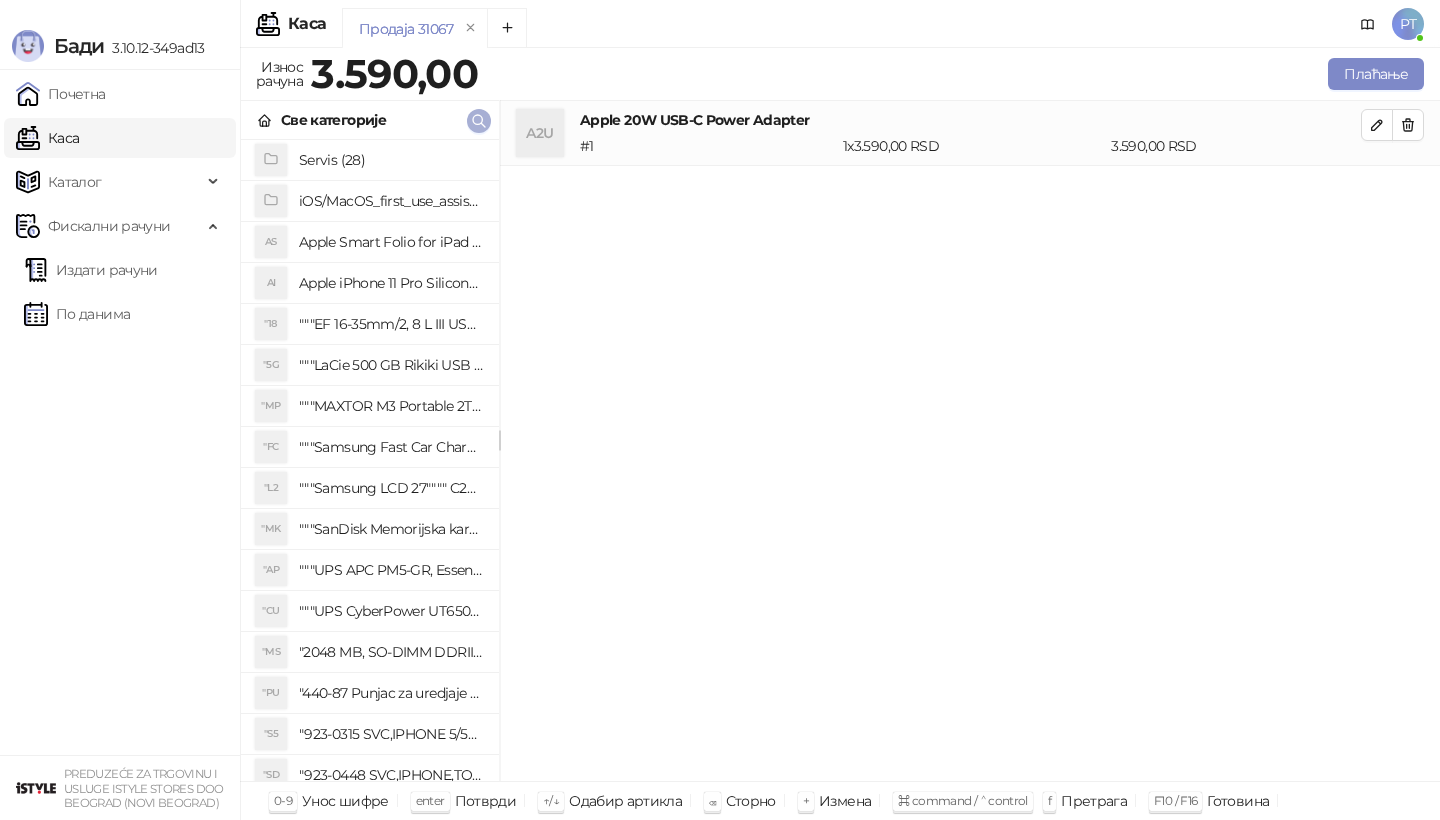 click 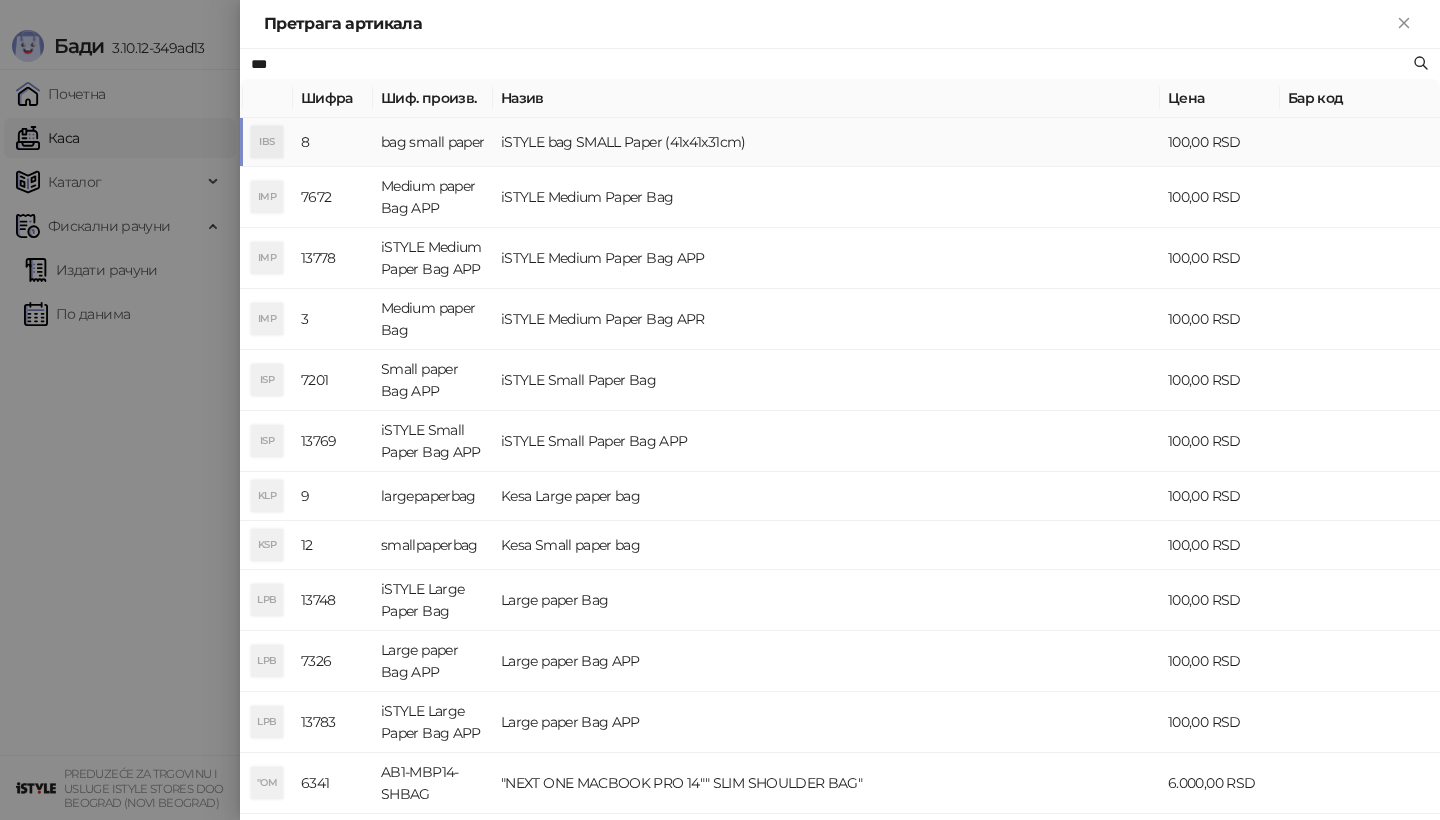 type on "***" 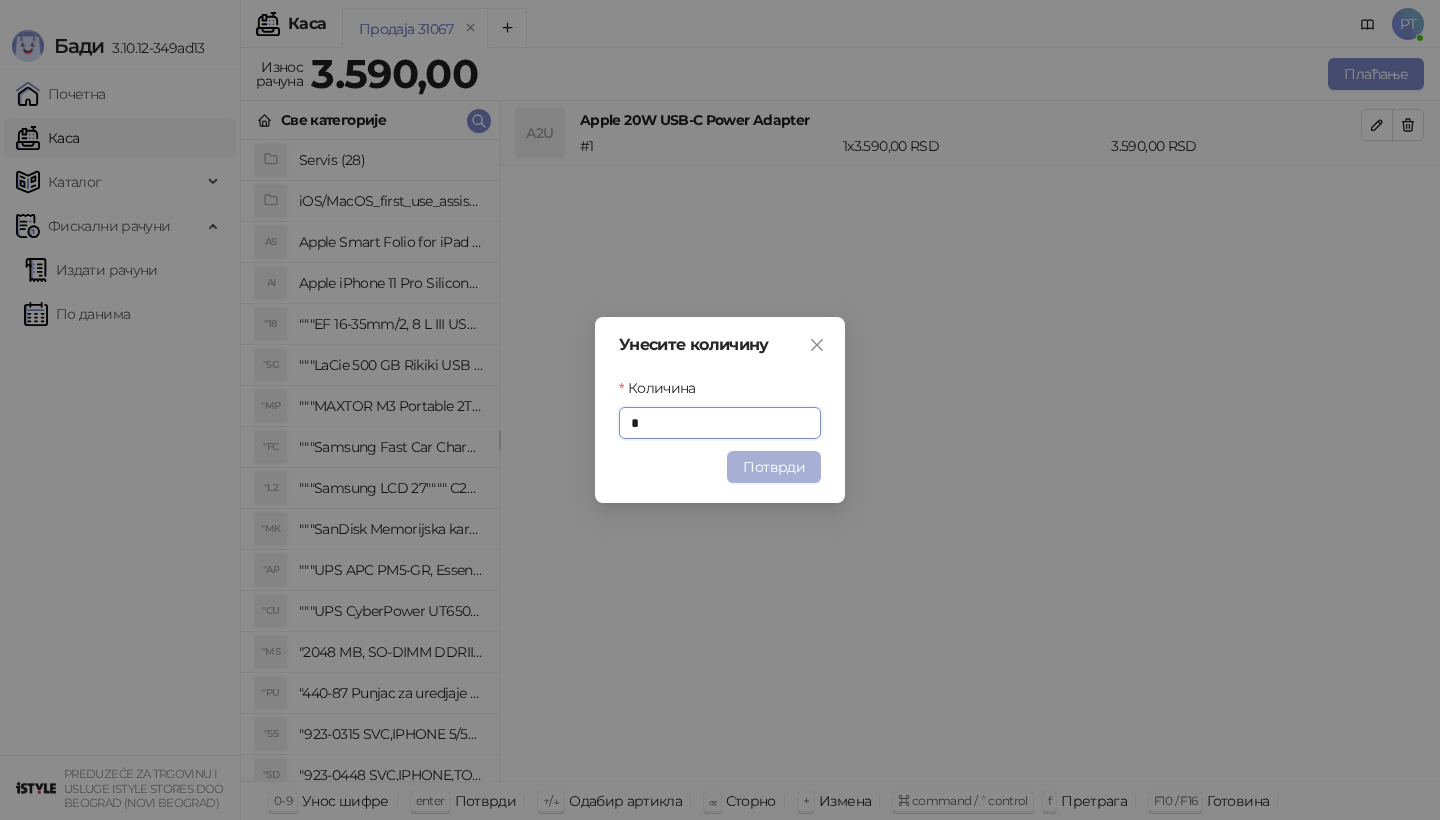 click on "Потврди" at bounding box center (774, 467) 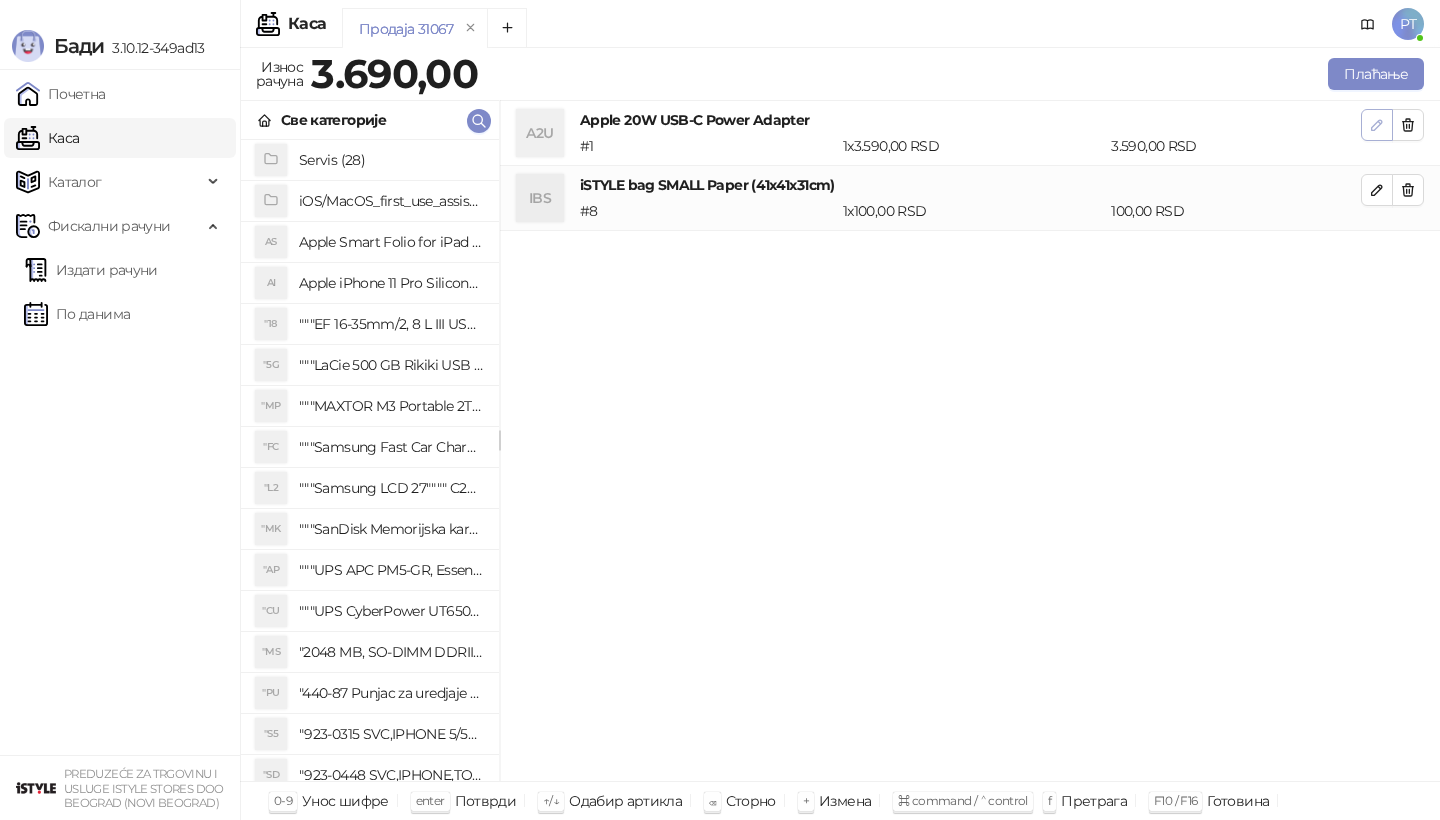 click at bounding box center (1377, 125) 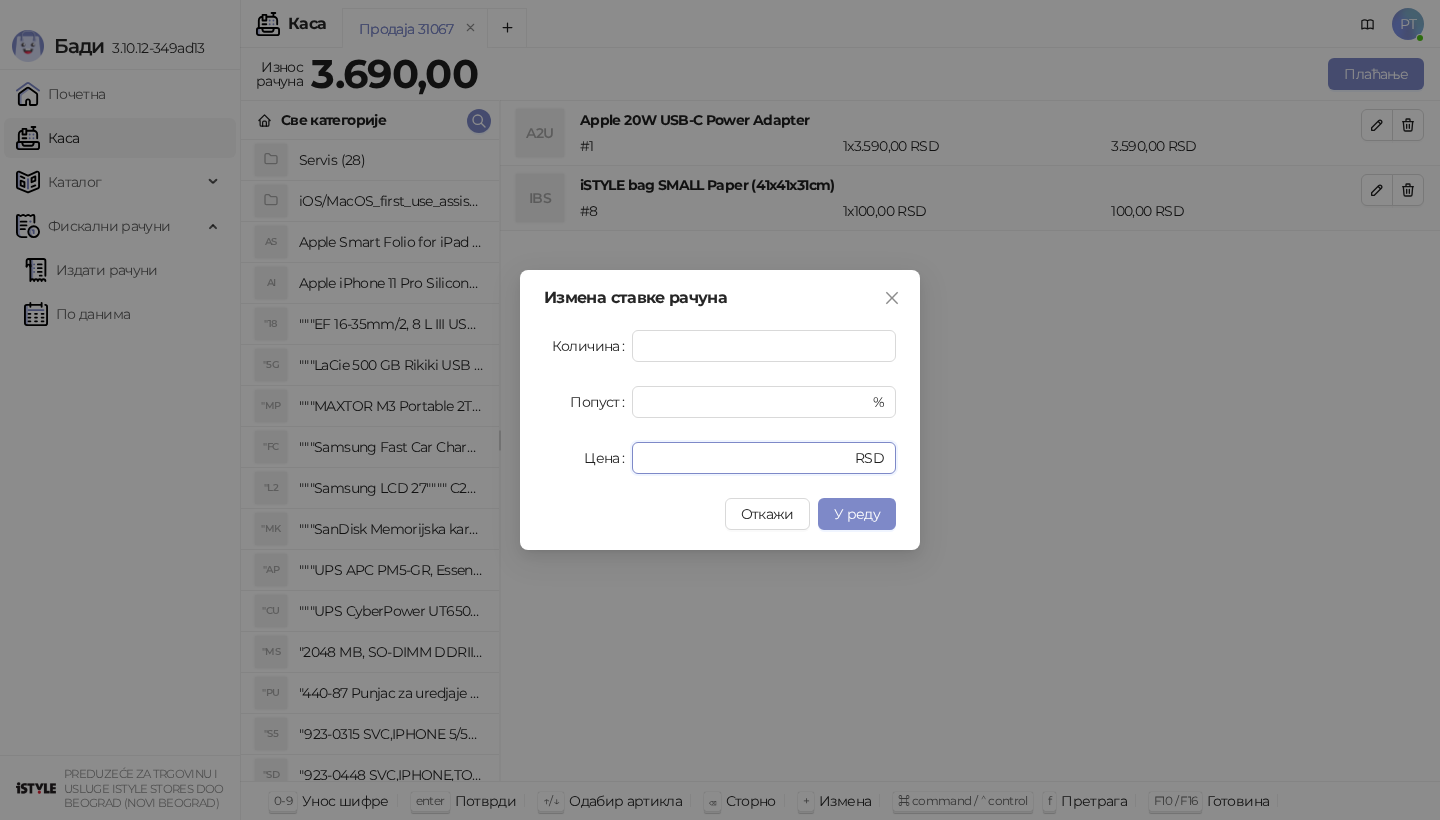 drag, startPoint x: 721, startPoint y: 451, endPoint x: 592, endPoint y: 462, distance: 129.46814 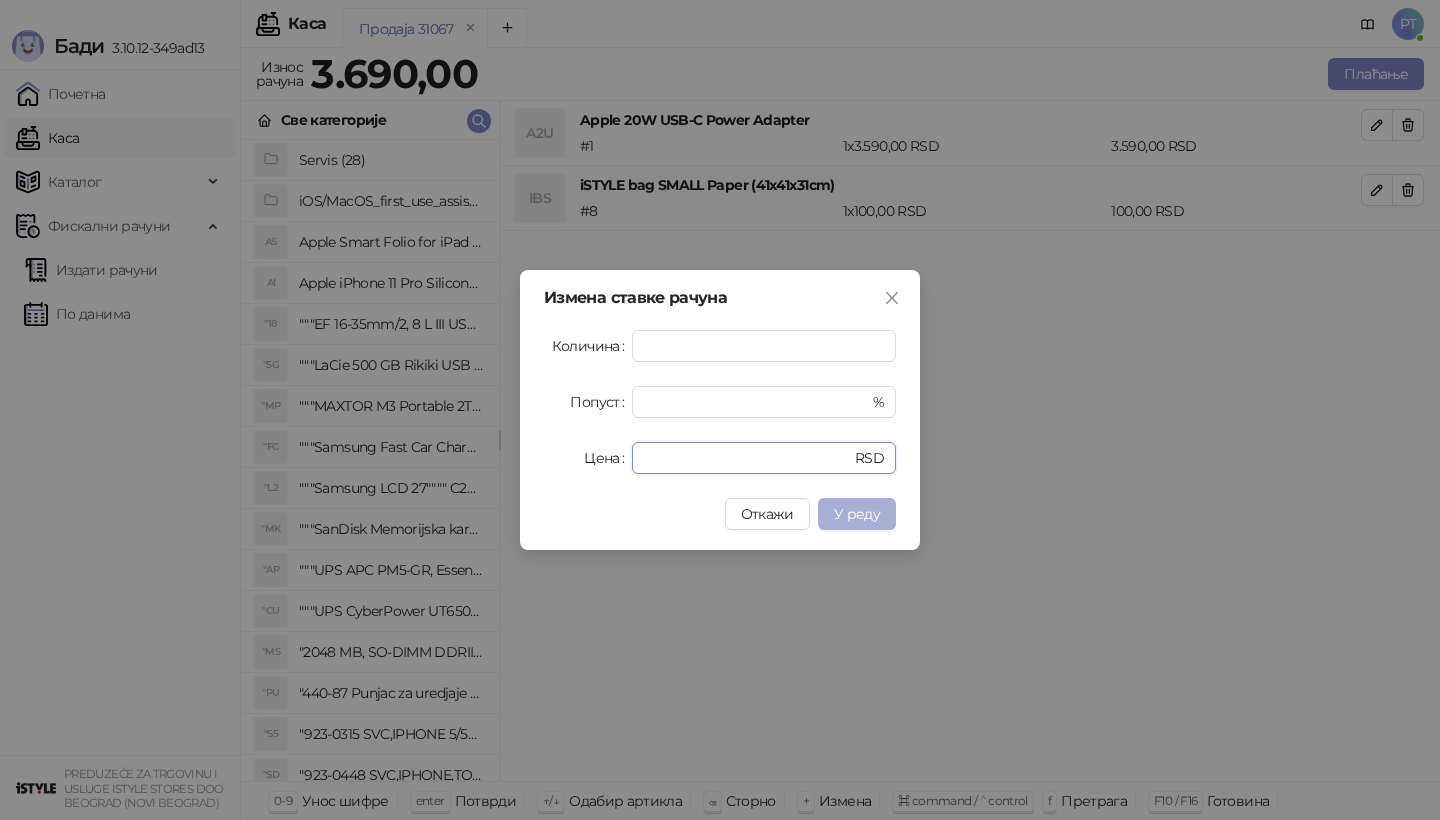 type on "****" 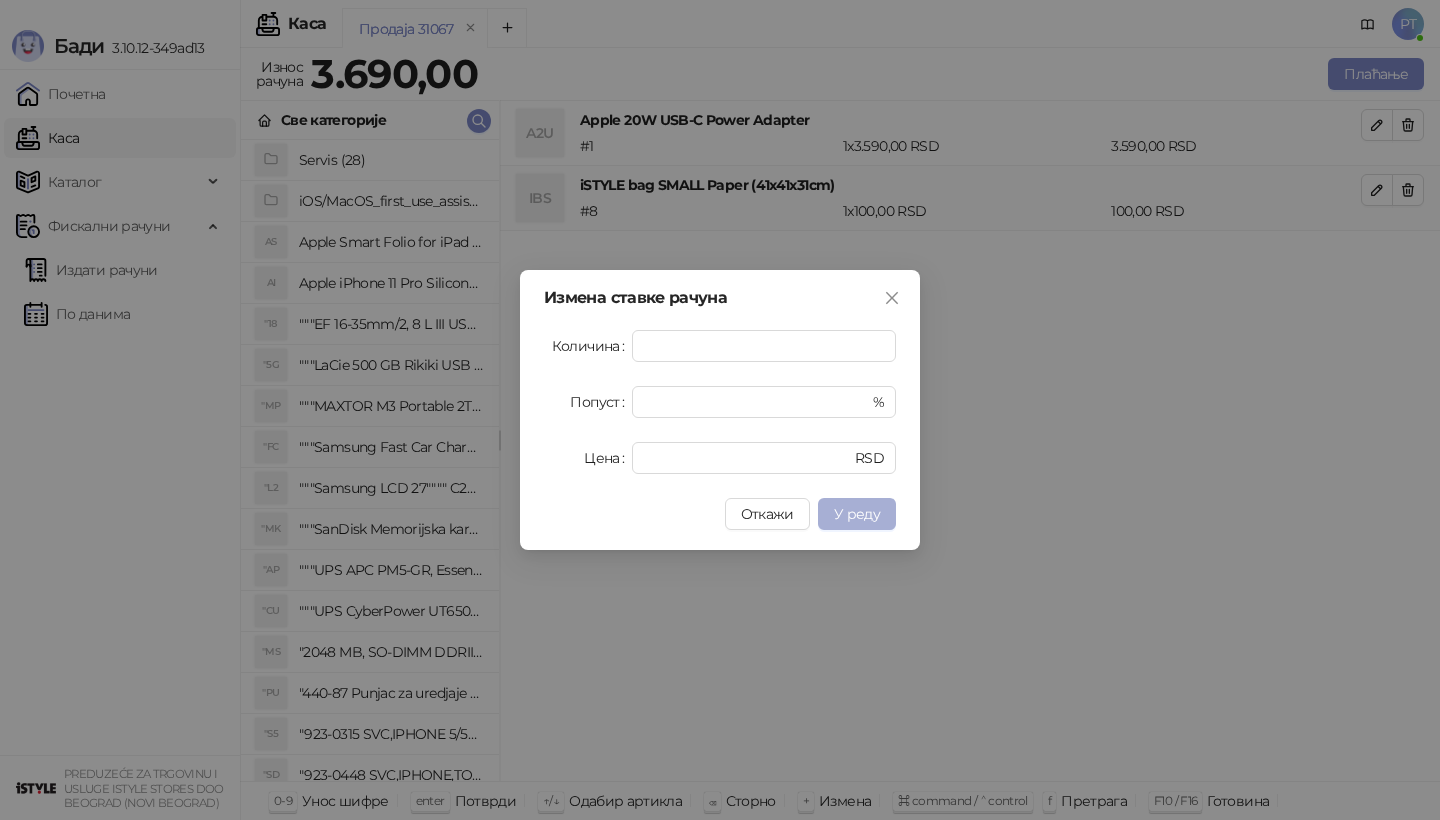 click on "У реду" at bounding box center [857, 514] 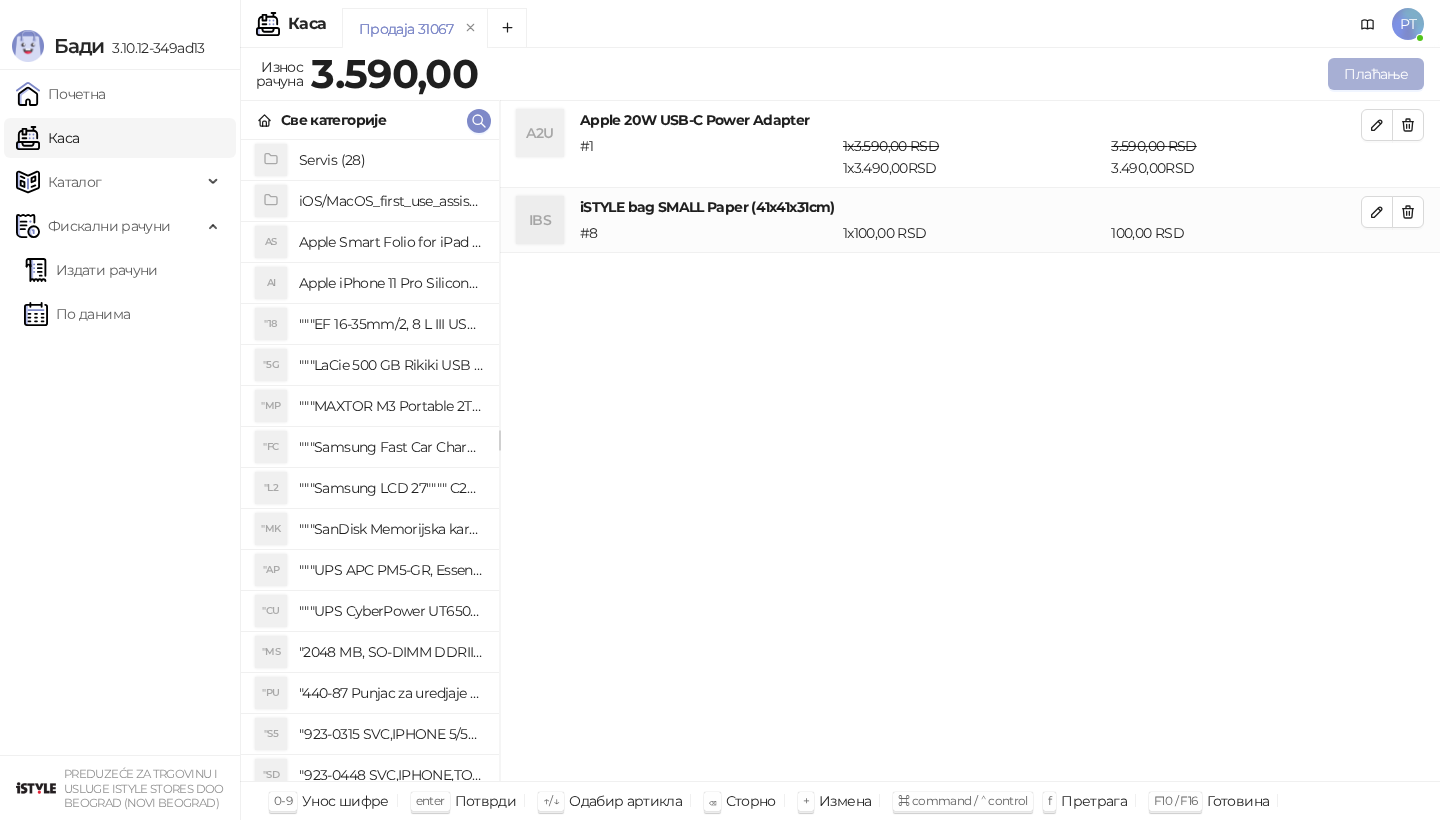 click on "Плаћање" at bounding box center (1376, 74) 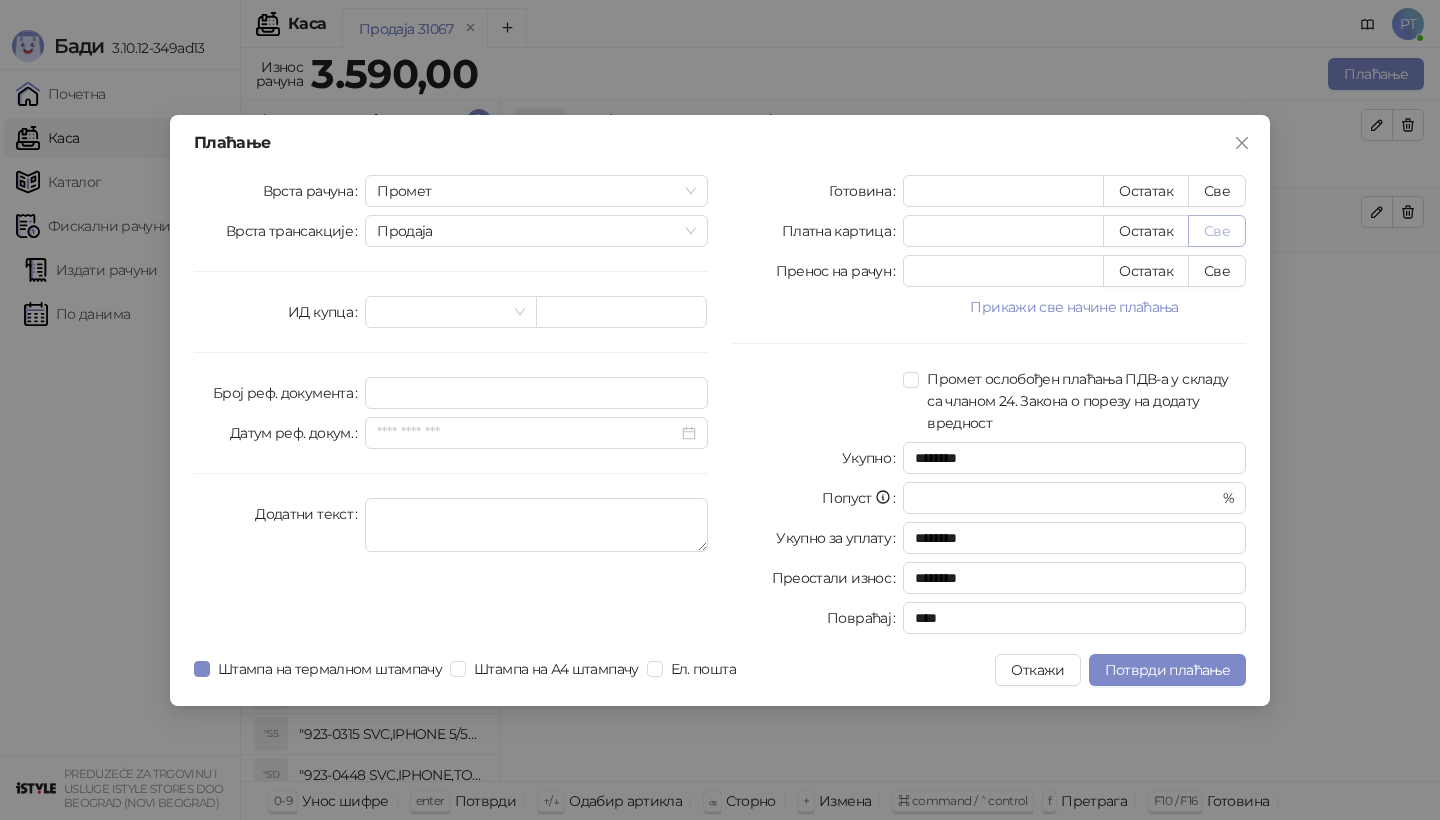 click on "Све" at bounding box center (1217, 231) 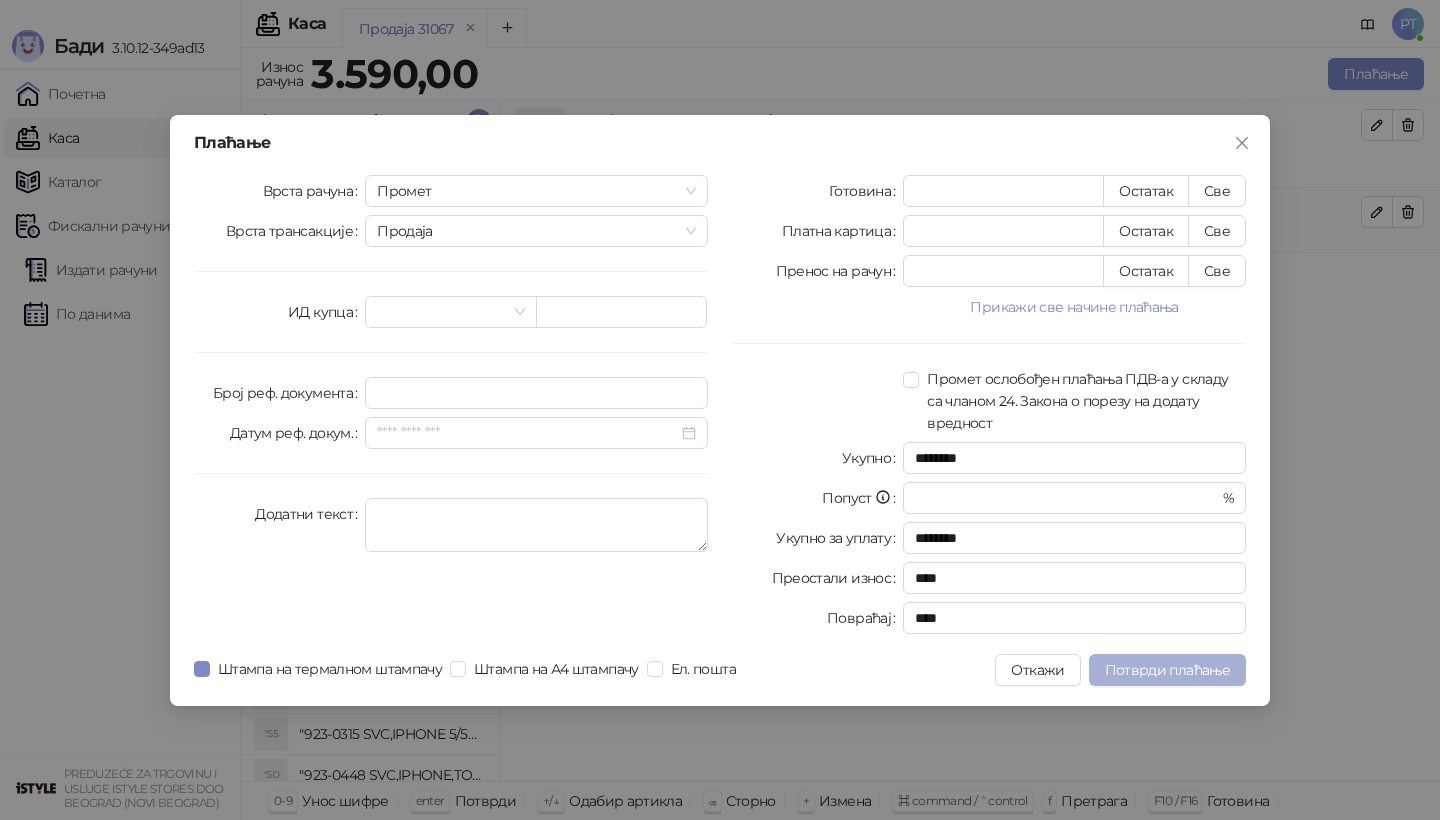 click on "Потврди плаћање" at bounding box center (1167, 670) 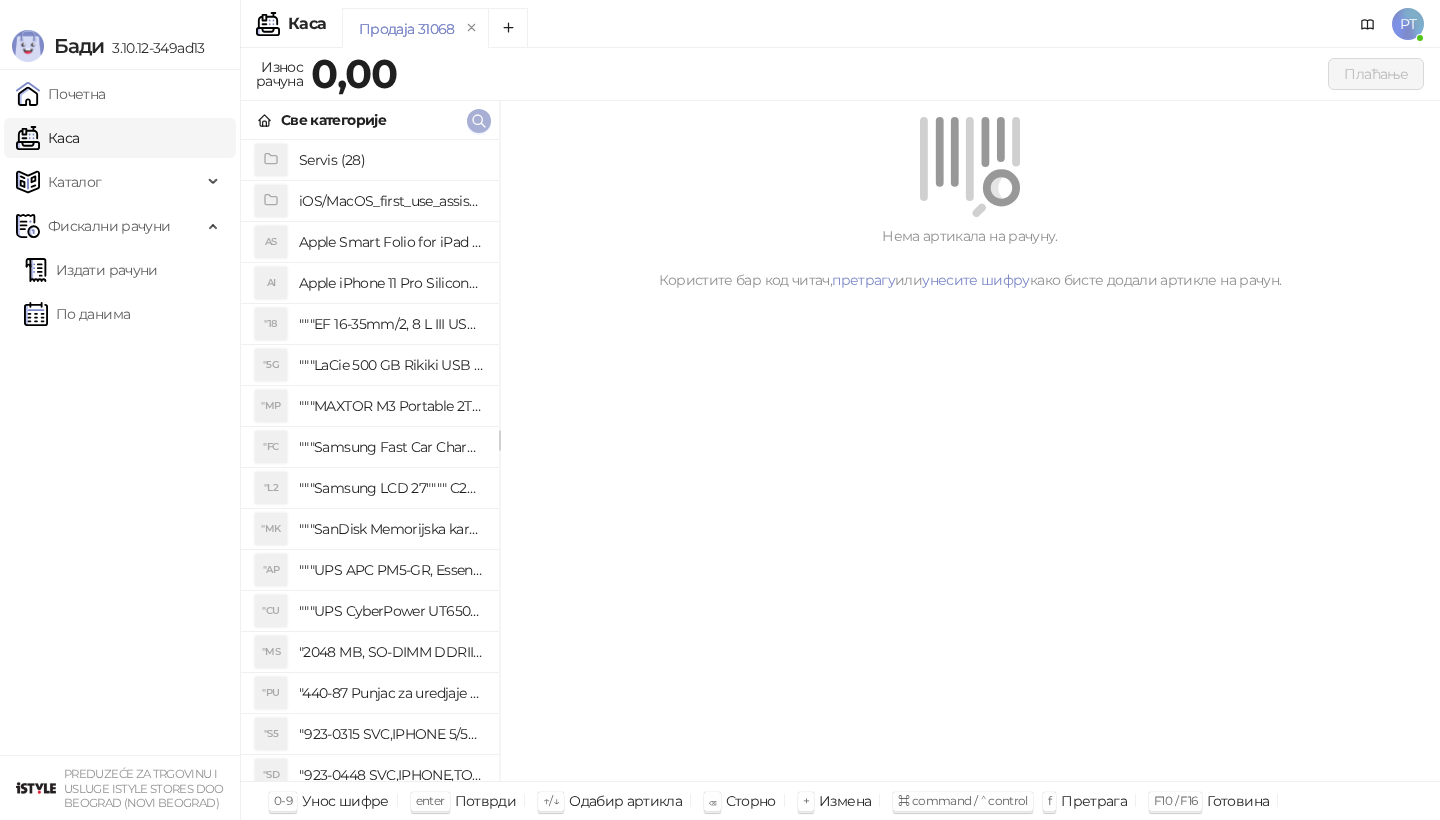 click 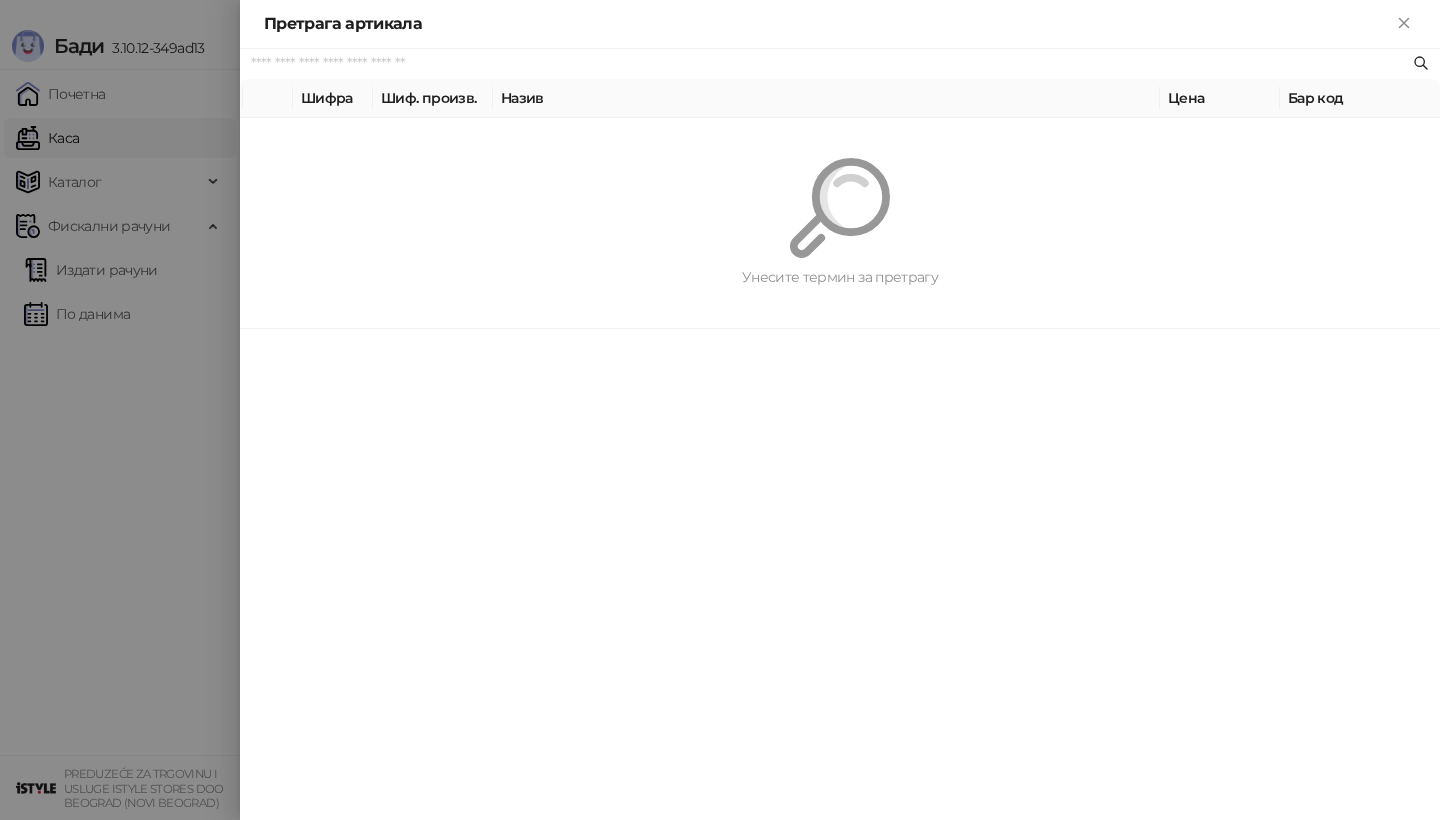 paste on "*********" 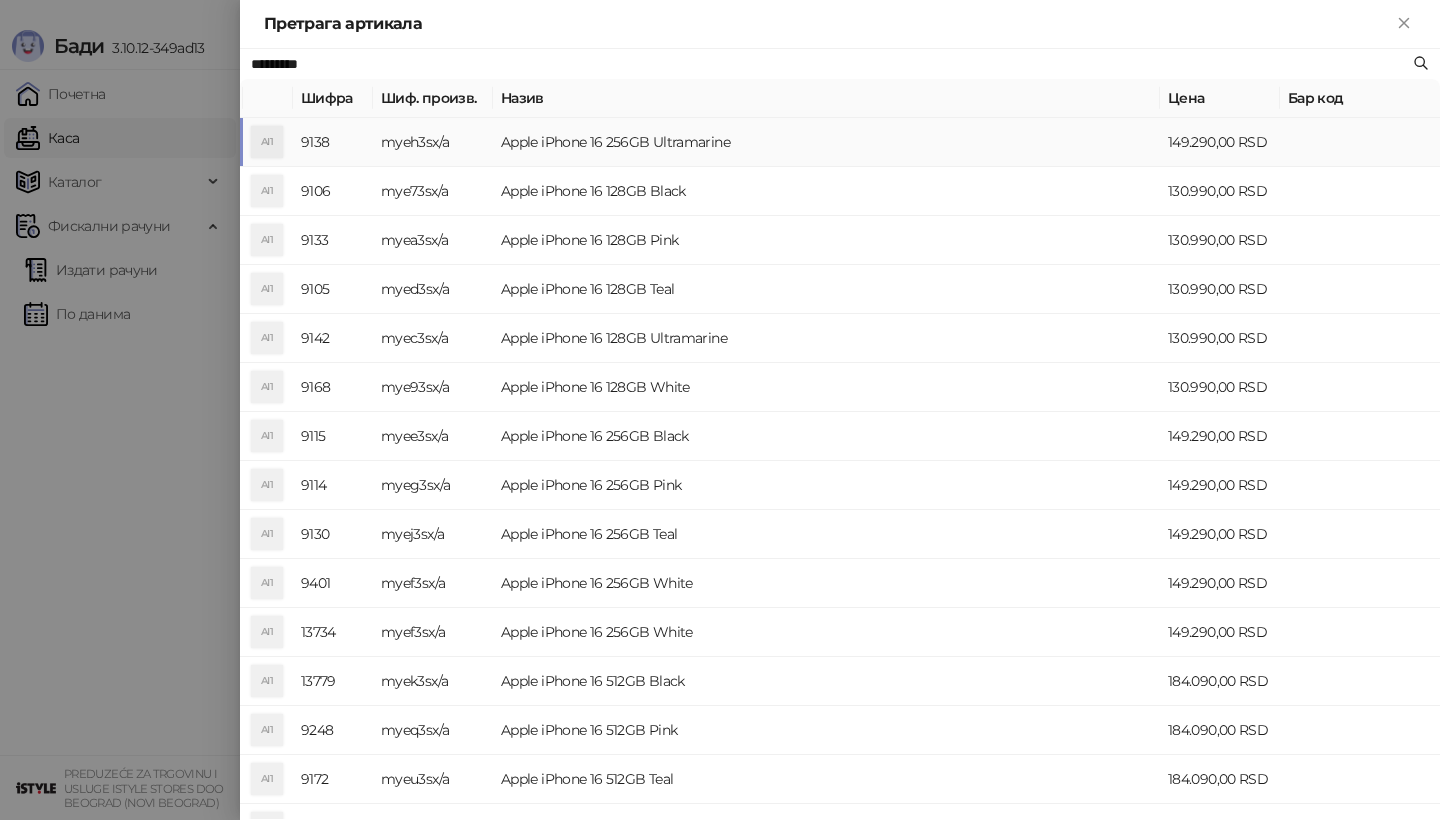 click on "AI1" at bounding box center (267, 142) 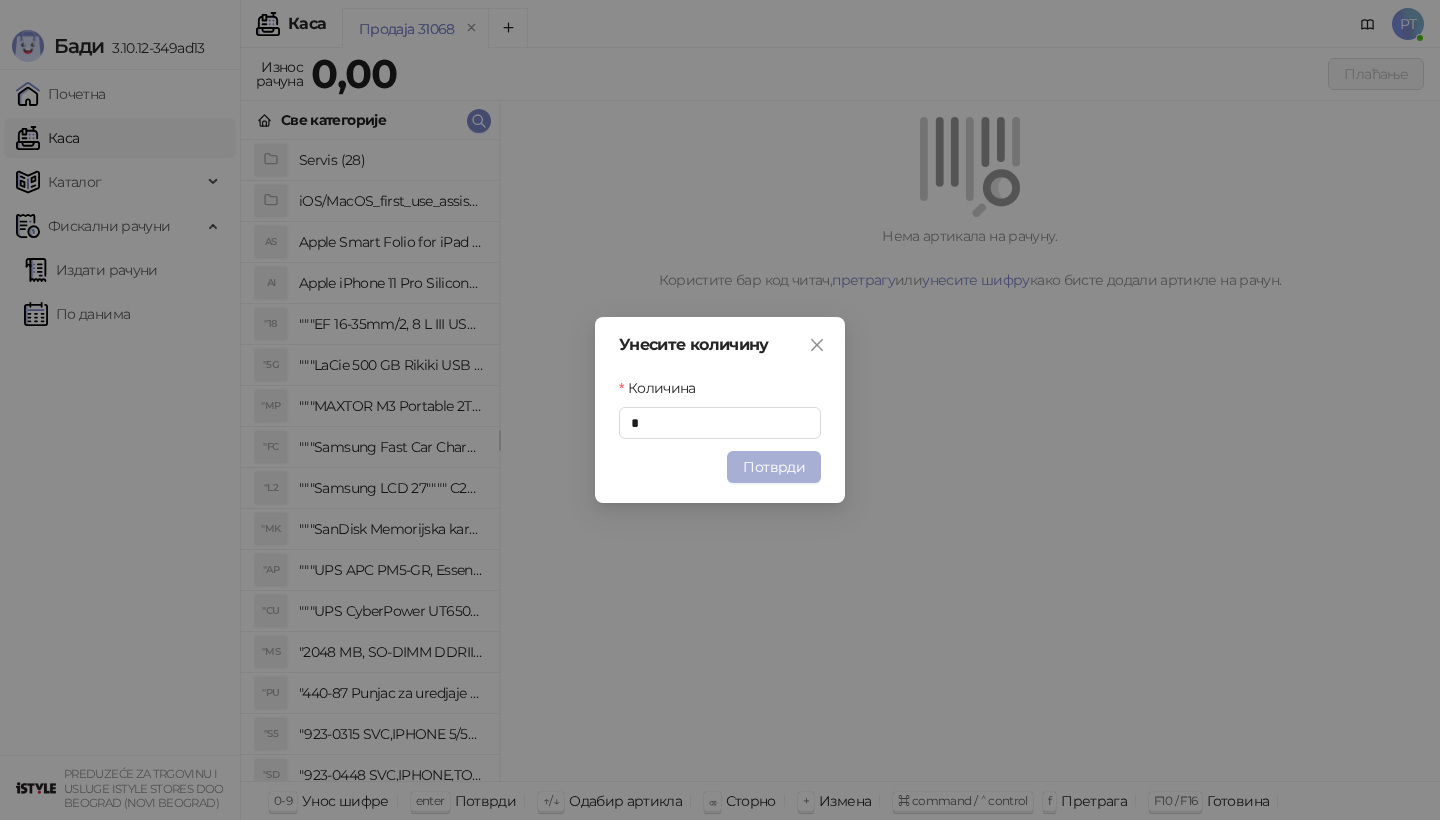 click on "Потврди" at bounding box center [774, 467] 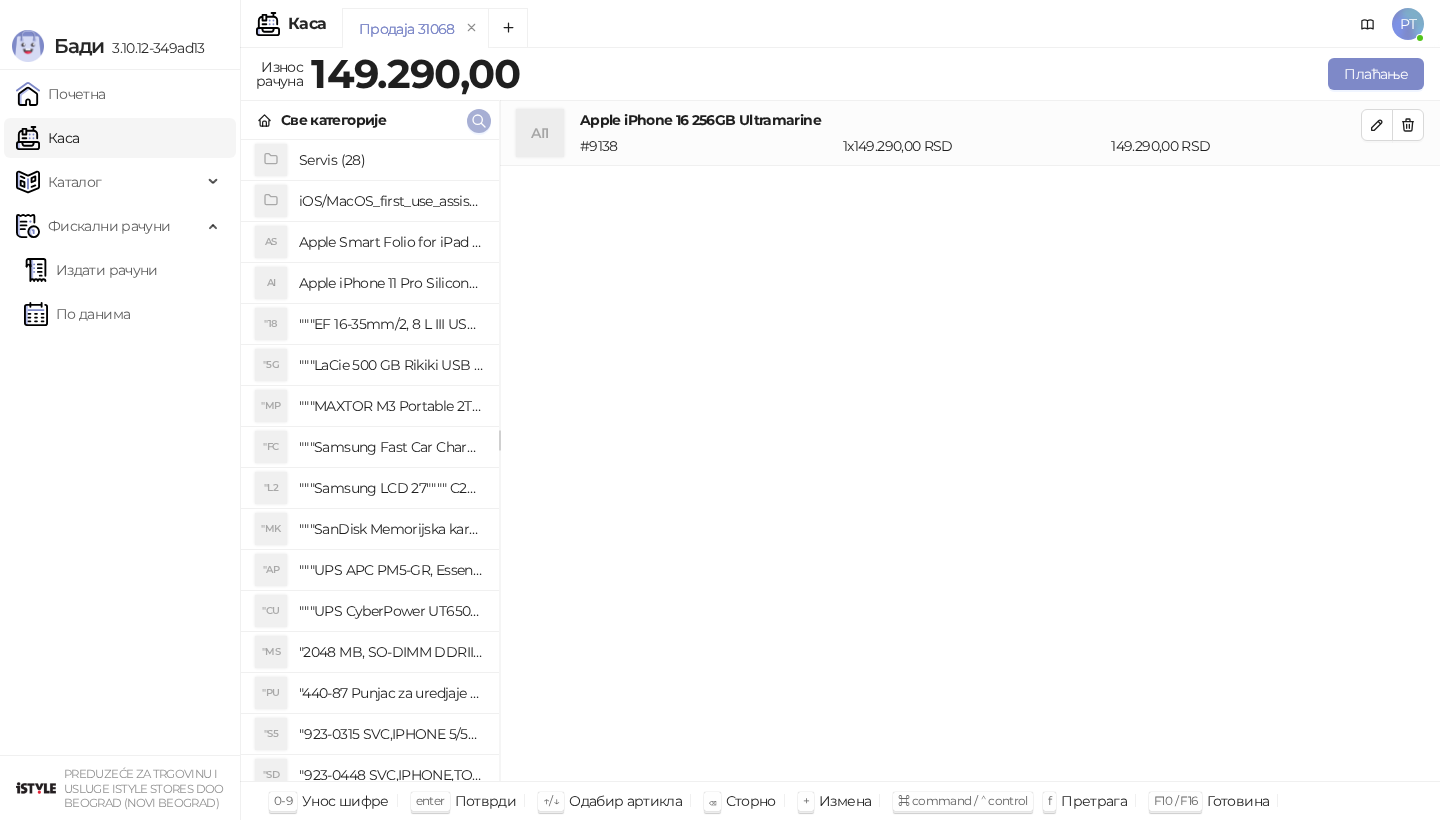 click 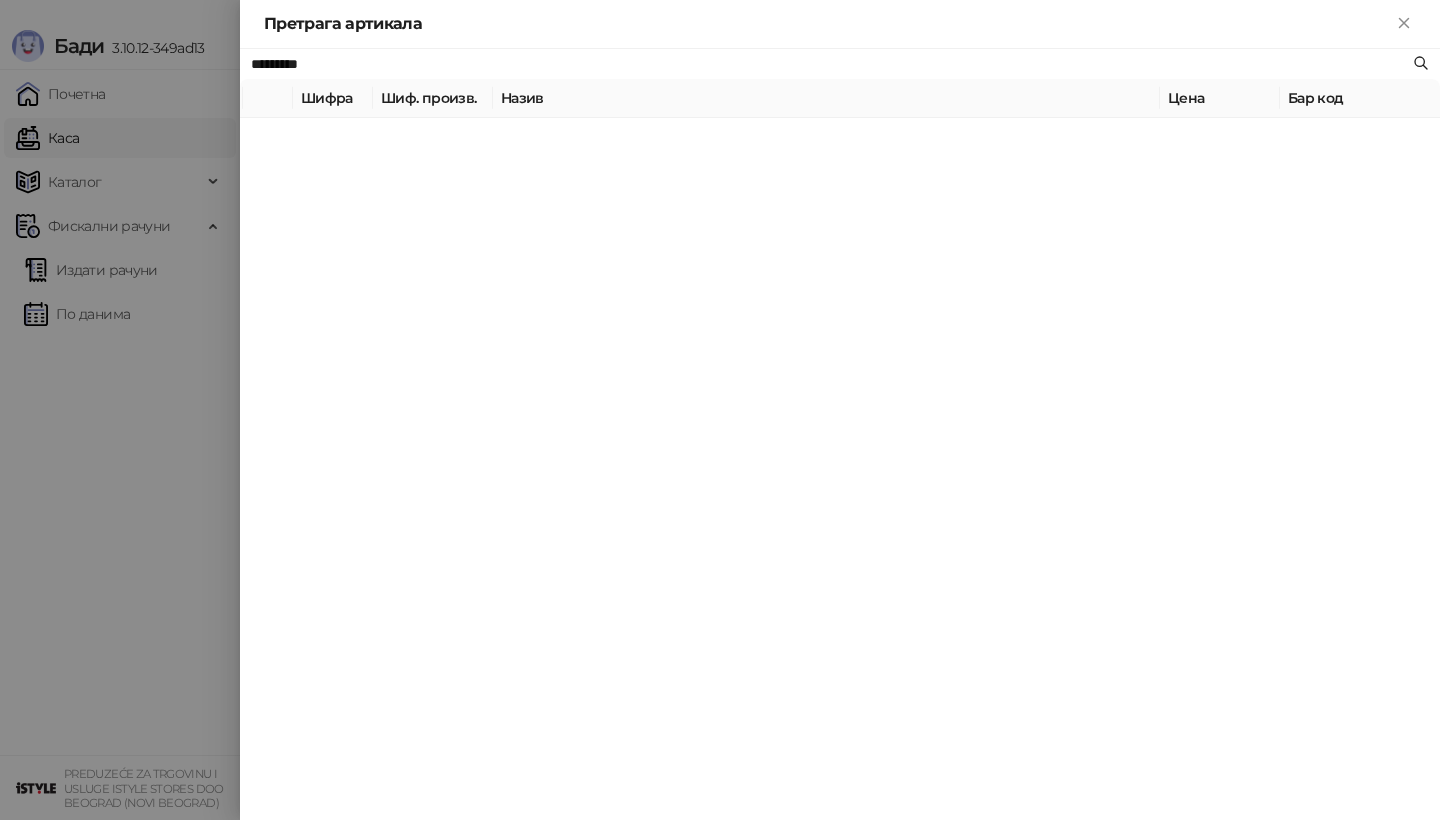 paste on "****" 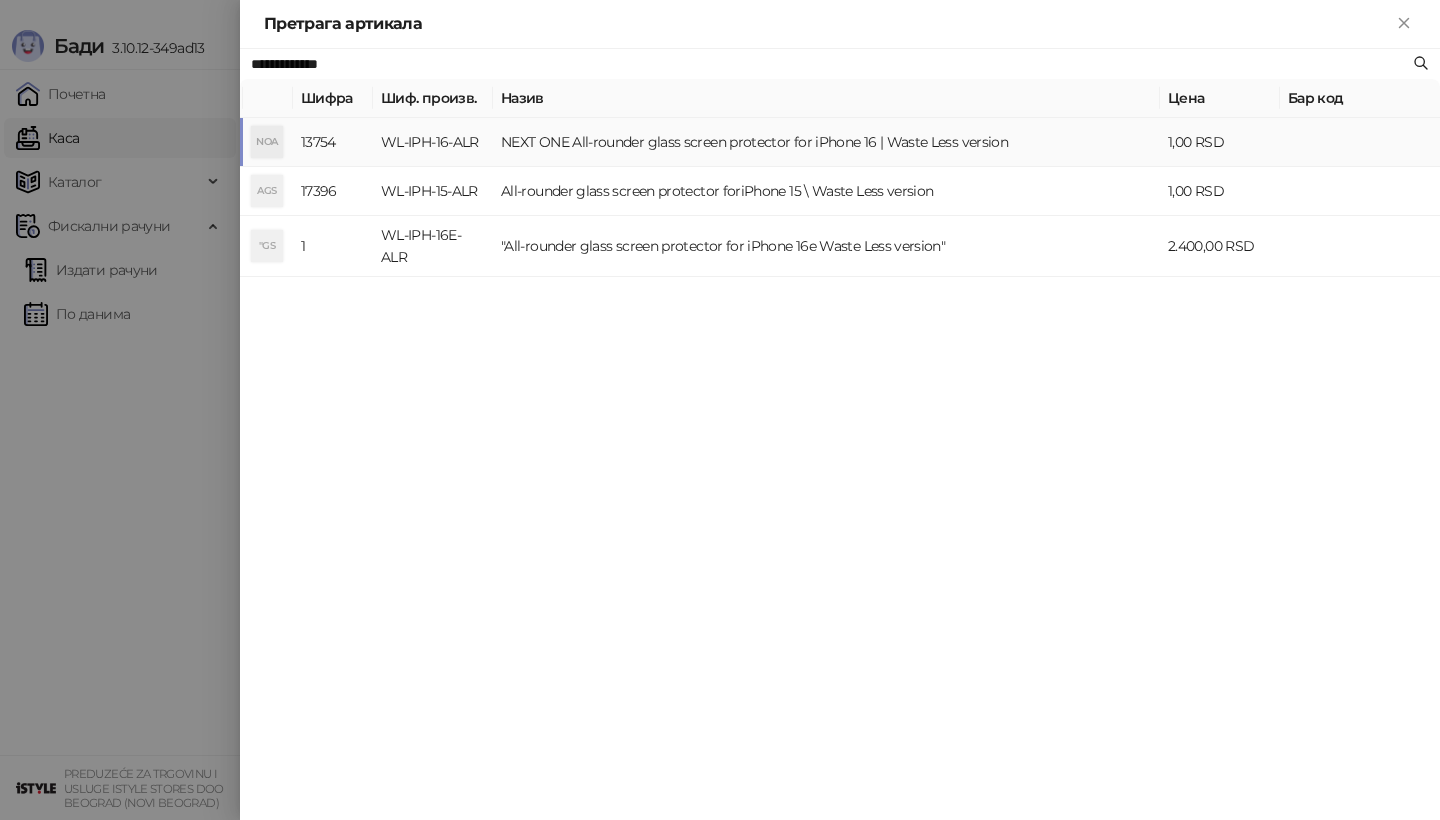 click on "NOA" at bounding box center (267, 142) 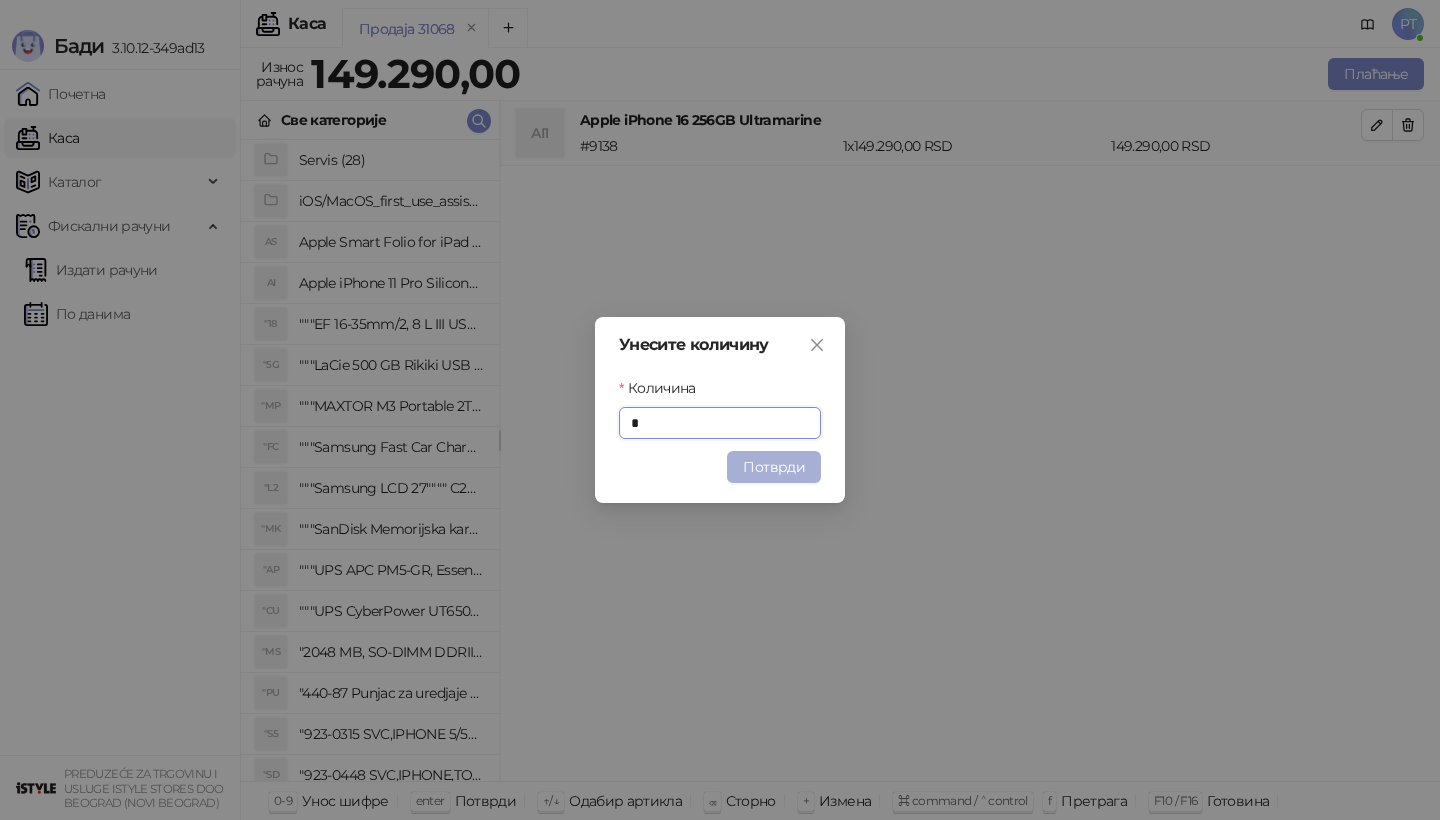 click on "Потврди" at bounding box center [774, 467] 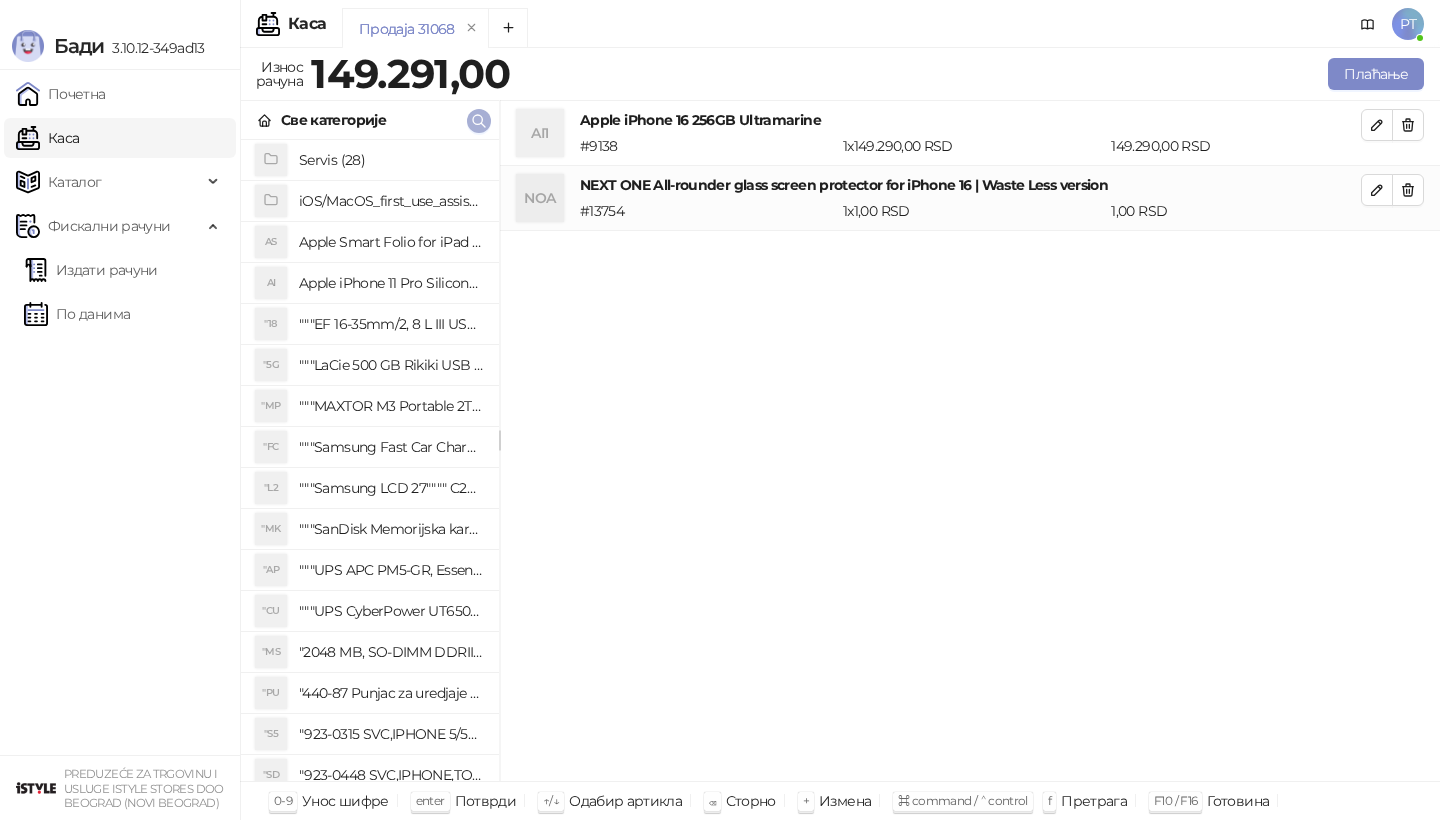 click 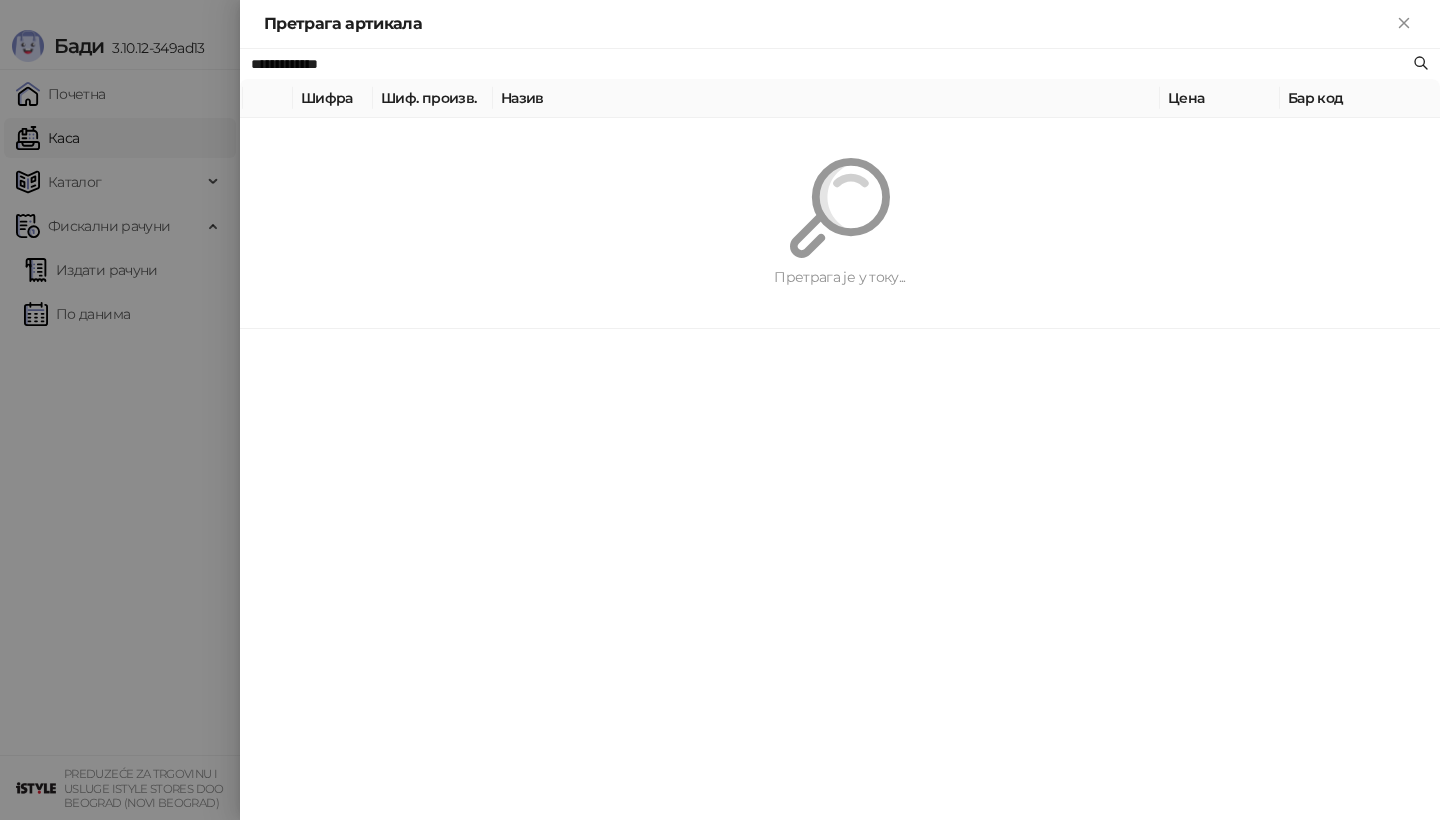 paste on "**********" 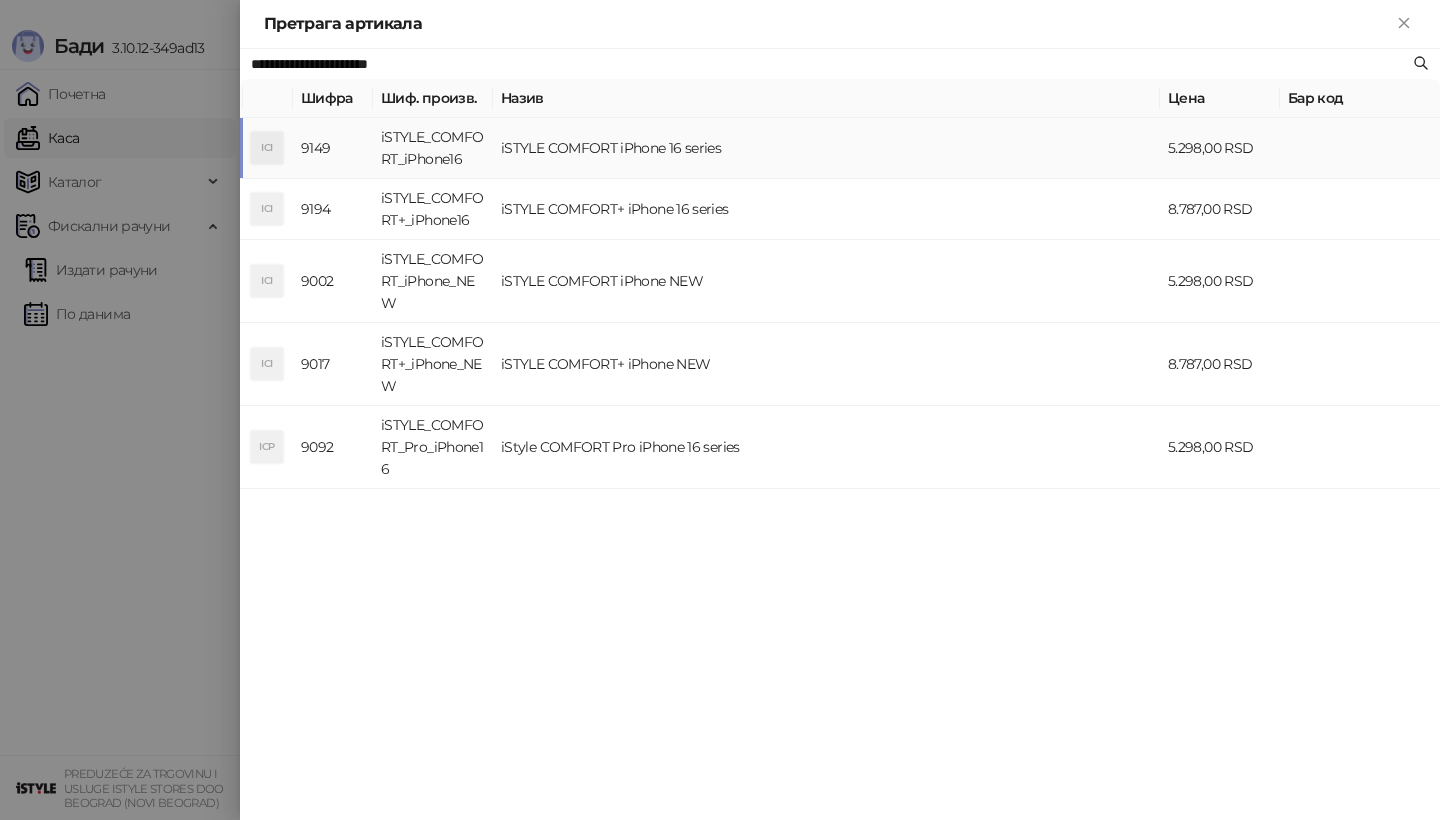 click on "ICI" at bounding box center (267, 148) 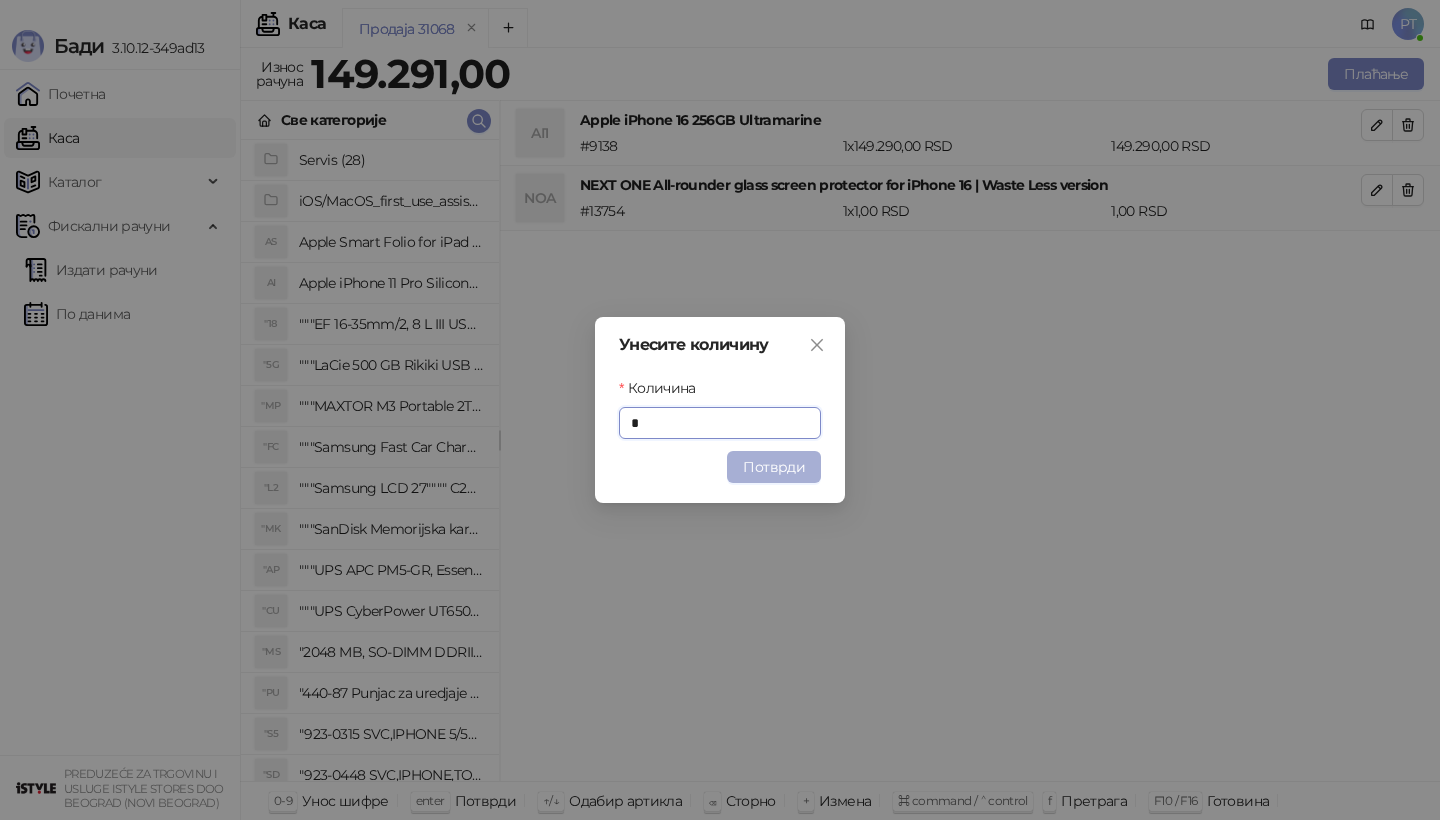 click on "Потврди" at bounding box center [774, 467] 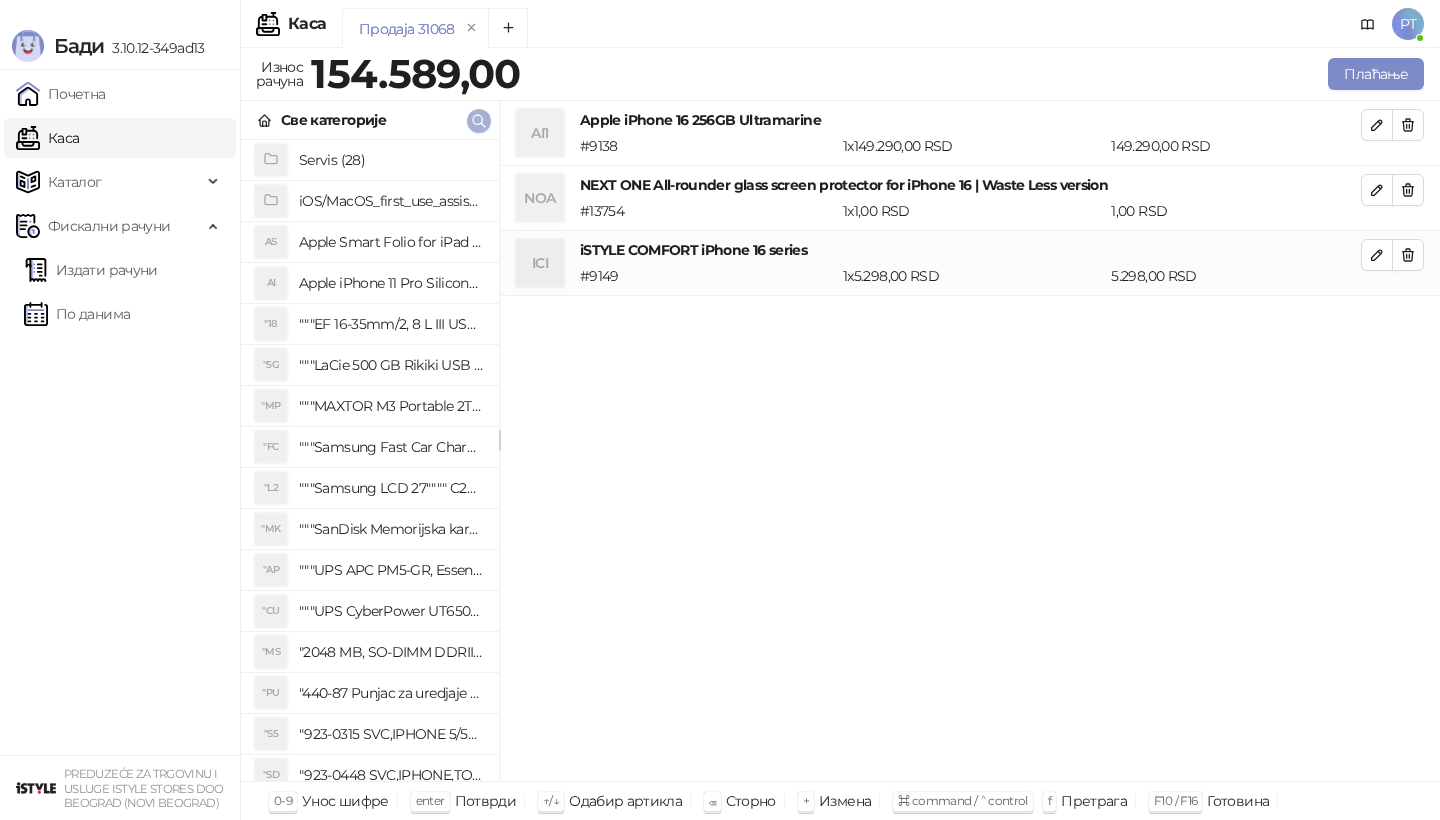 click 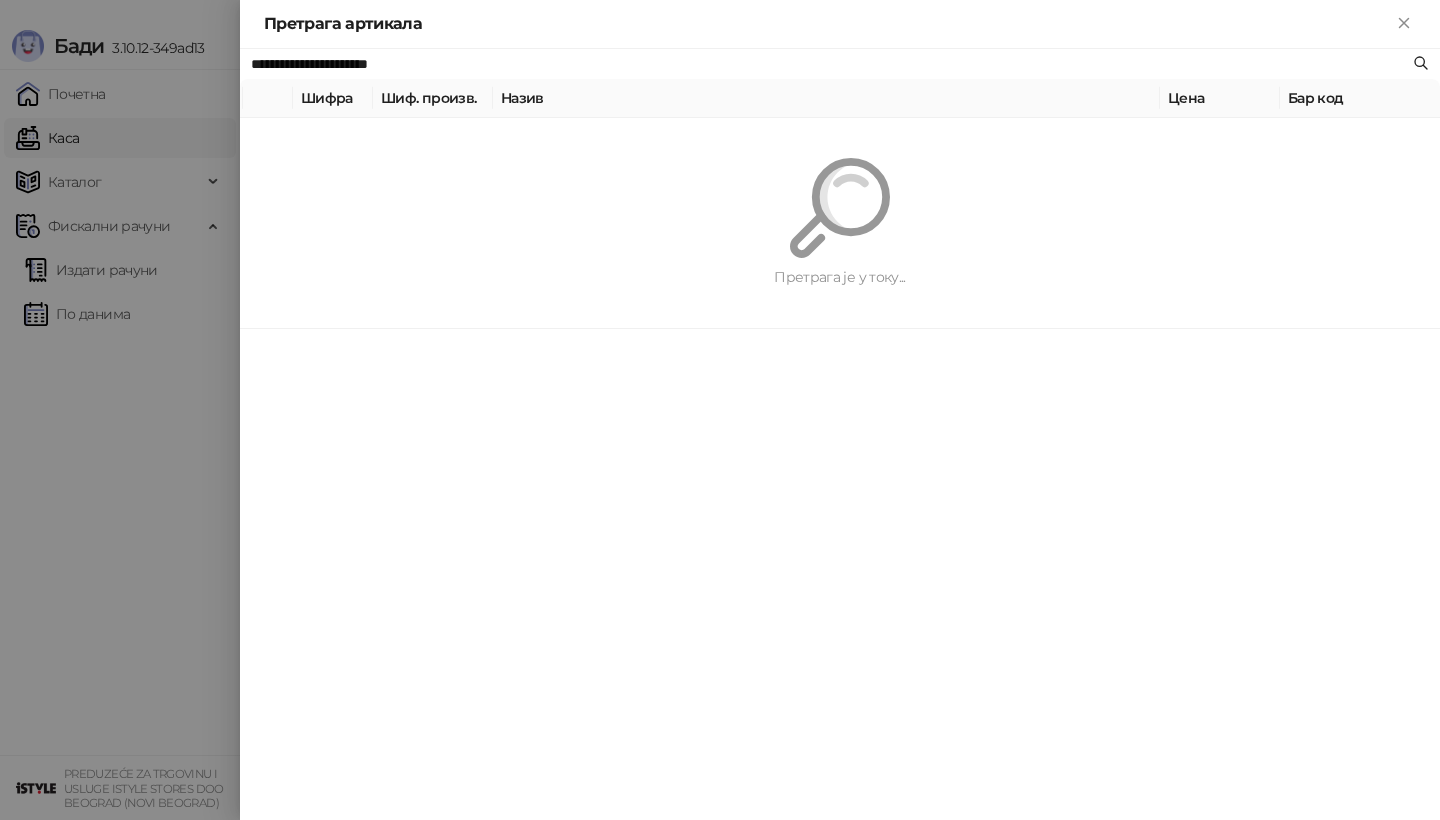 paste 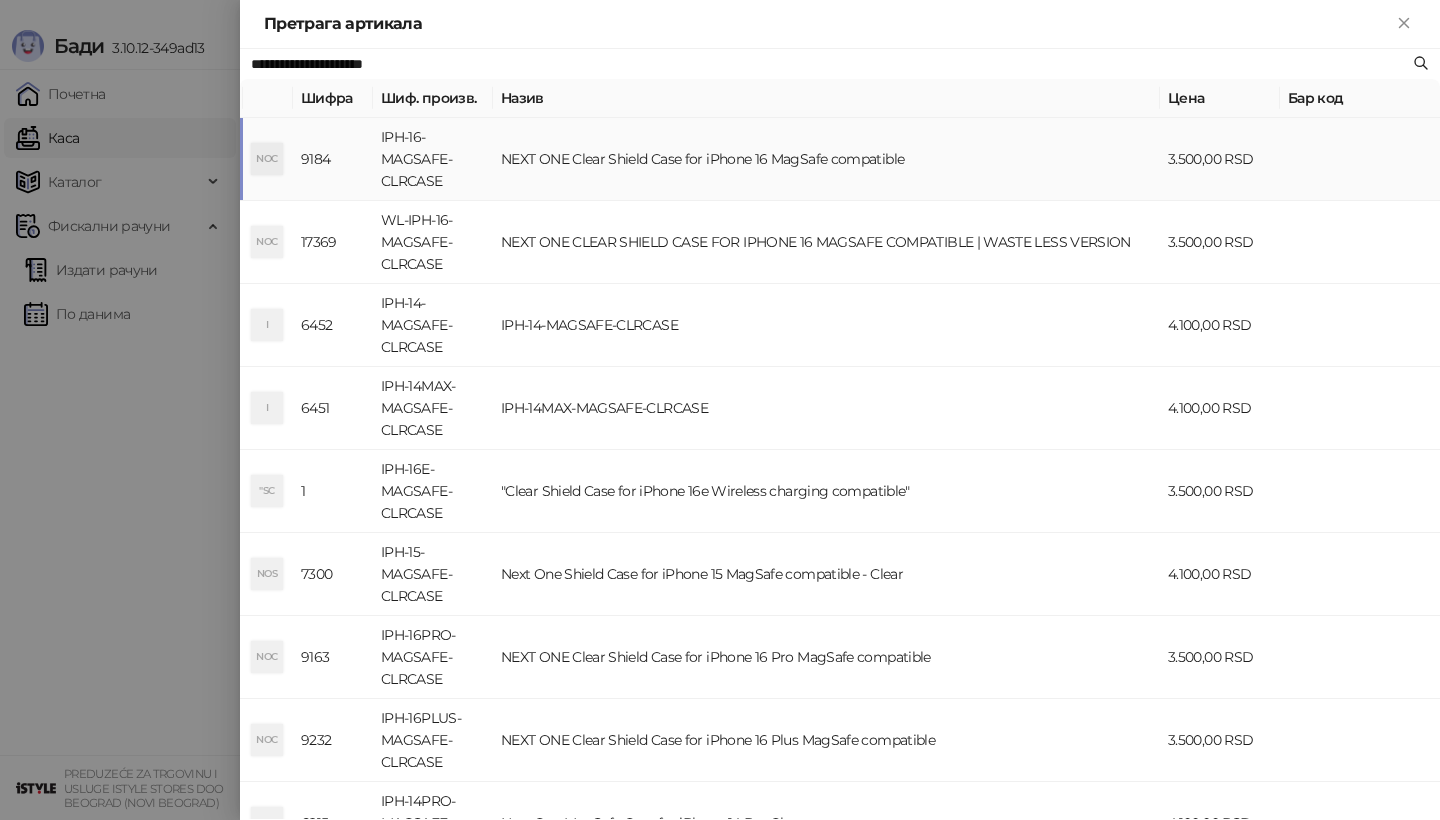 click on "NOC" at bounding box center [268, 159] 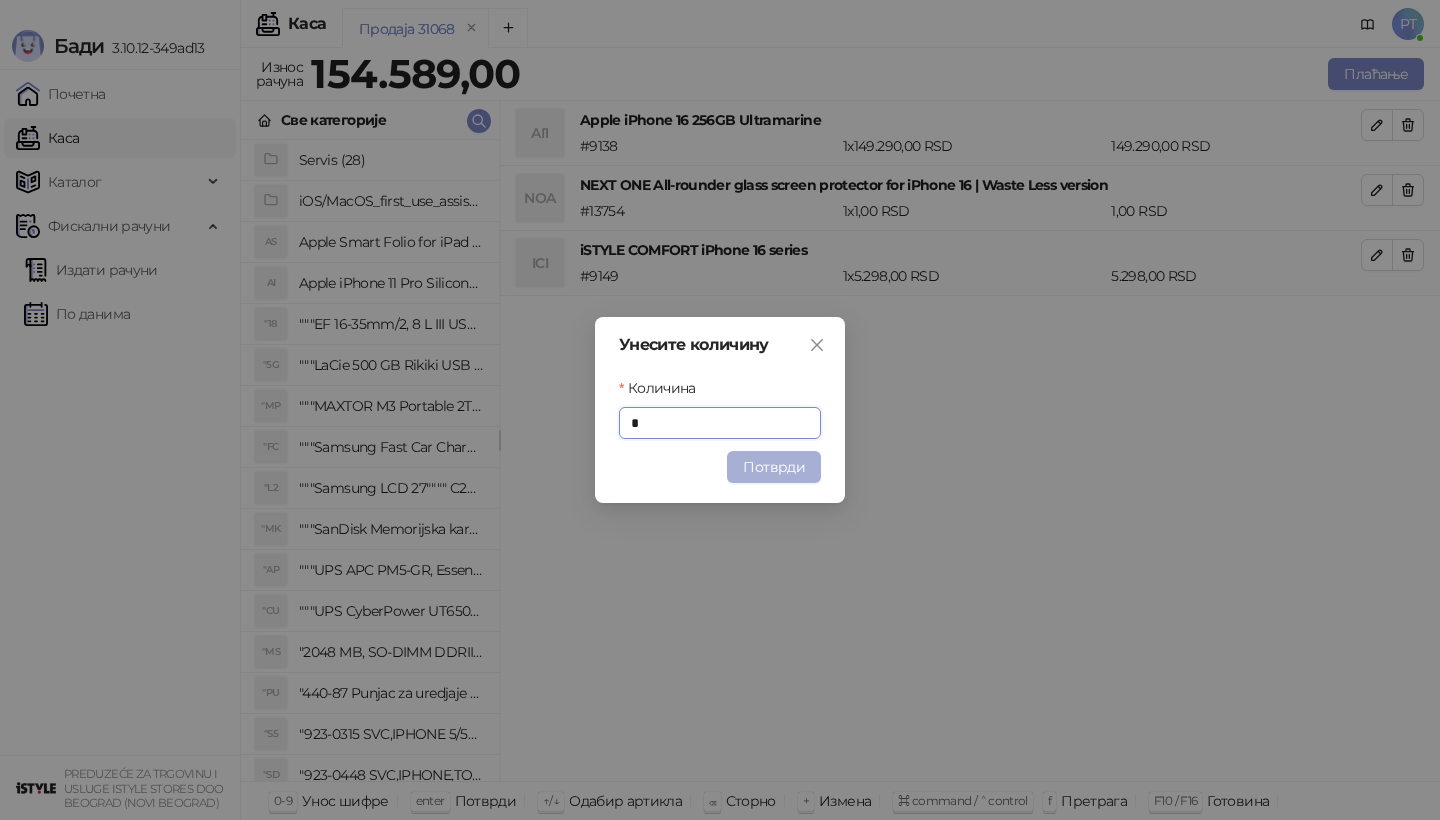 click on "Потврди" at bounding box center [774, 467] 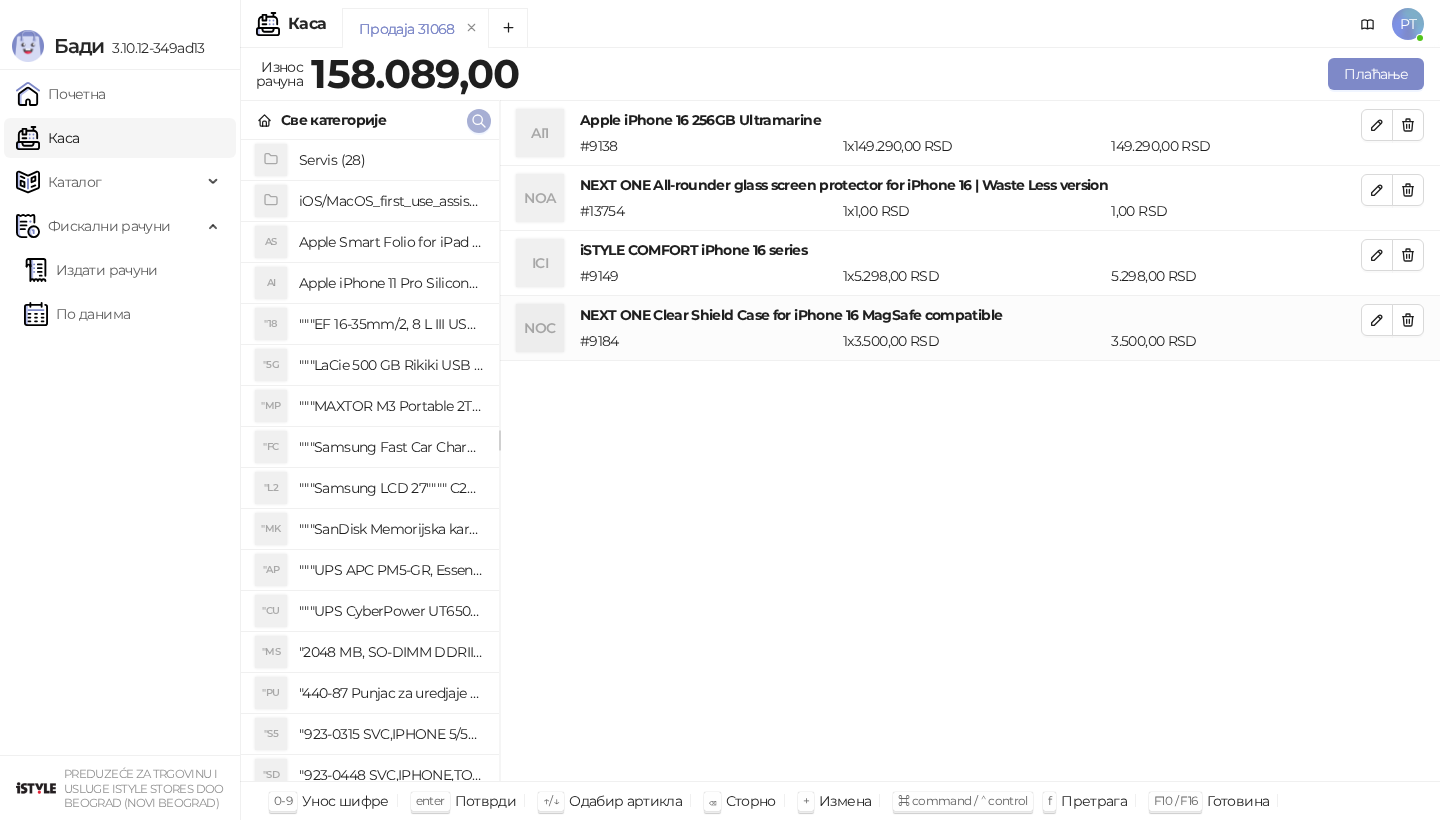 click 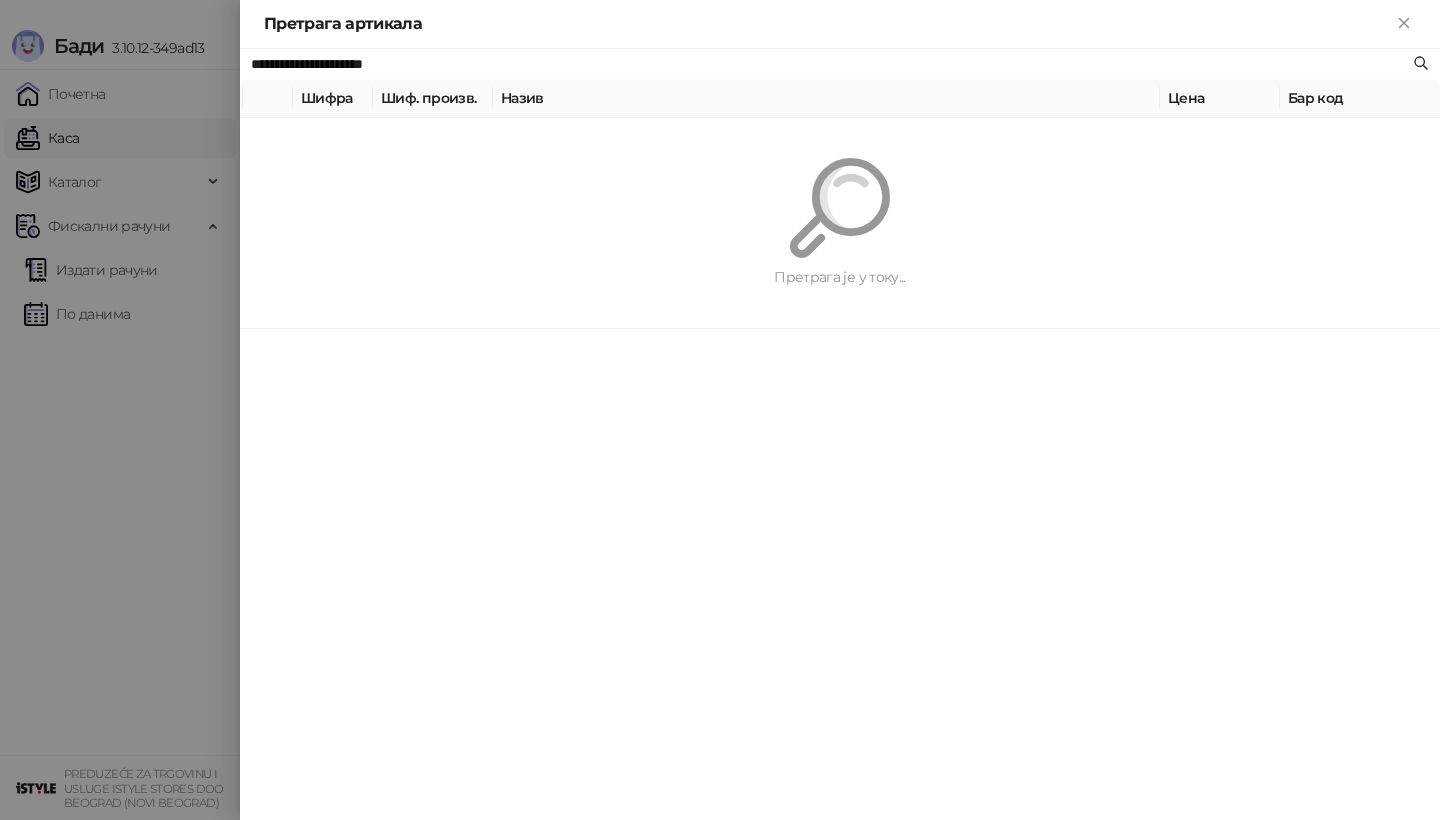 paste 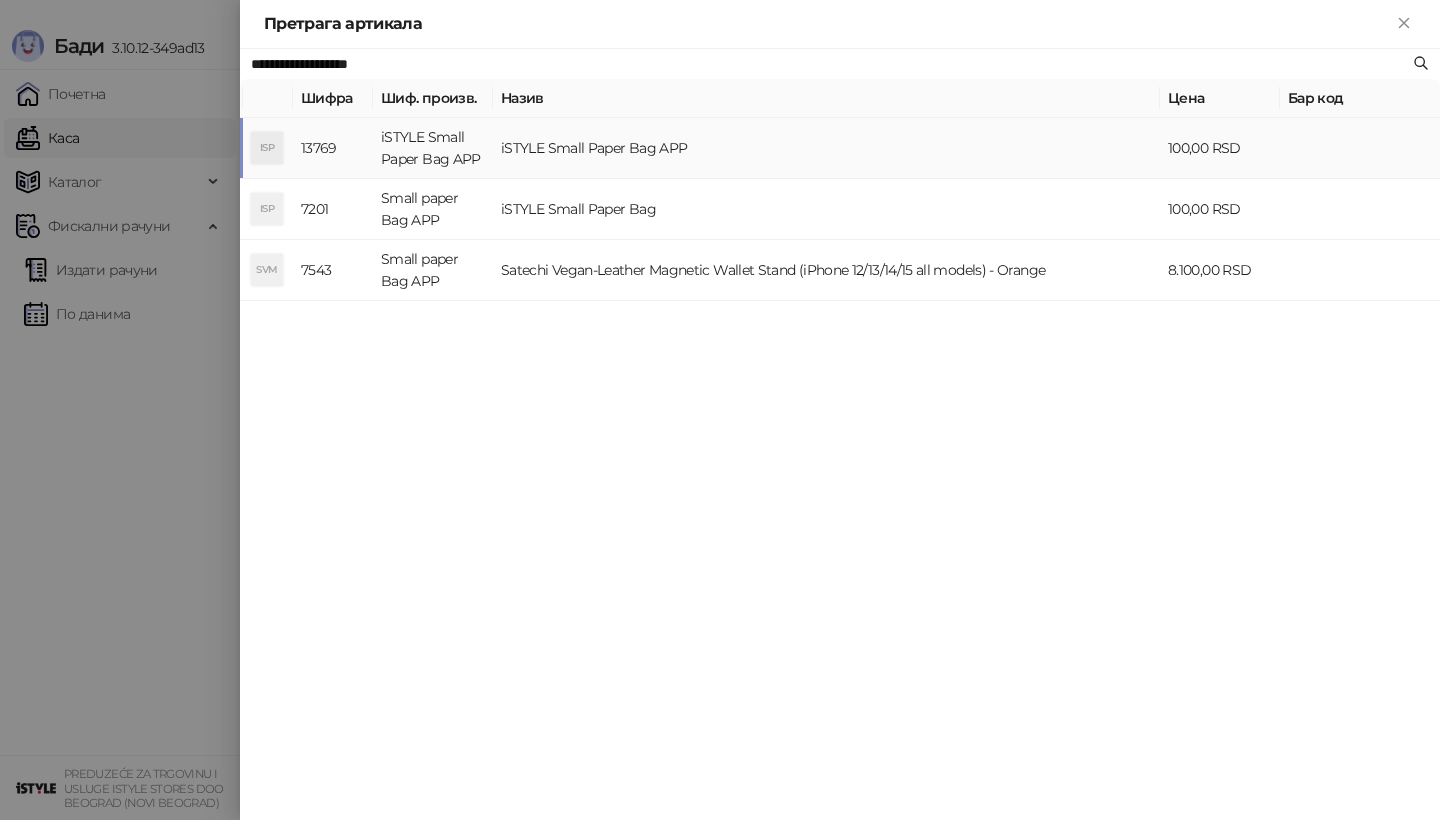 type on "**********" 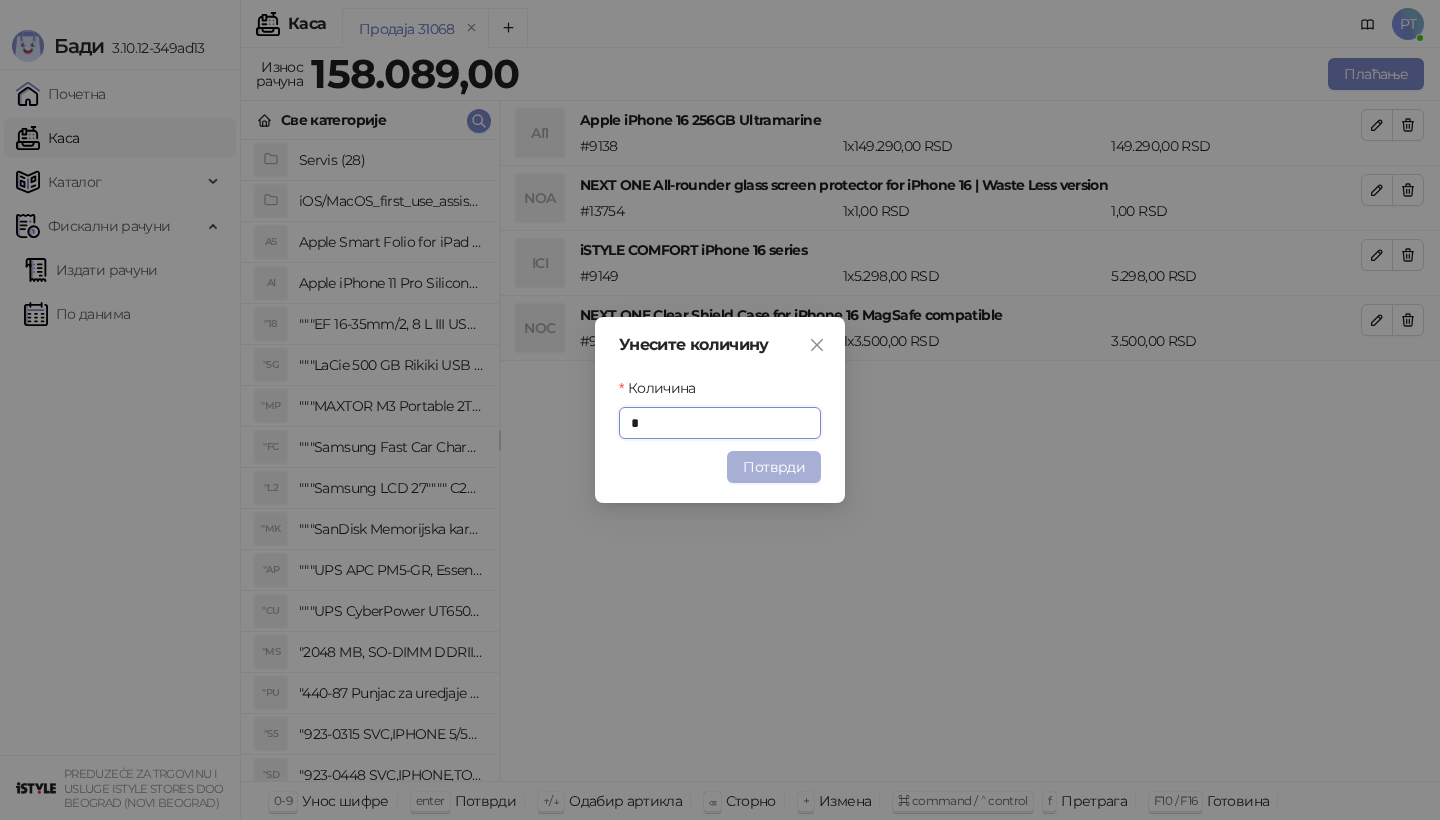 click on "Потврди" at bounding box center (774, 467) 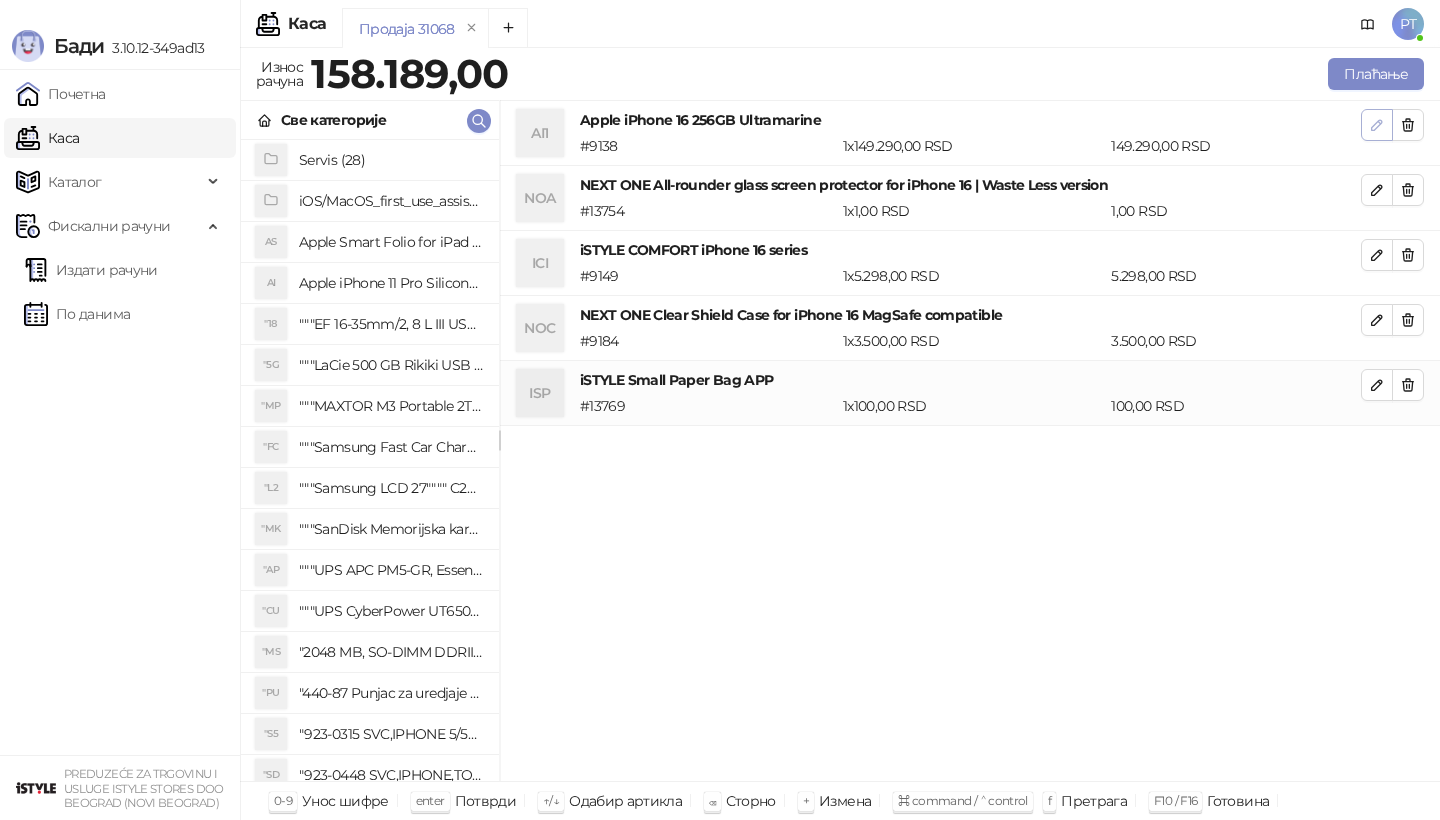 click 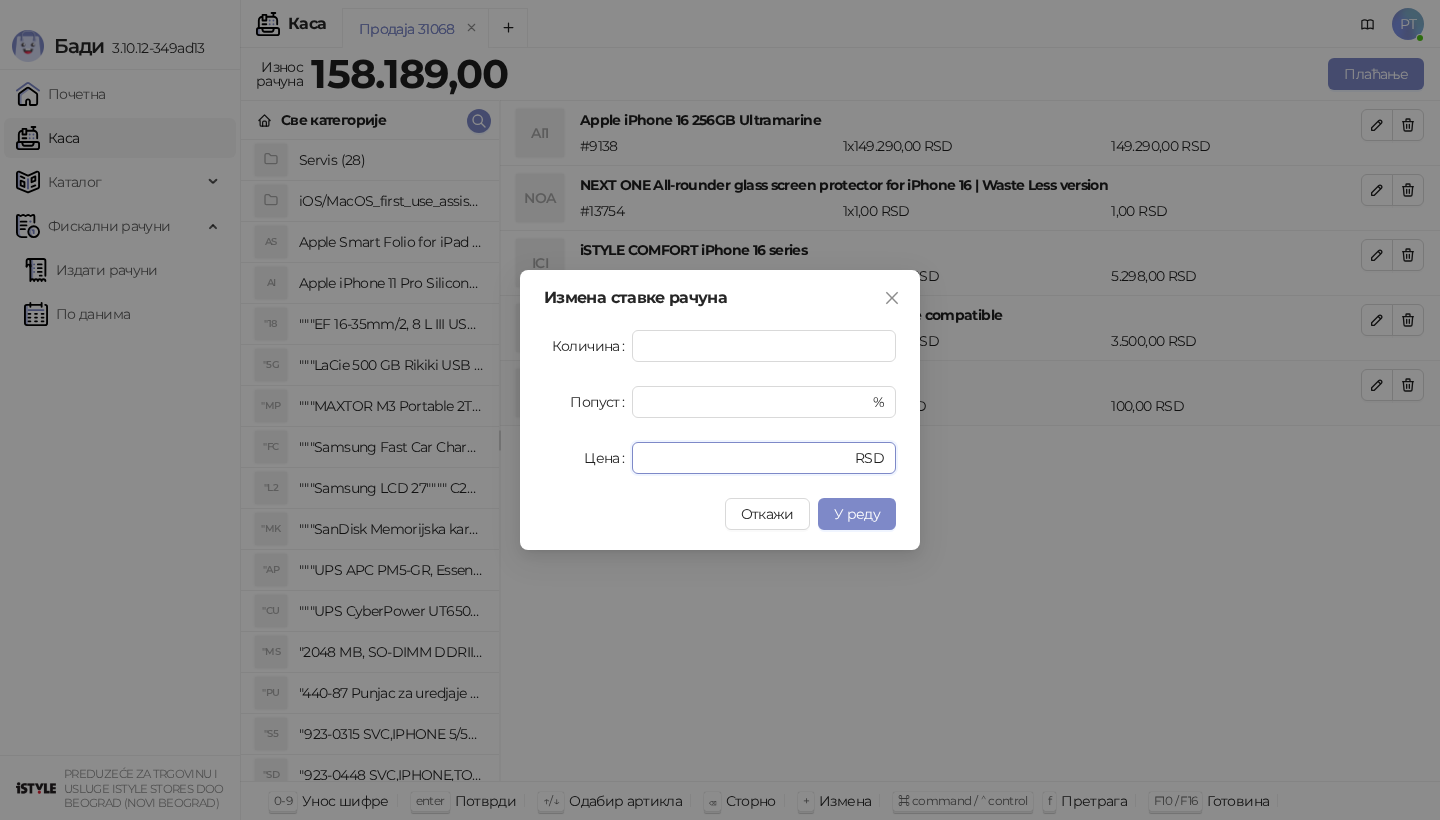 drag, startPoint x: 701, startPoint y: 463, endPoint x: 524, endPoint y: 463, distance: 177 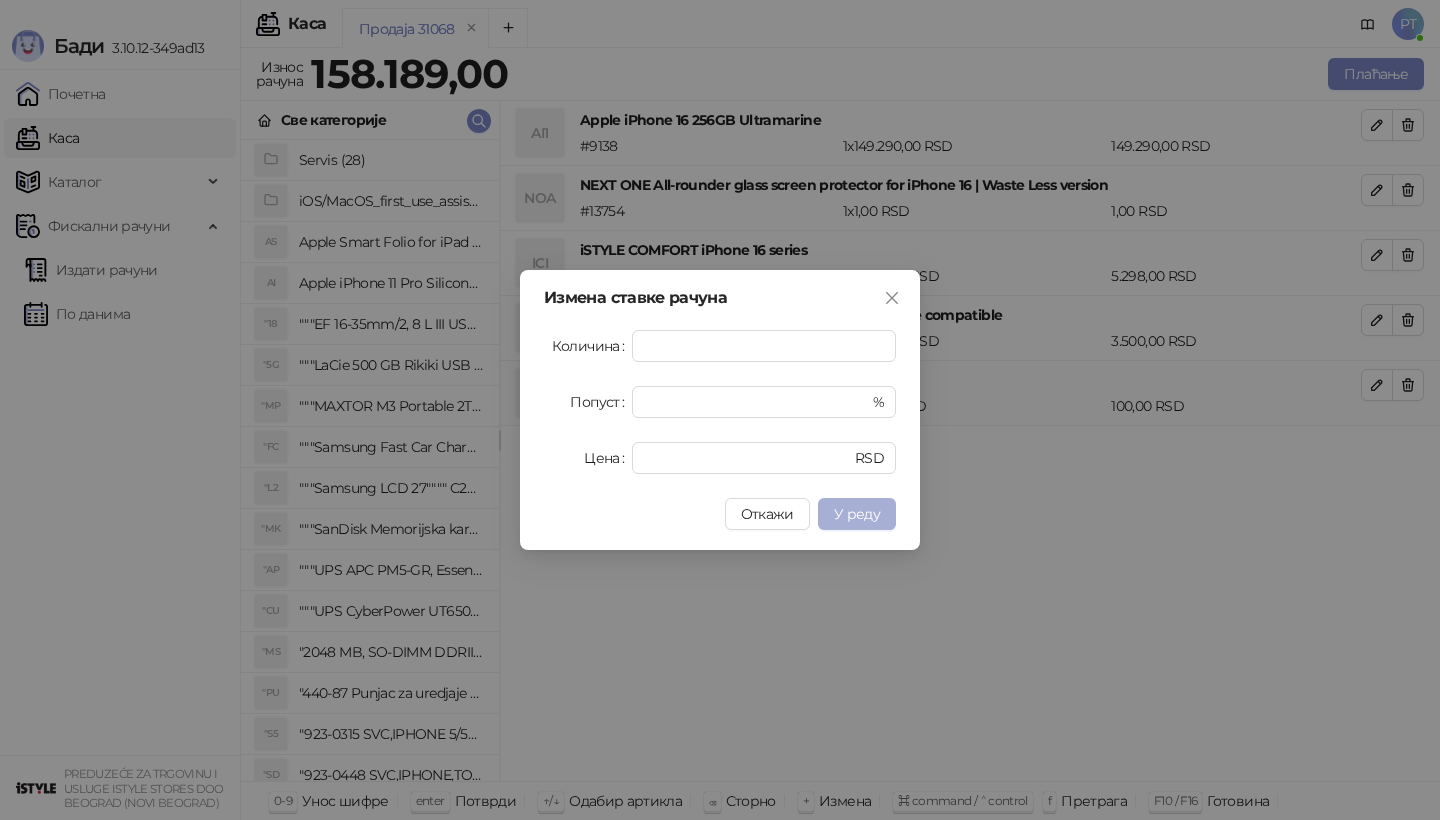 type on "******" 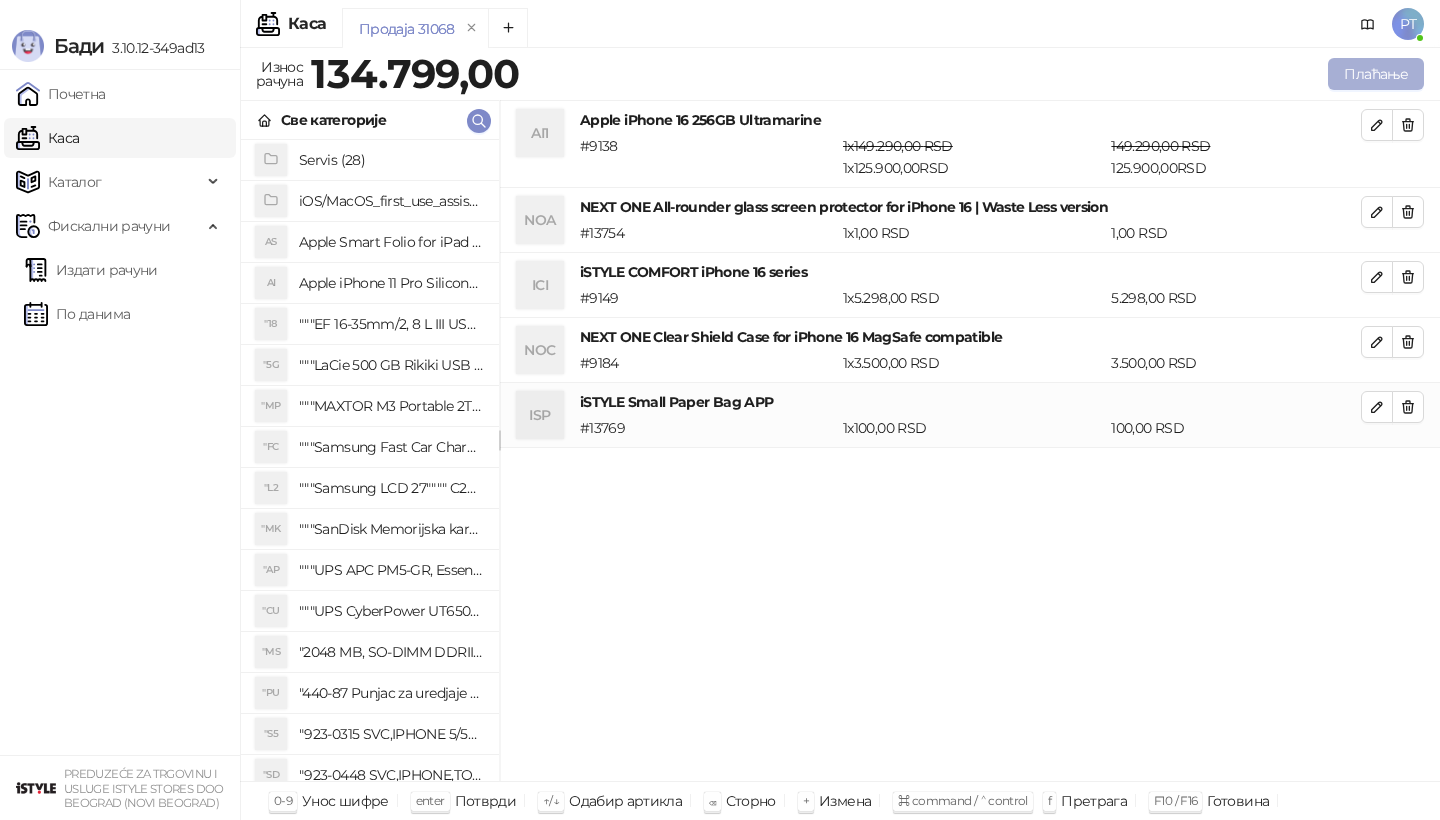 click on "Плаћање" at bounding box center [1376, 74] 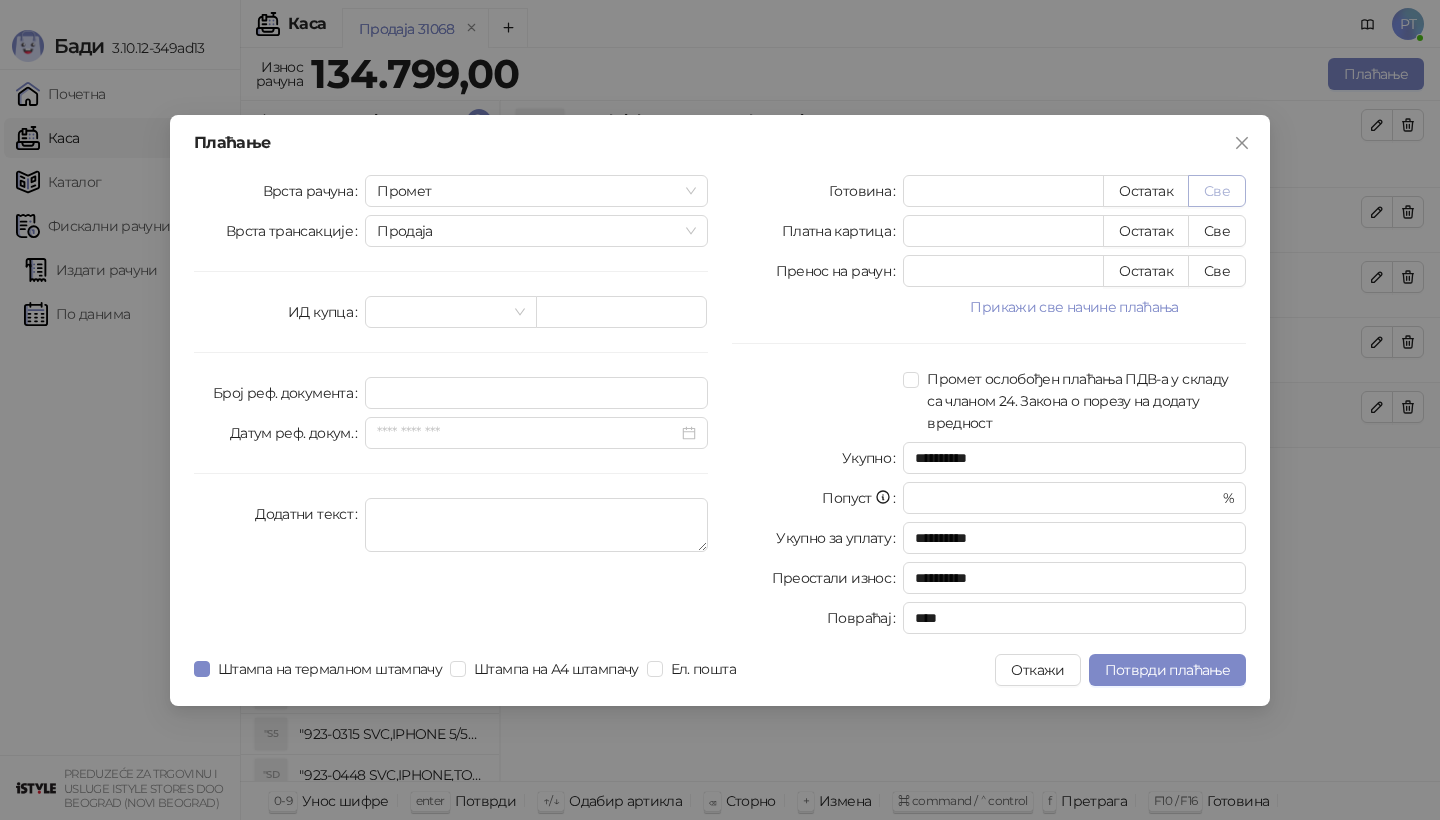 click on "Све" at bounding box center (1217, 191) 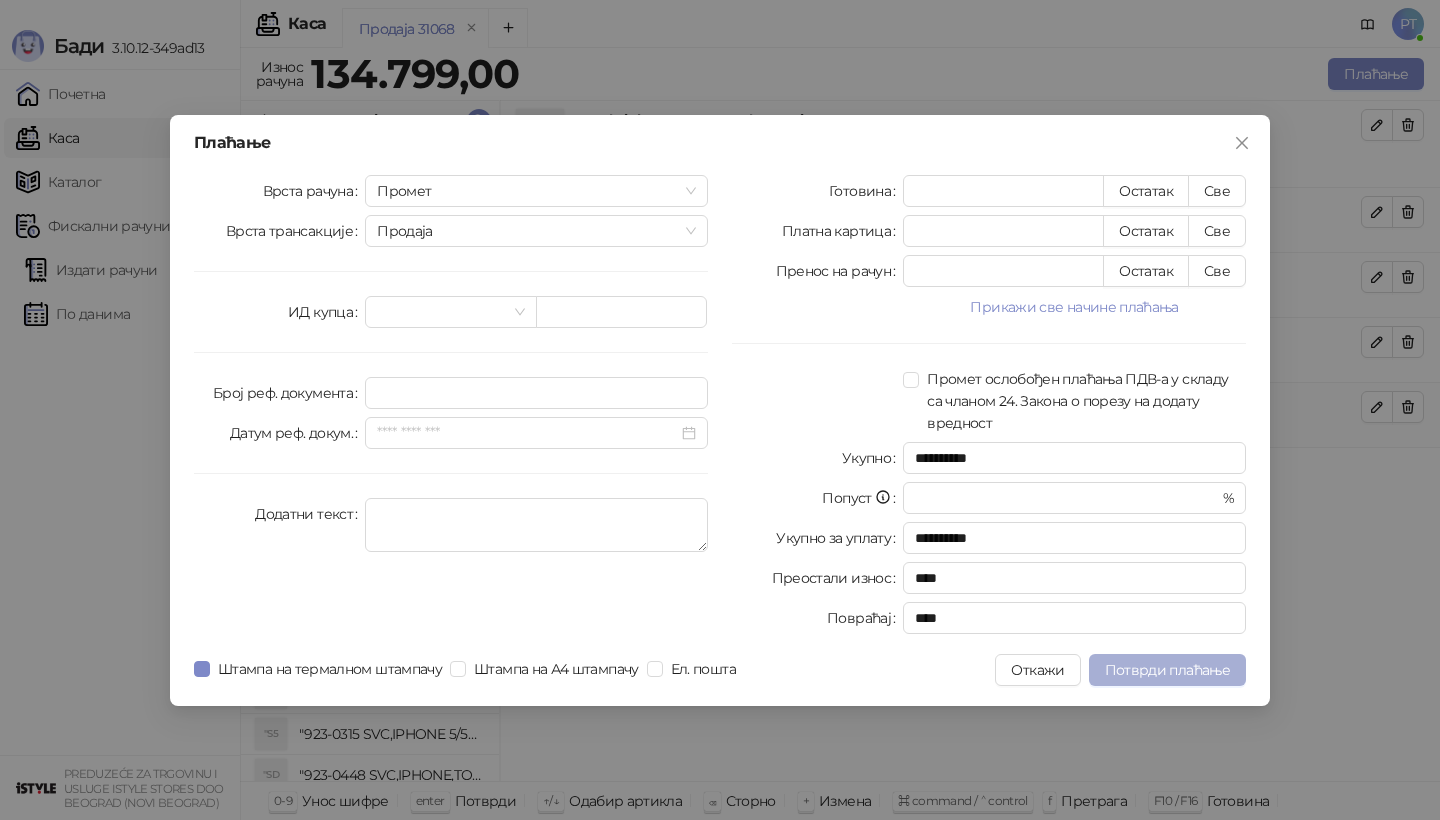 click on "Потврди плаћање" at bounding box center [1167, 670] 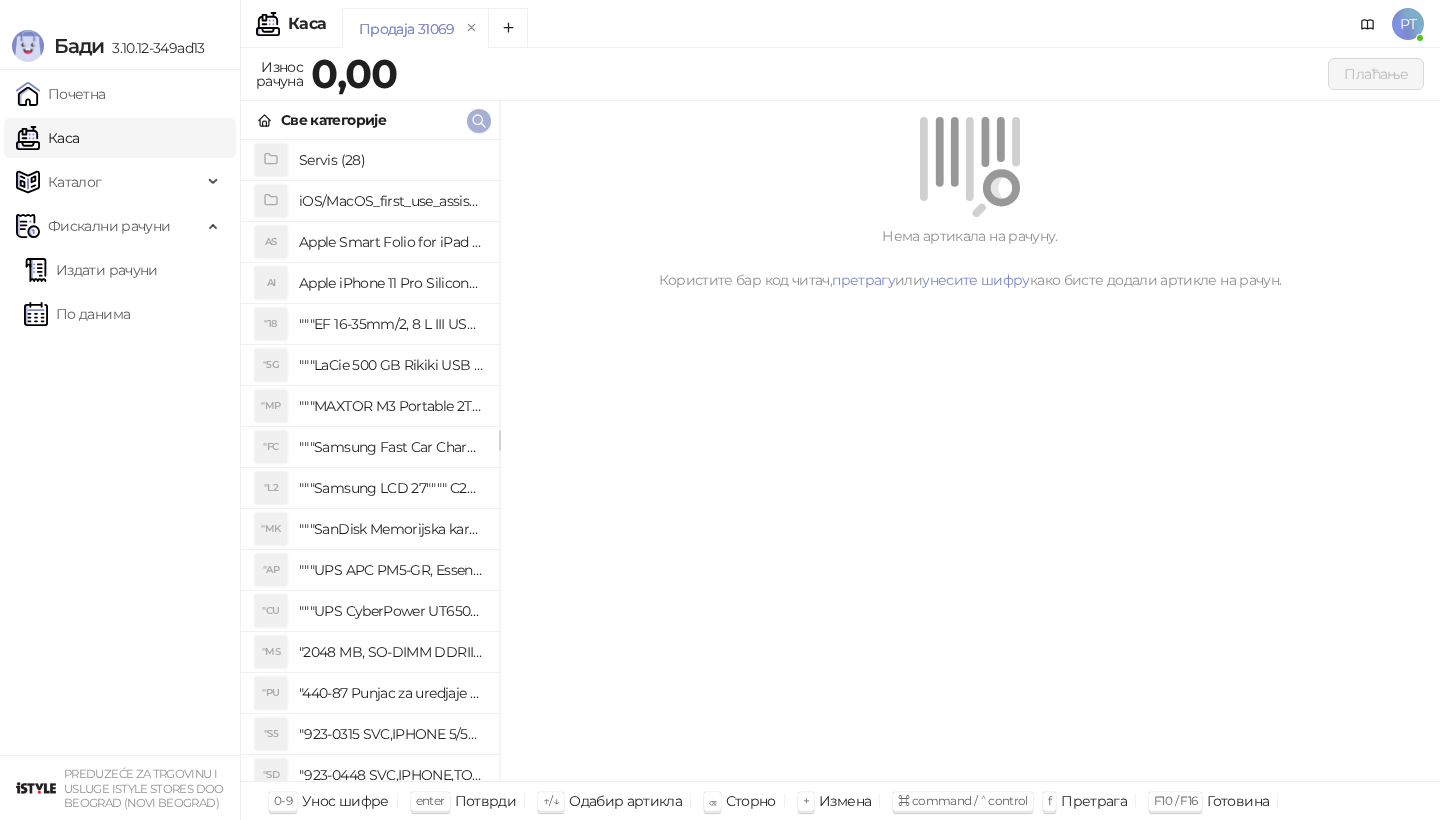 click 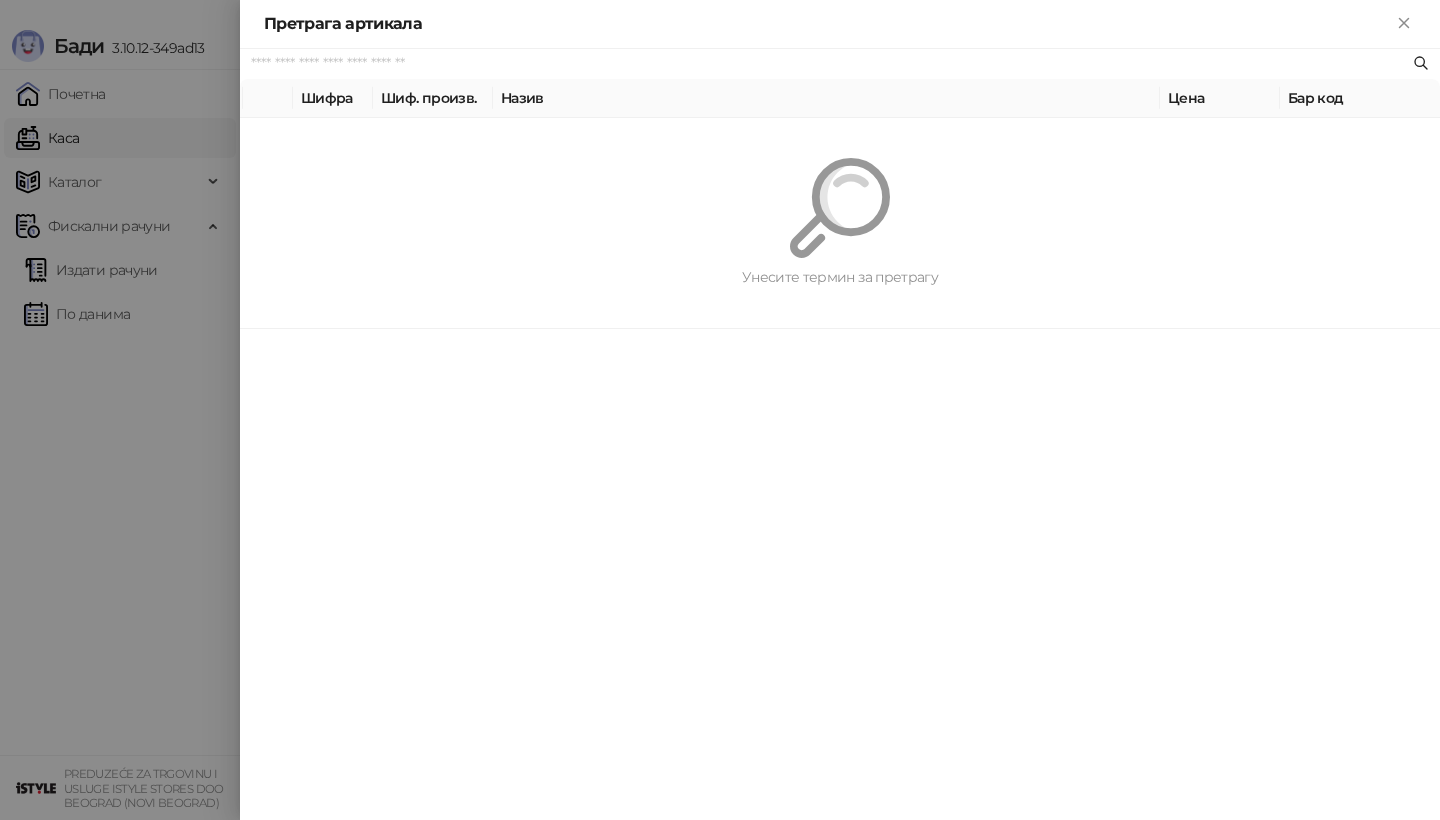 paste on "*********" 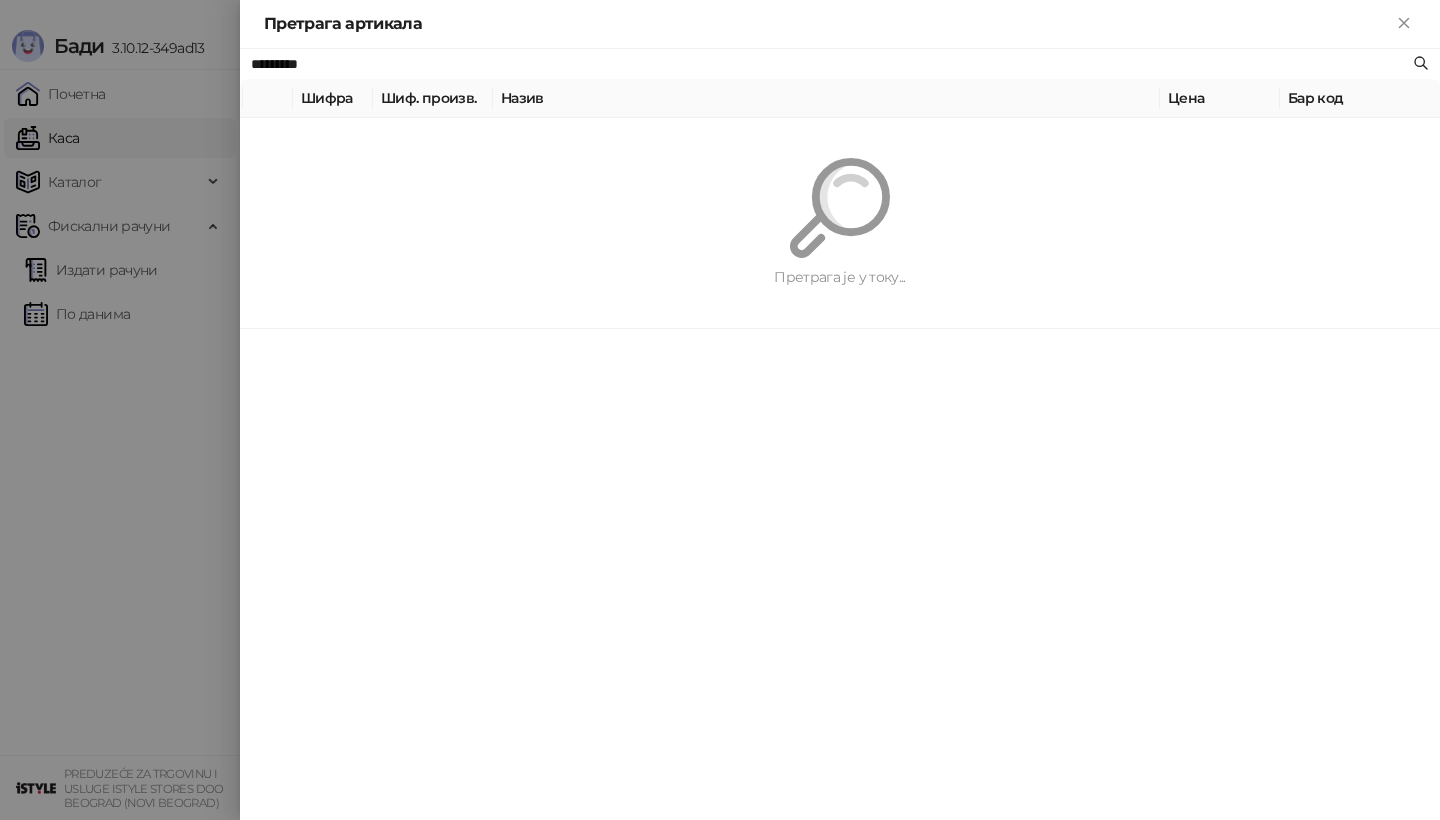type on "*********" 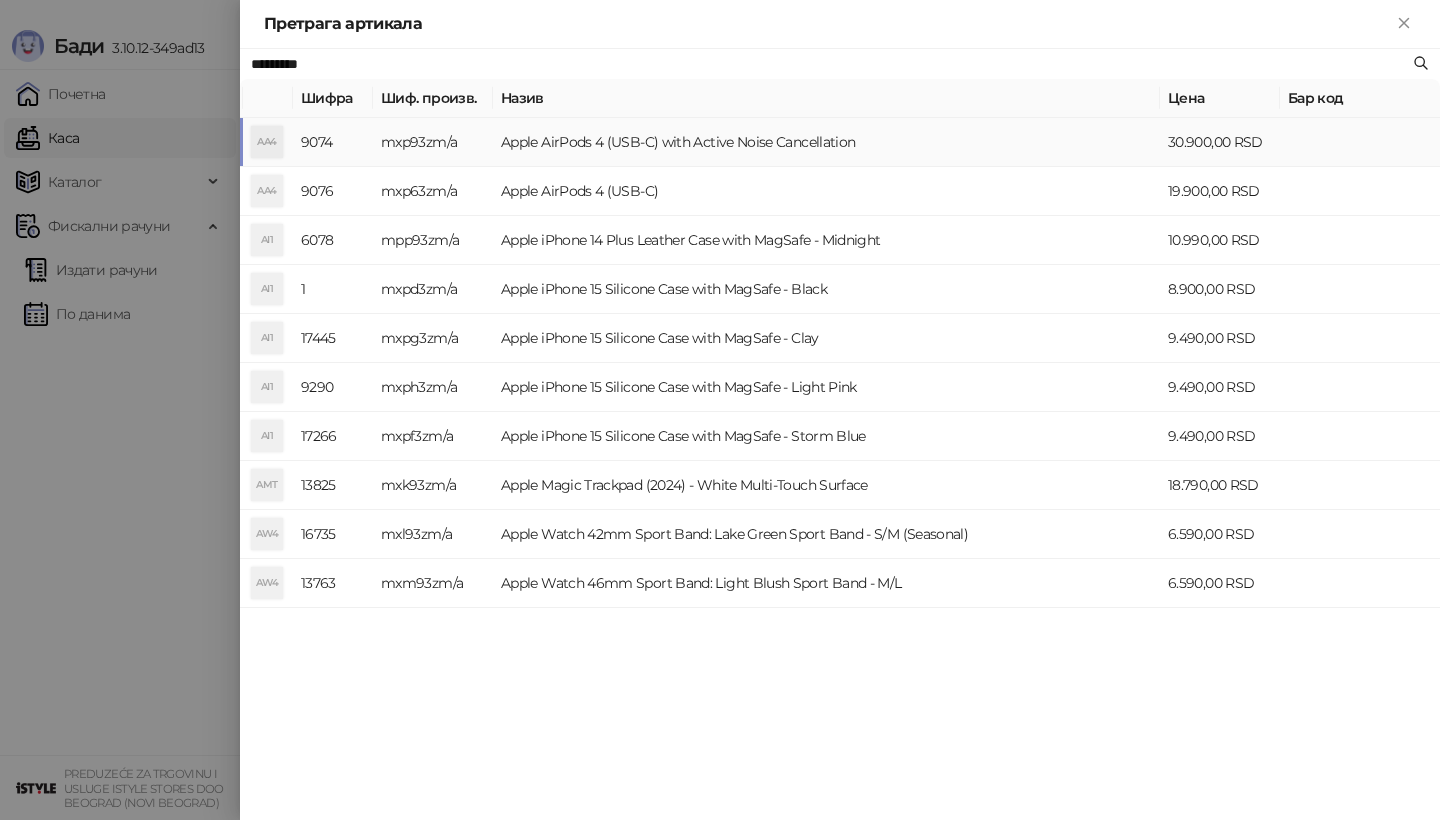 click on "AA4" at bounding box center (267, 142) 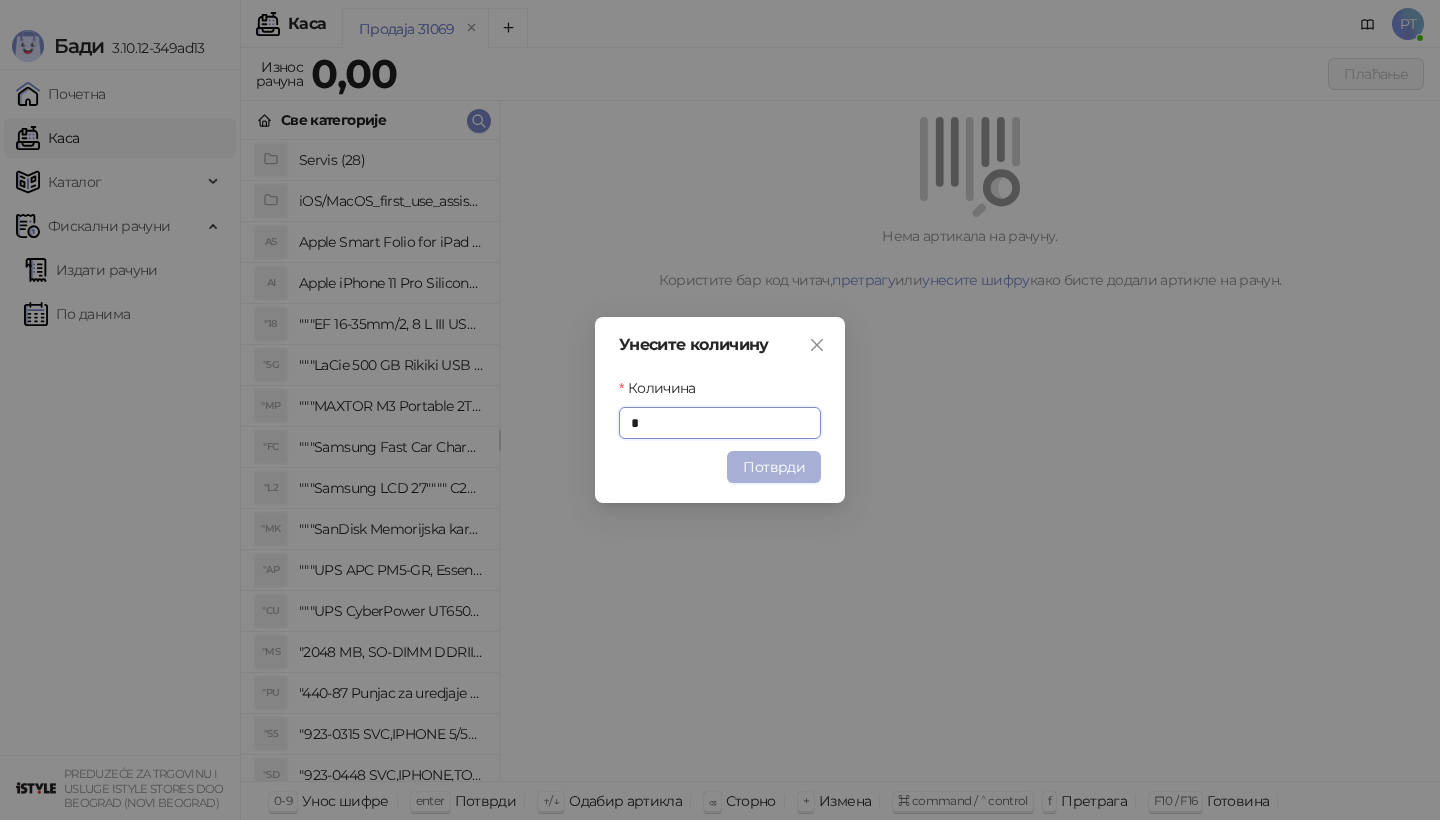 click on "Потврди" at bounding box center (774, 467) 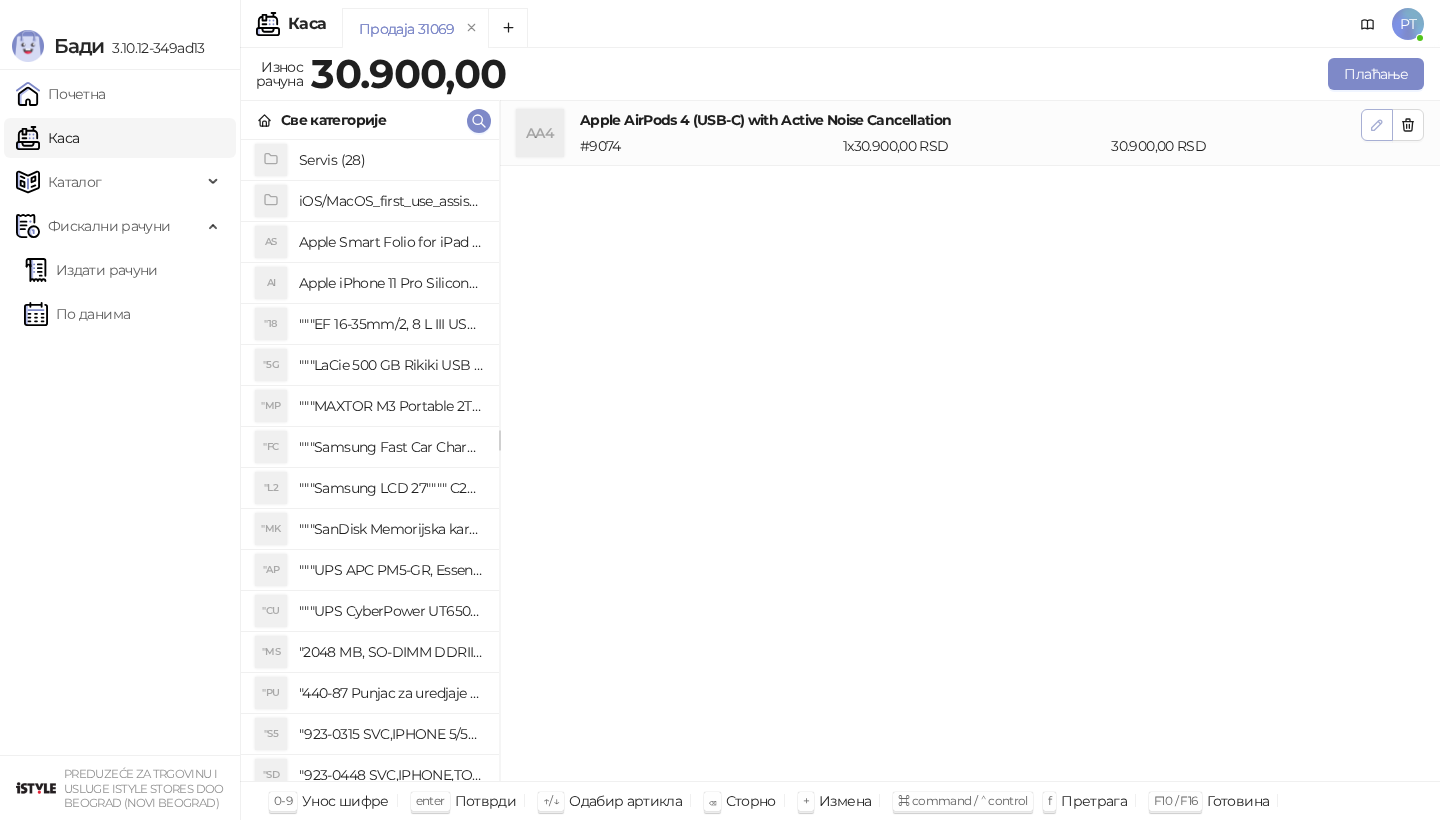 click 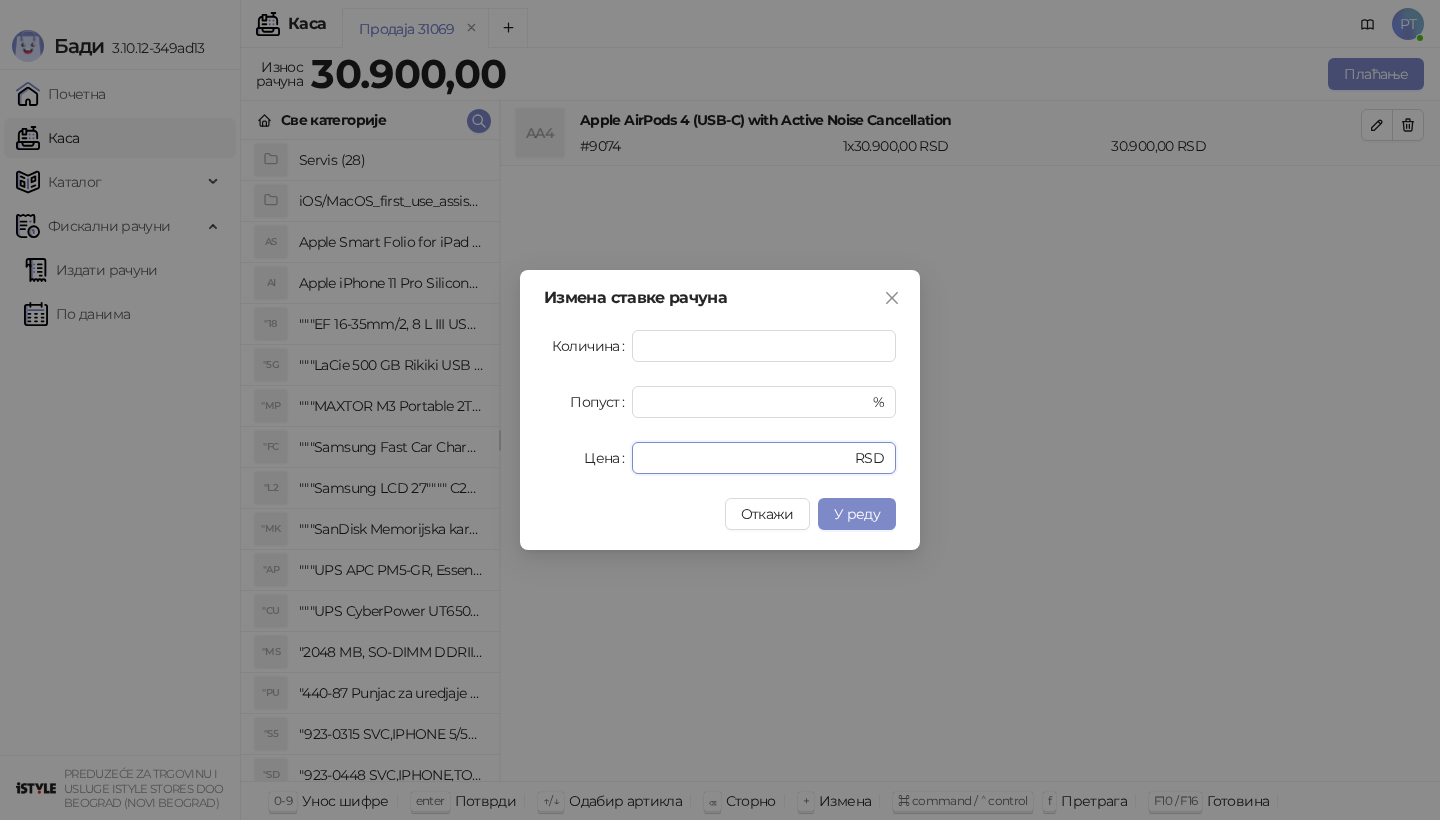 drag, startPoint x: 706, startPoint y: 456, endPoint x: 576, endPoint y: 456, distance: 130 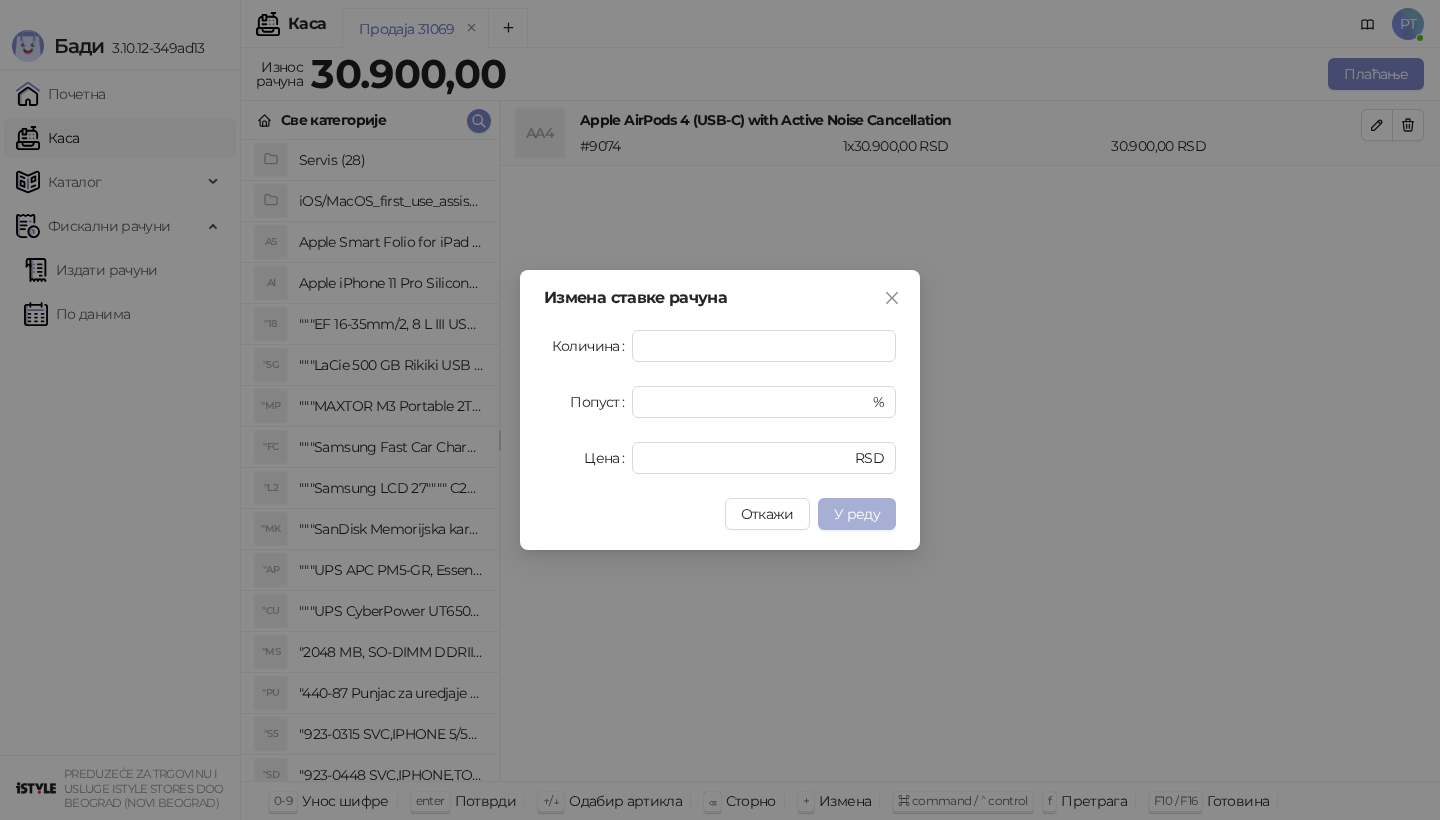 type on "*****" 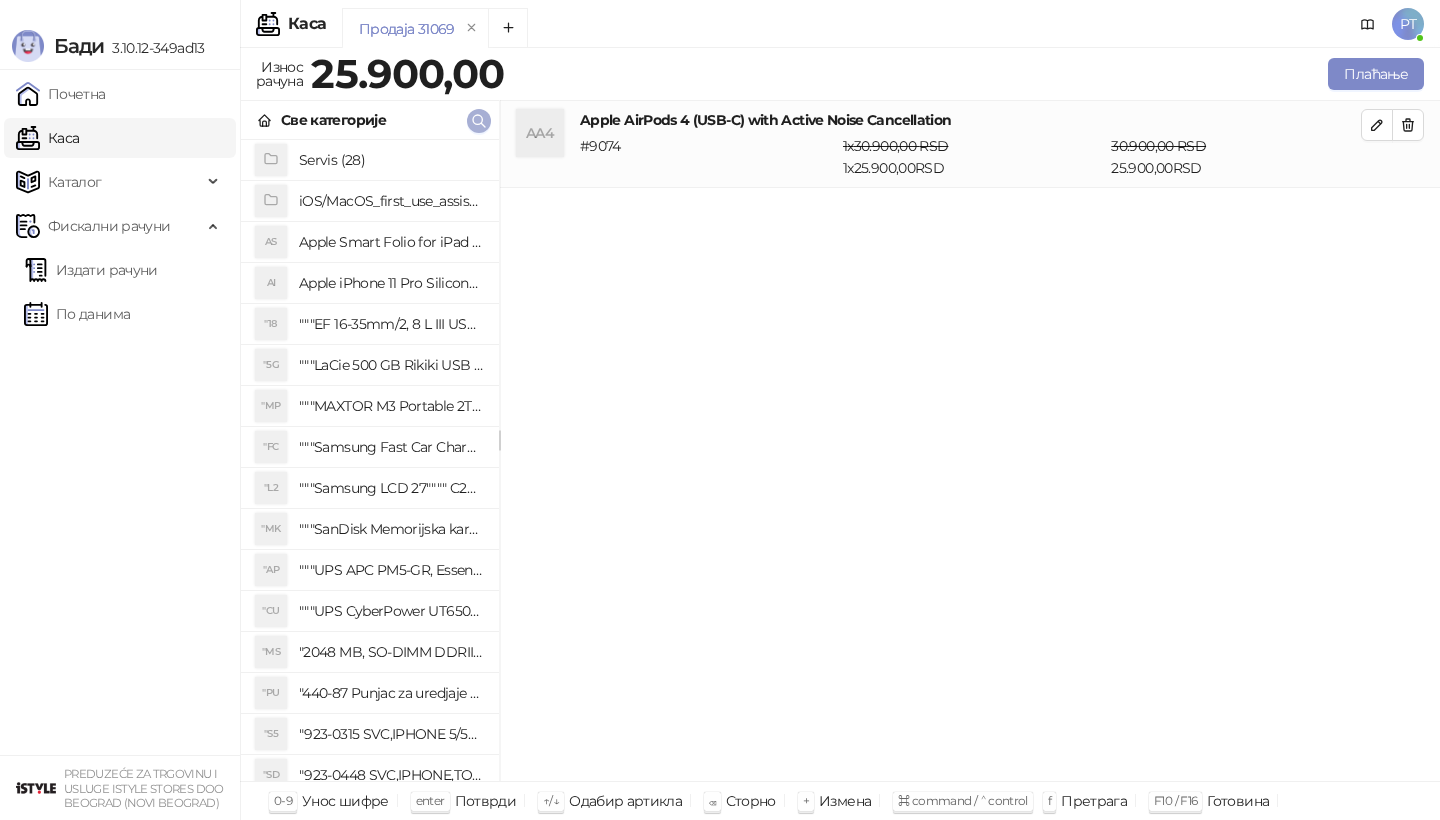 click 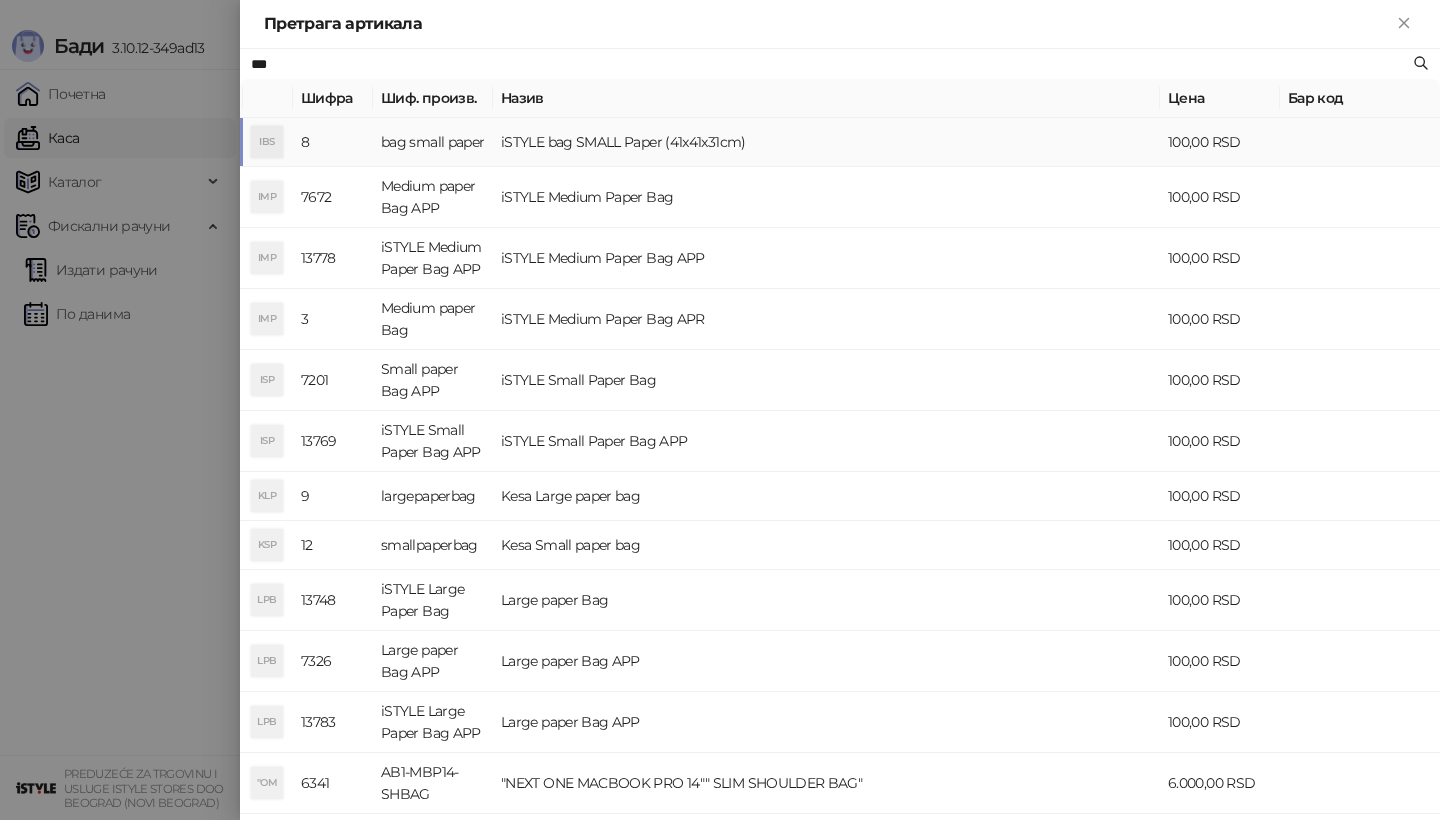type on "***" 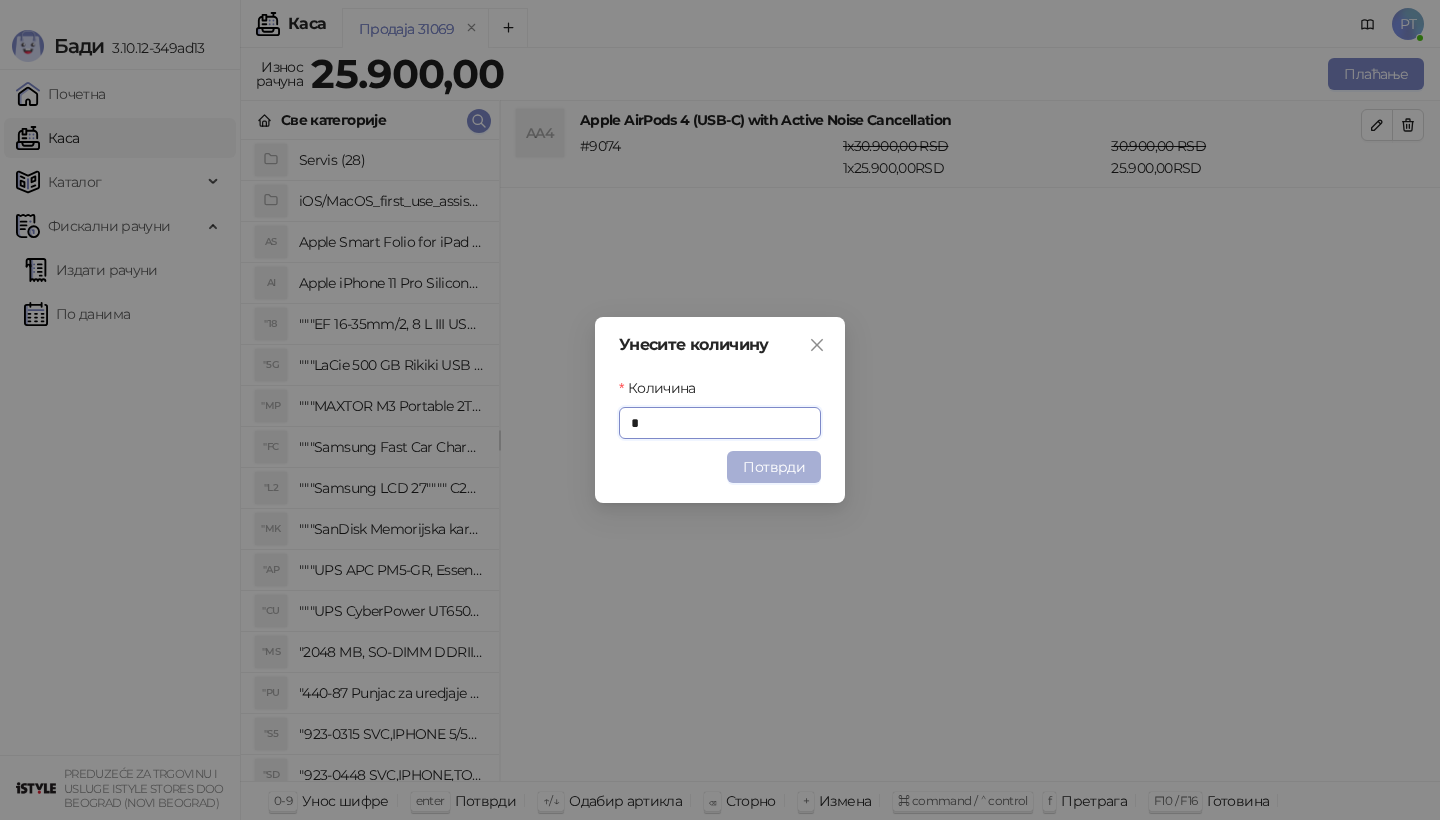 click on "Потврди" at bounding box center [774, 467] 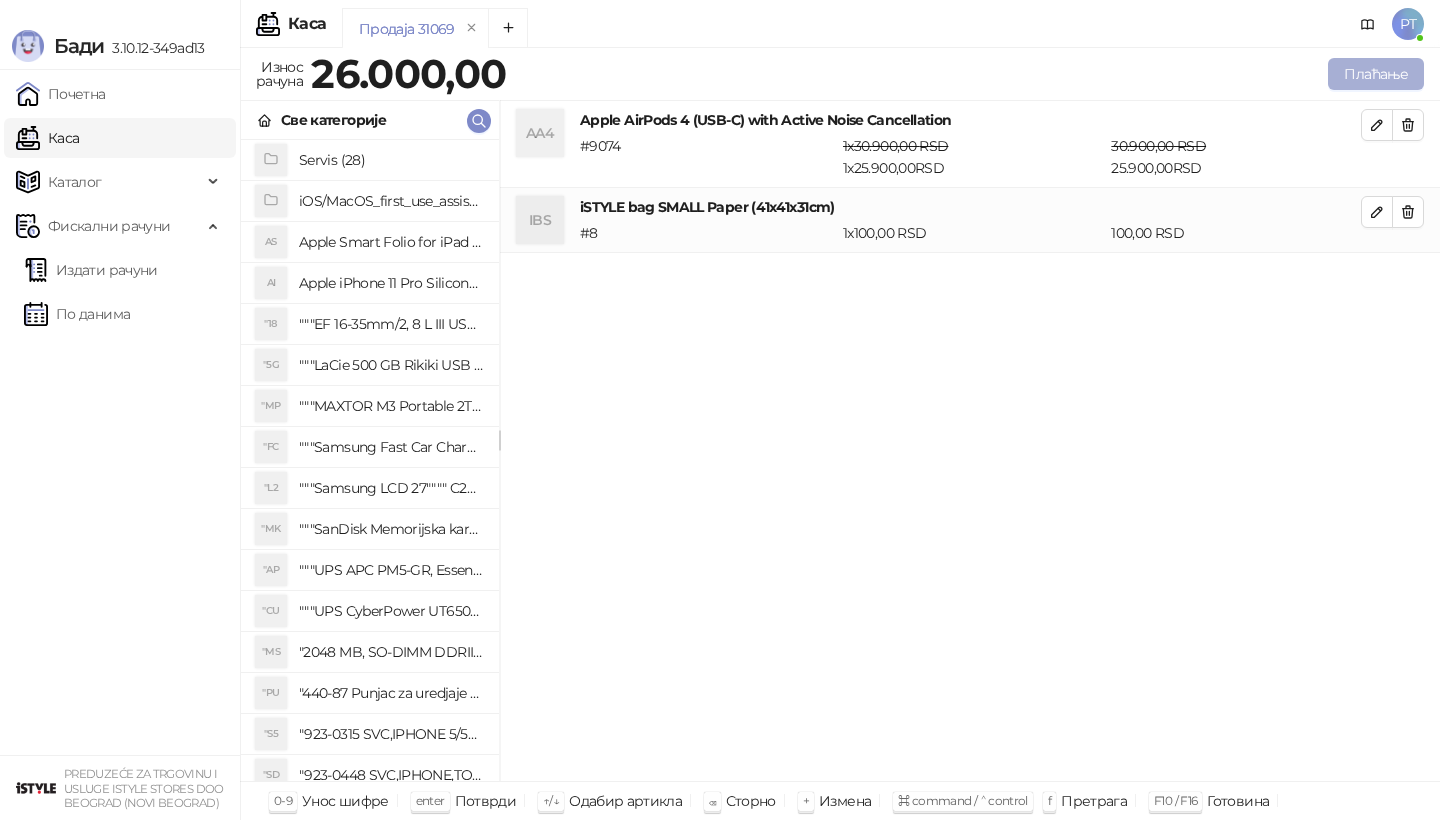 click on "Плаћање" at bounding box center (1376, 74) 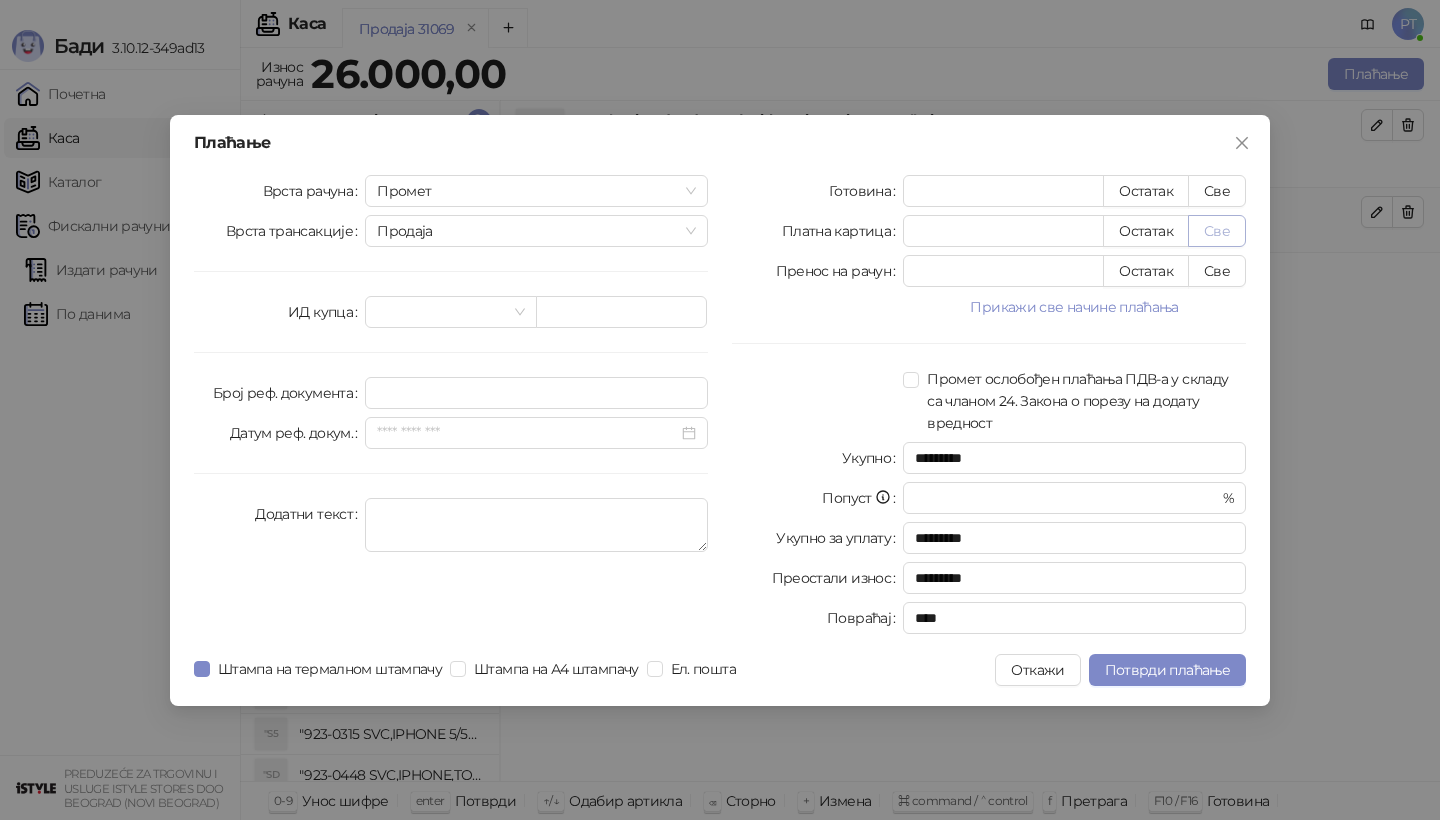 click on "Све" at bounding box center (1217, 231) 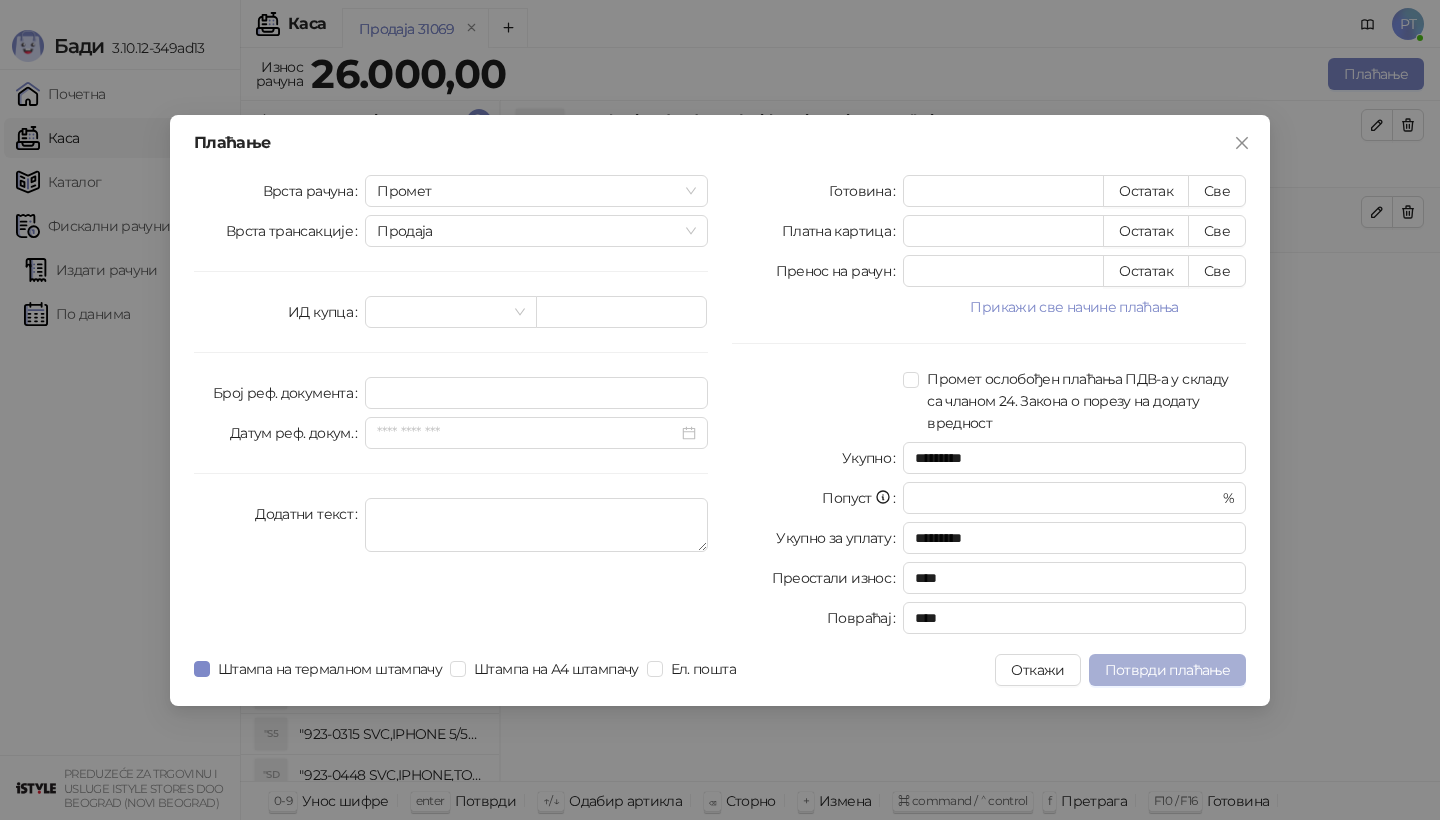 click on "Потврди плаћање" at bounding box center (1167, 670) 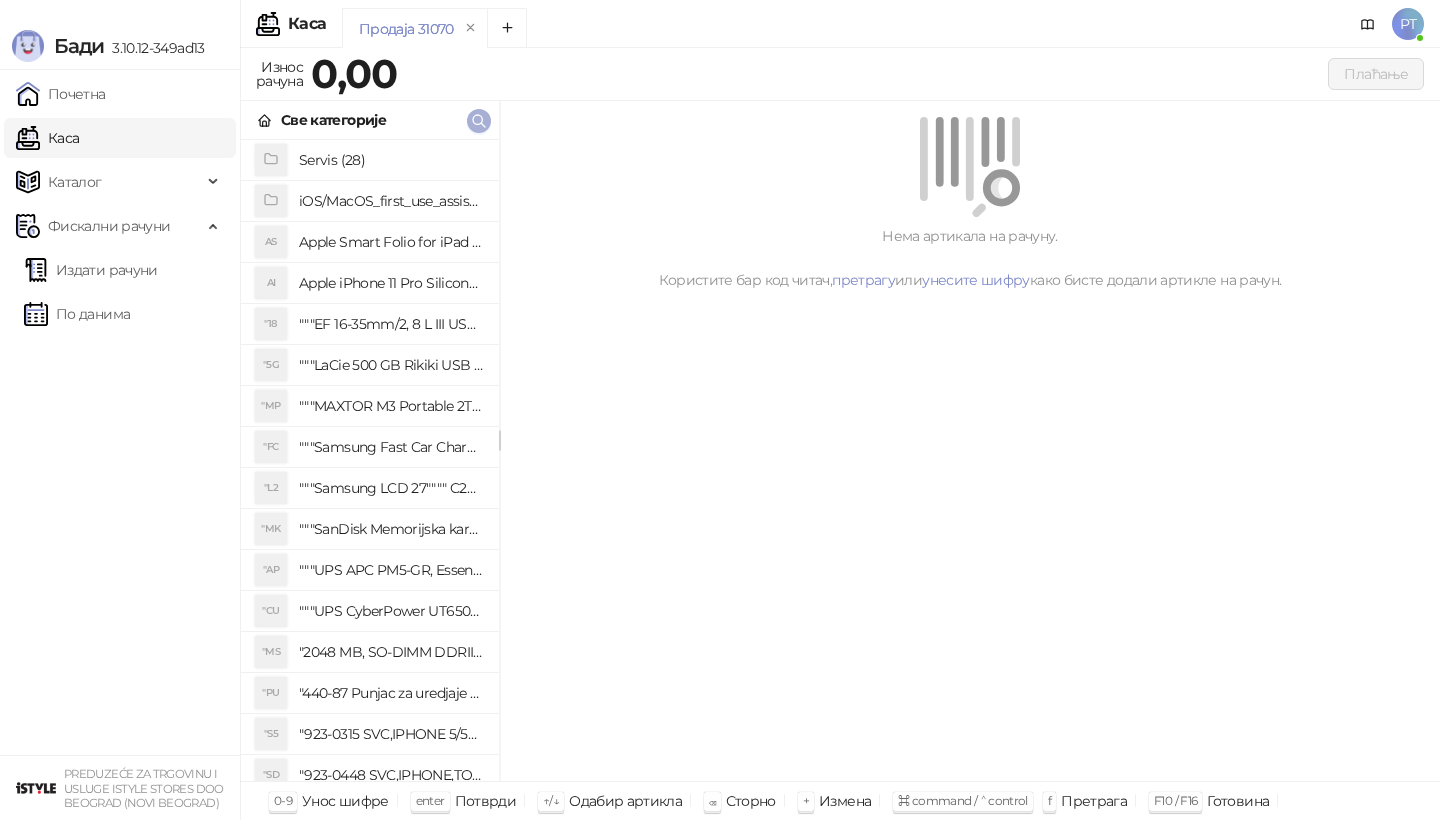 click 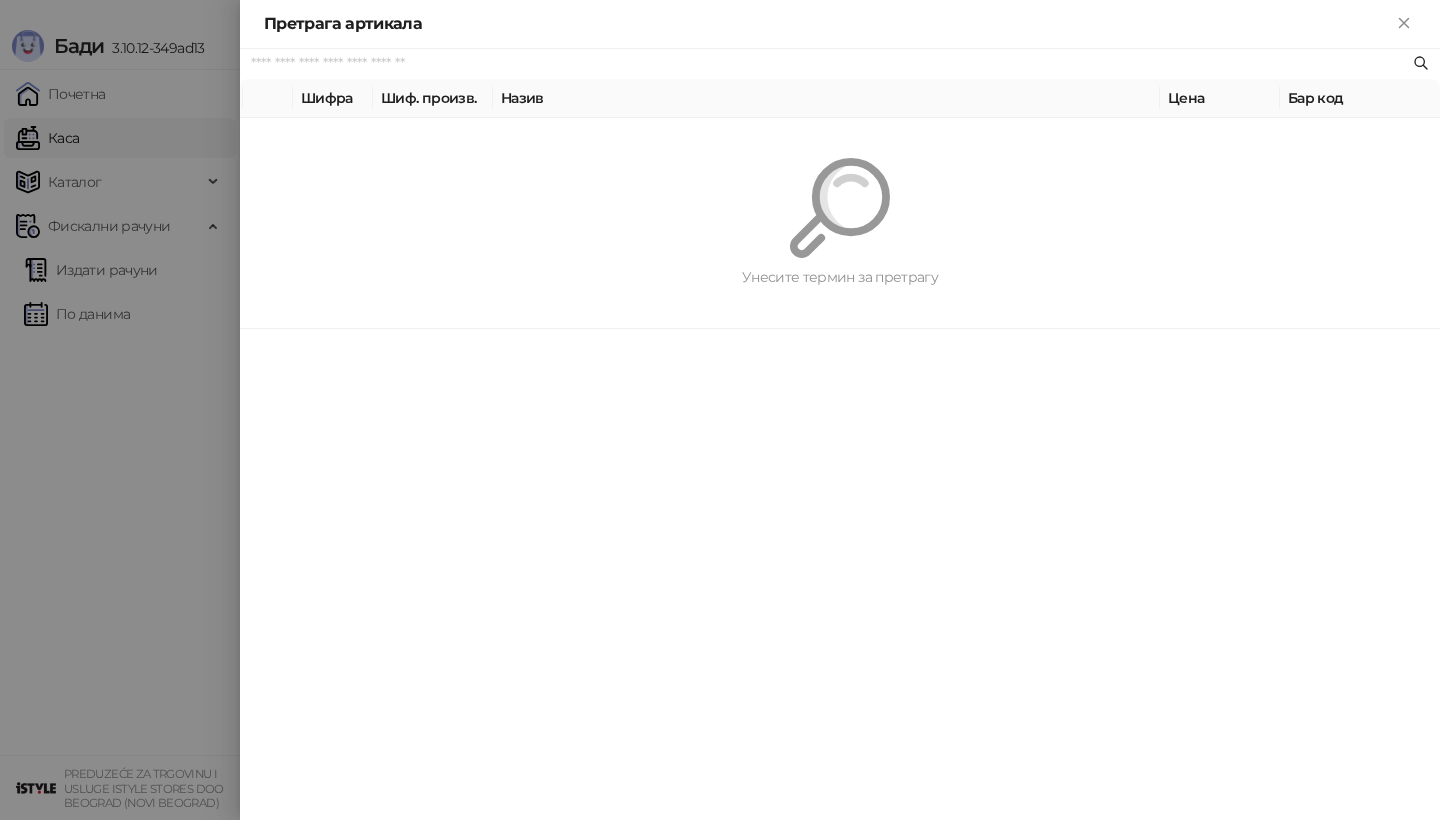 paste on "*********" 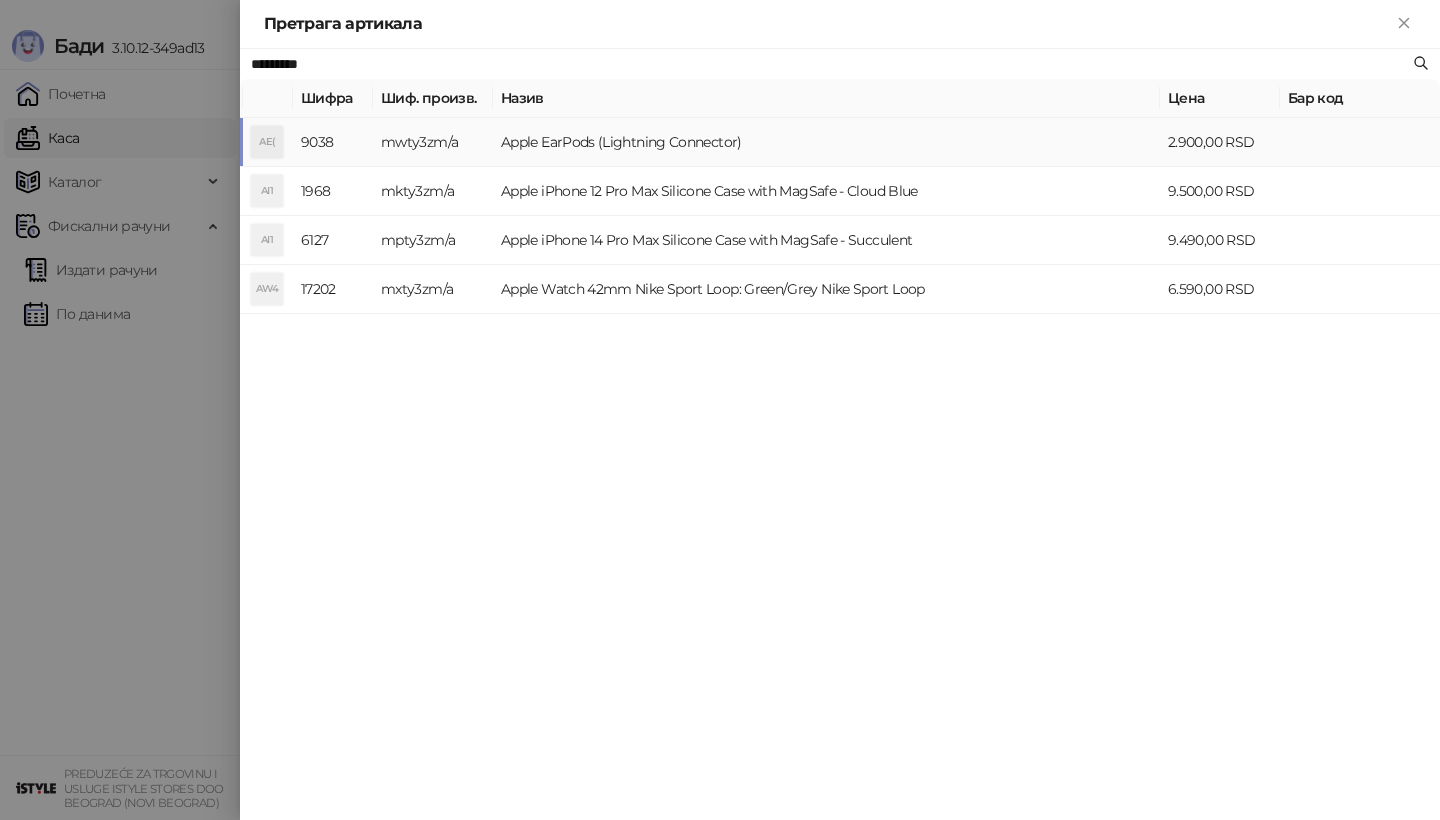 click on "AE(" at bounding box center (267, 142) 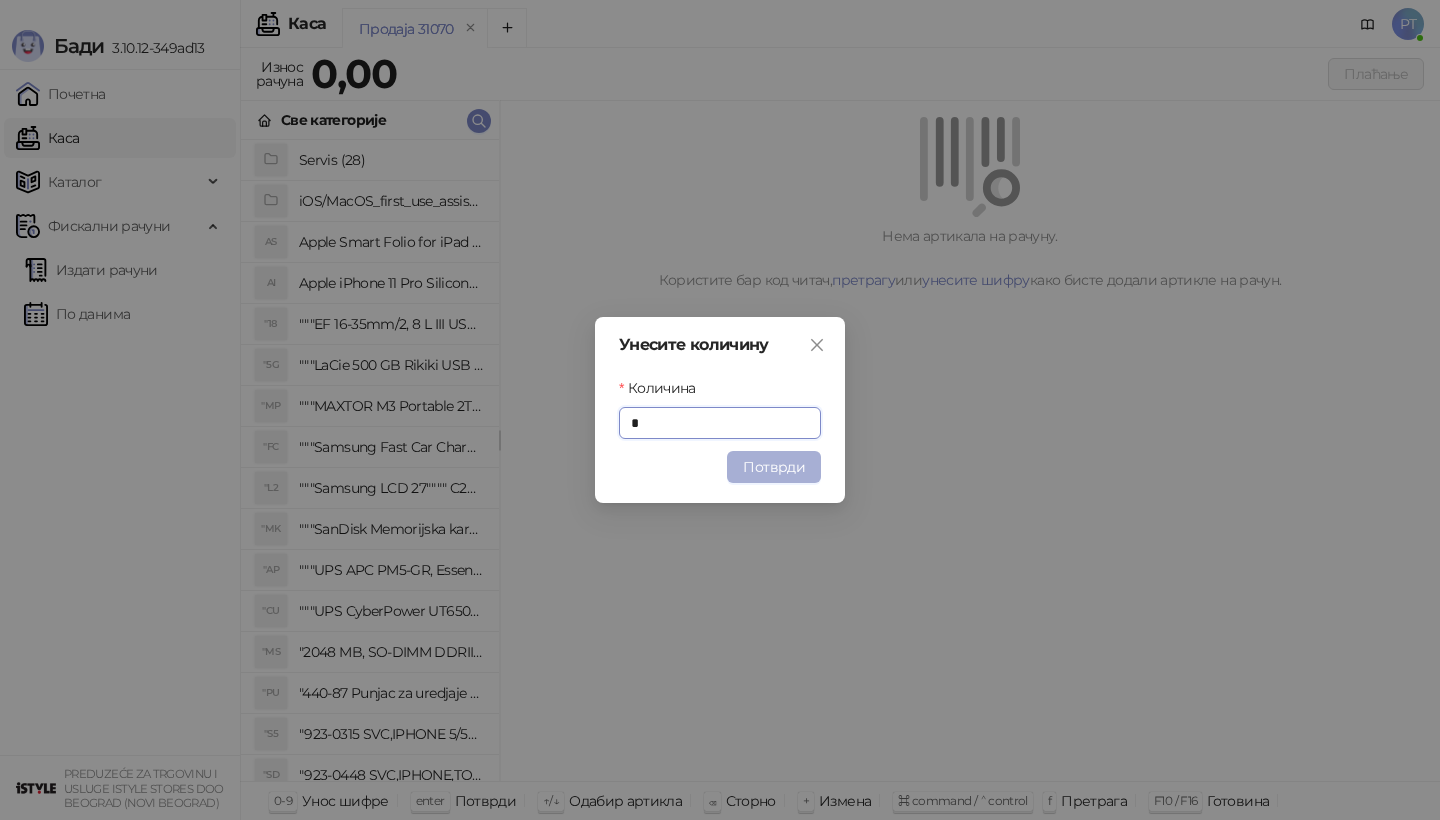 click on "Потврди" at bounding box center (774, 467) 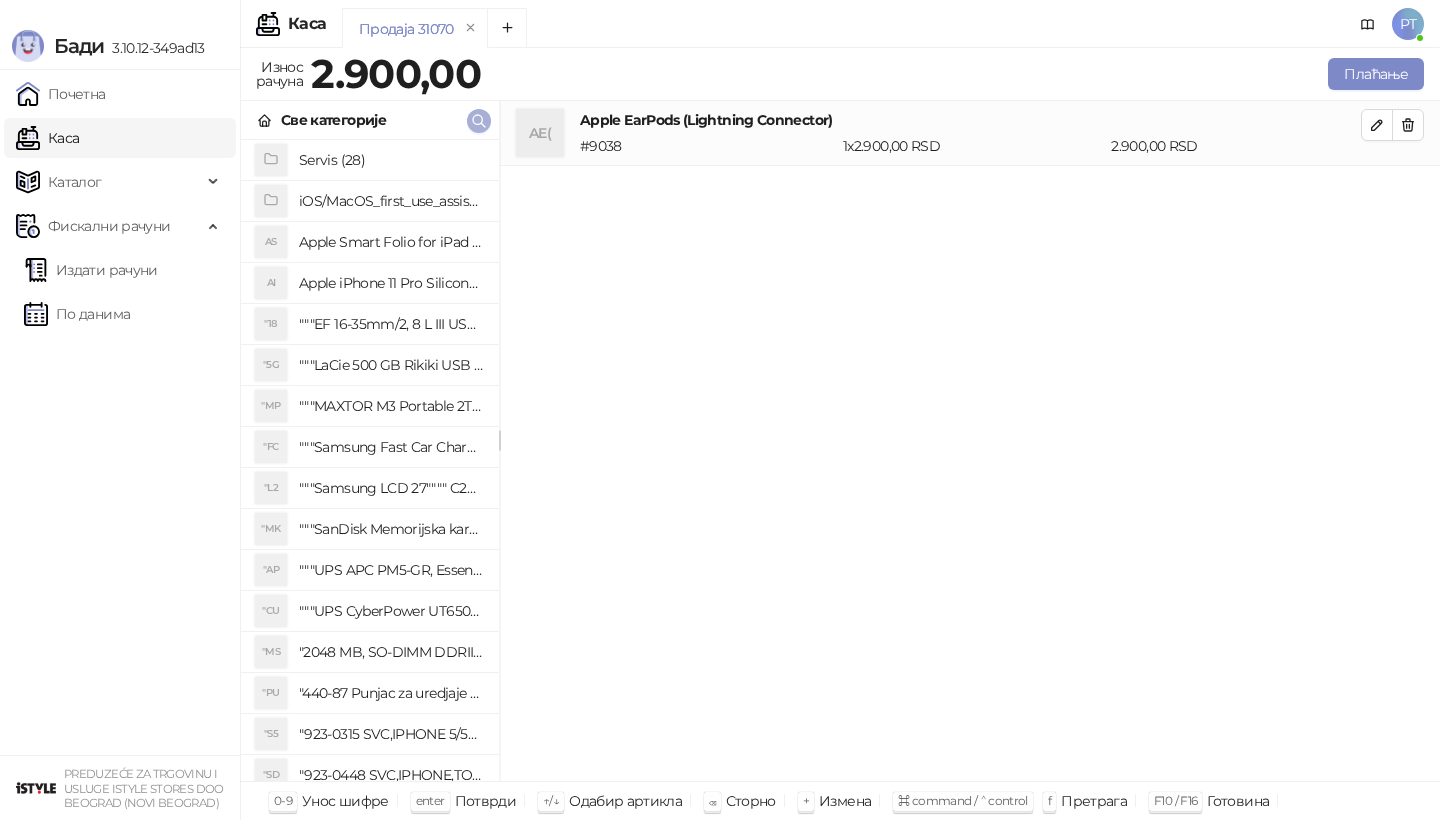 click 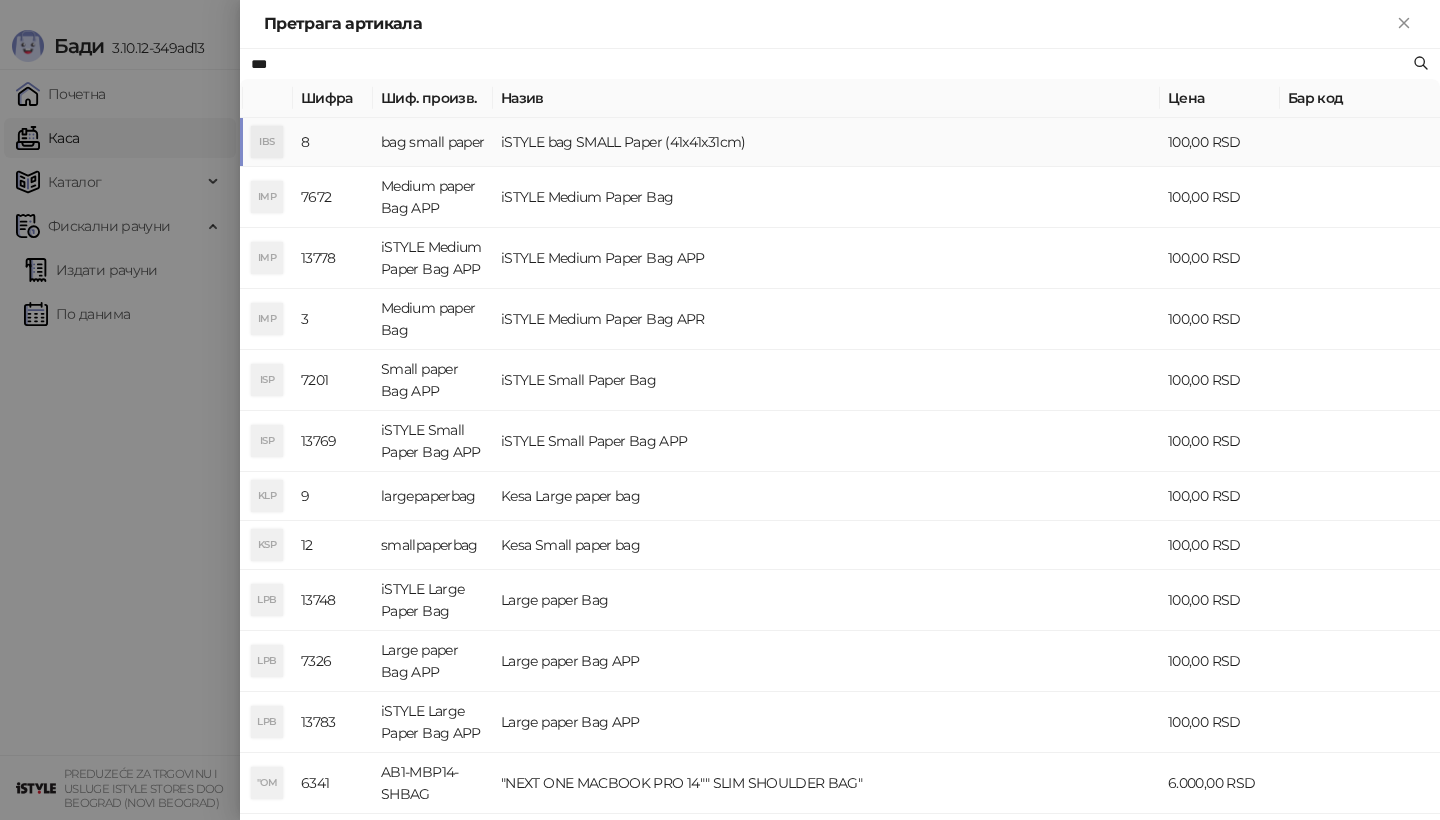 type on "***" 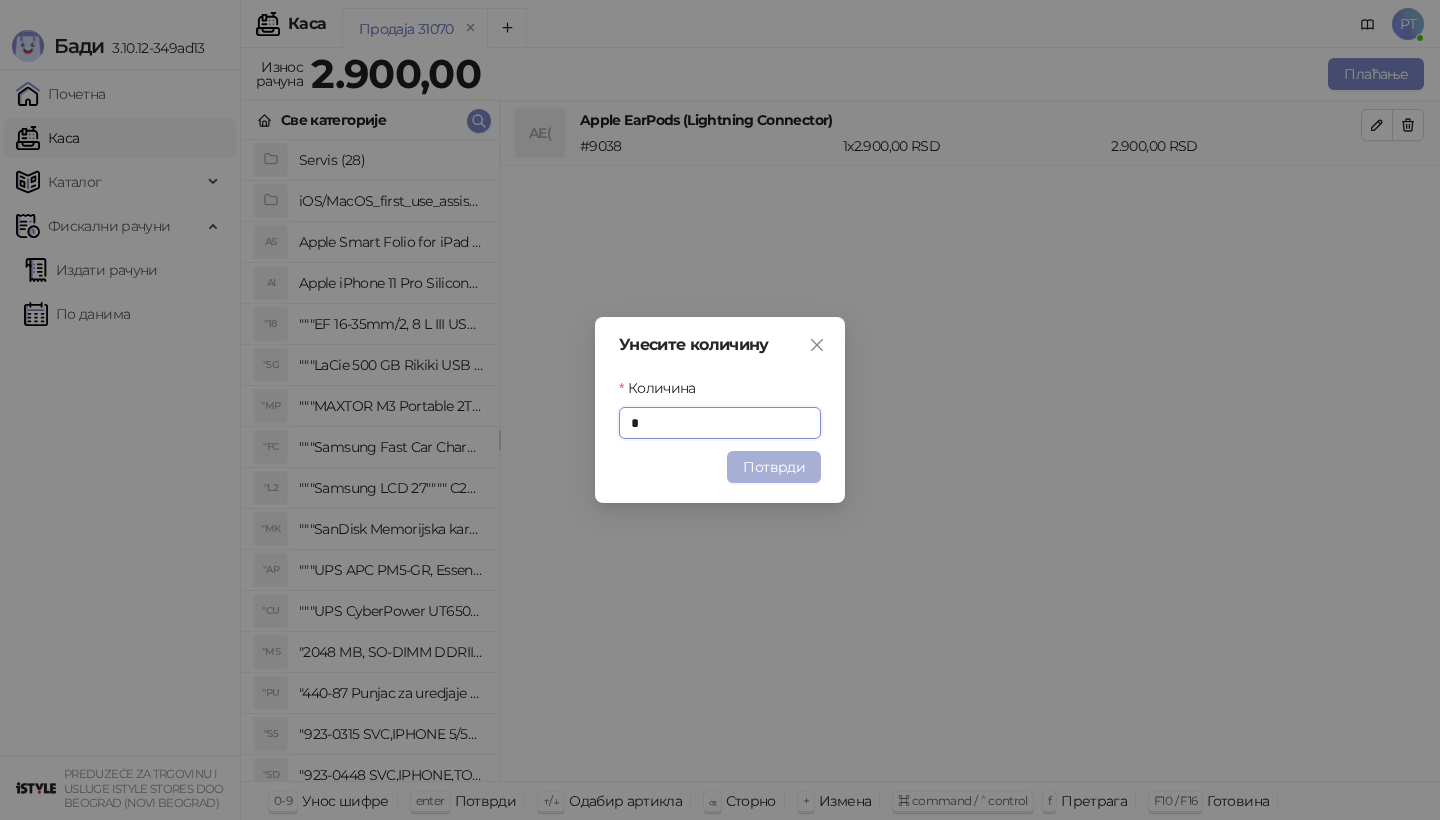 click on "Потврди" at bounding box center (774, 467) 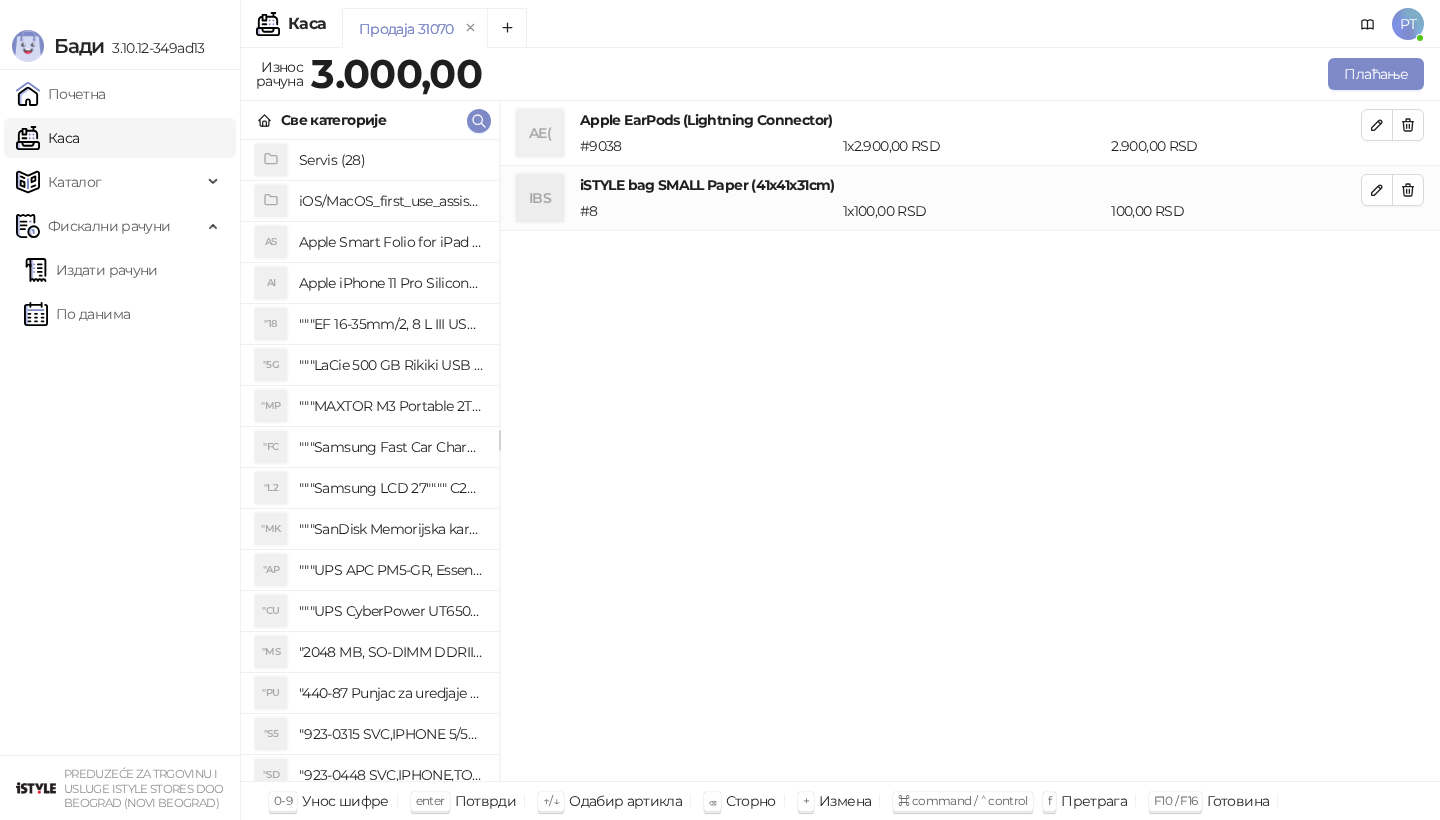 click on "Apple EarPods (Lightning Connector)" at bounding box center [970, 120] 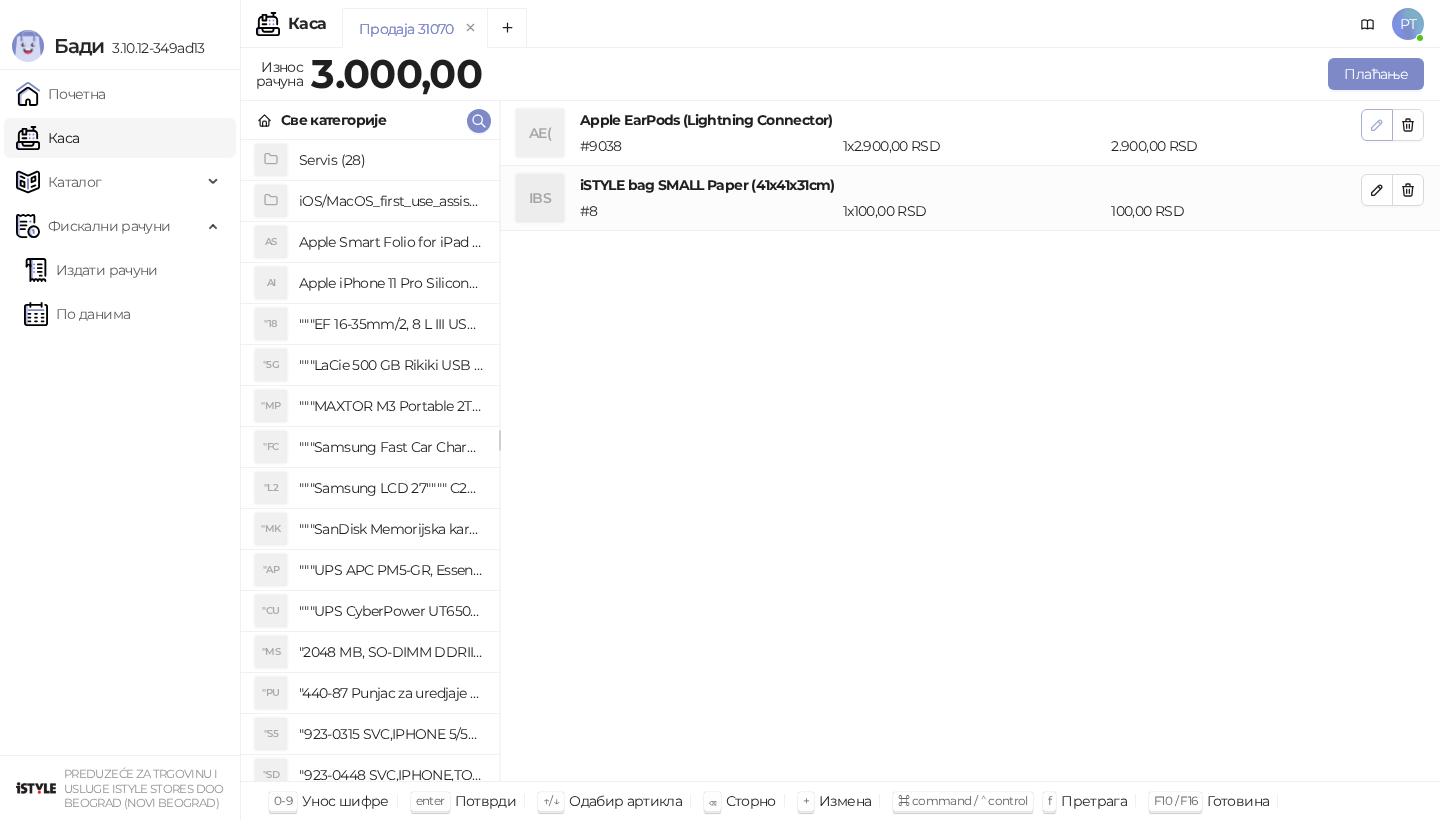 click 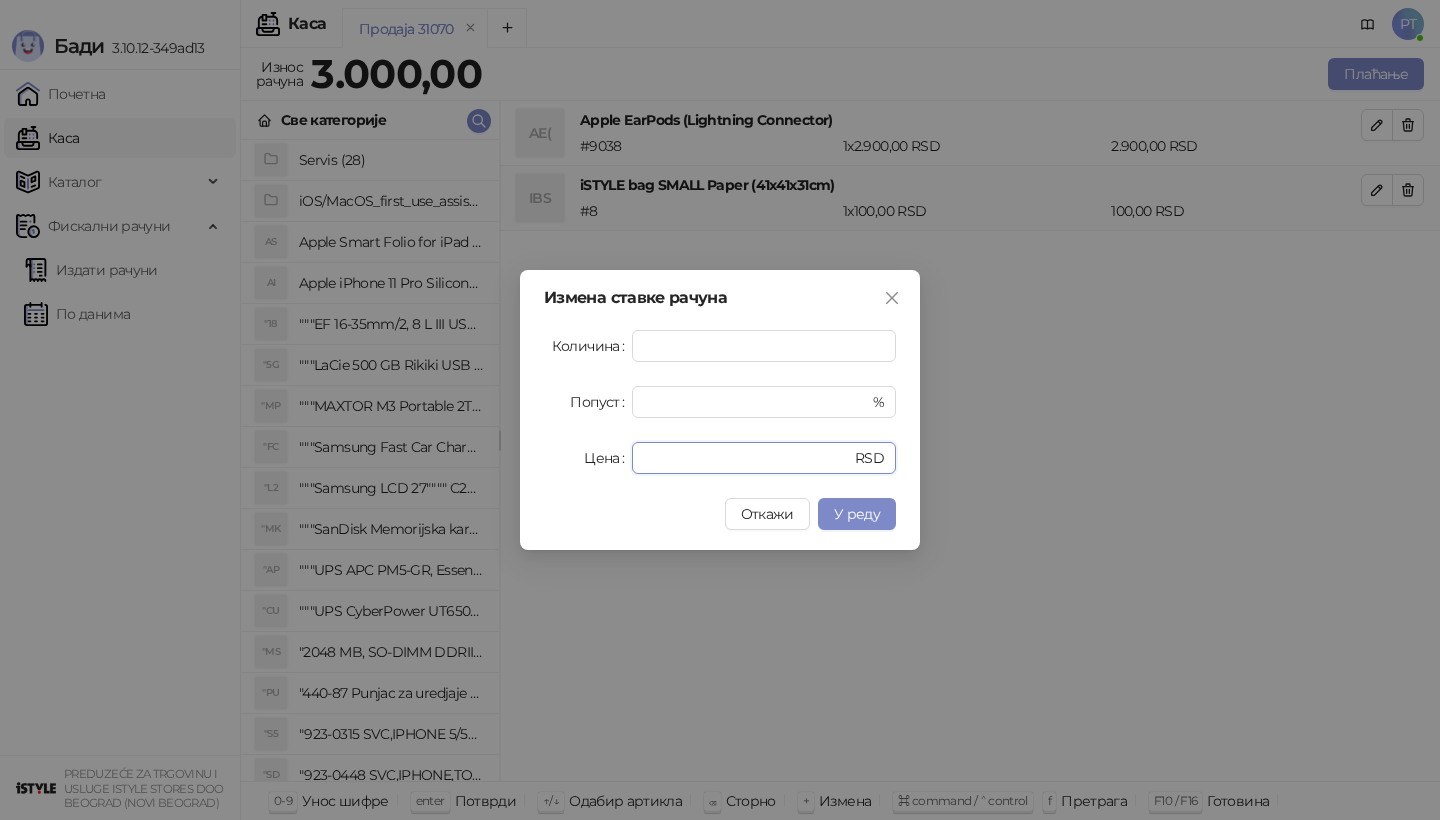 drag, startPoint x: 685, startPoint y: 459, endPoint x: 513, endPoint y: 459, distance: 172 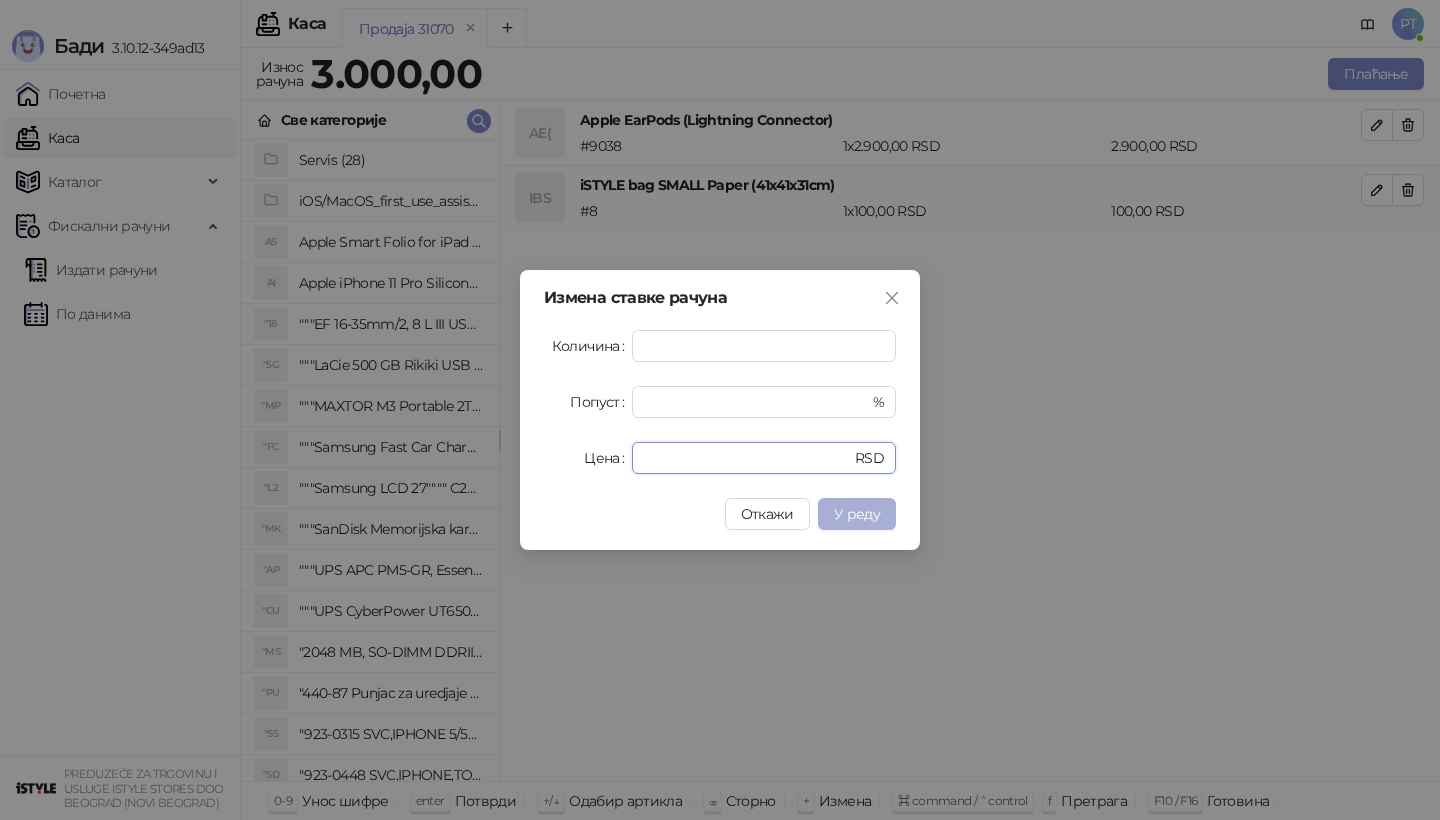 type on "****" 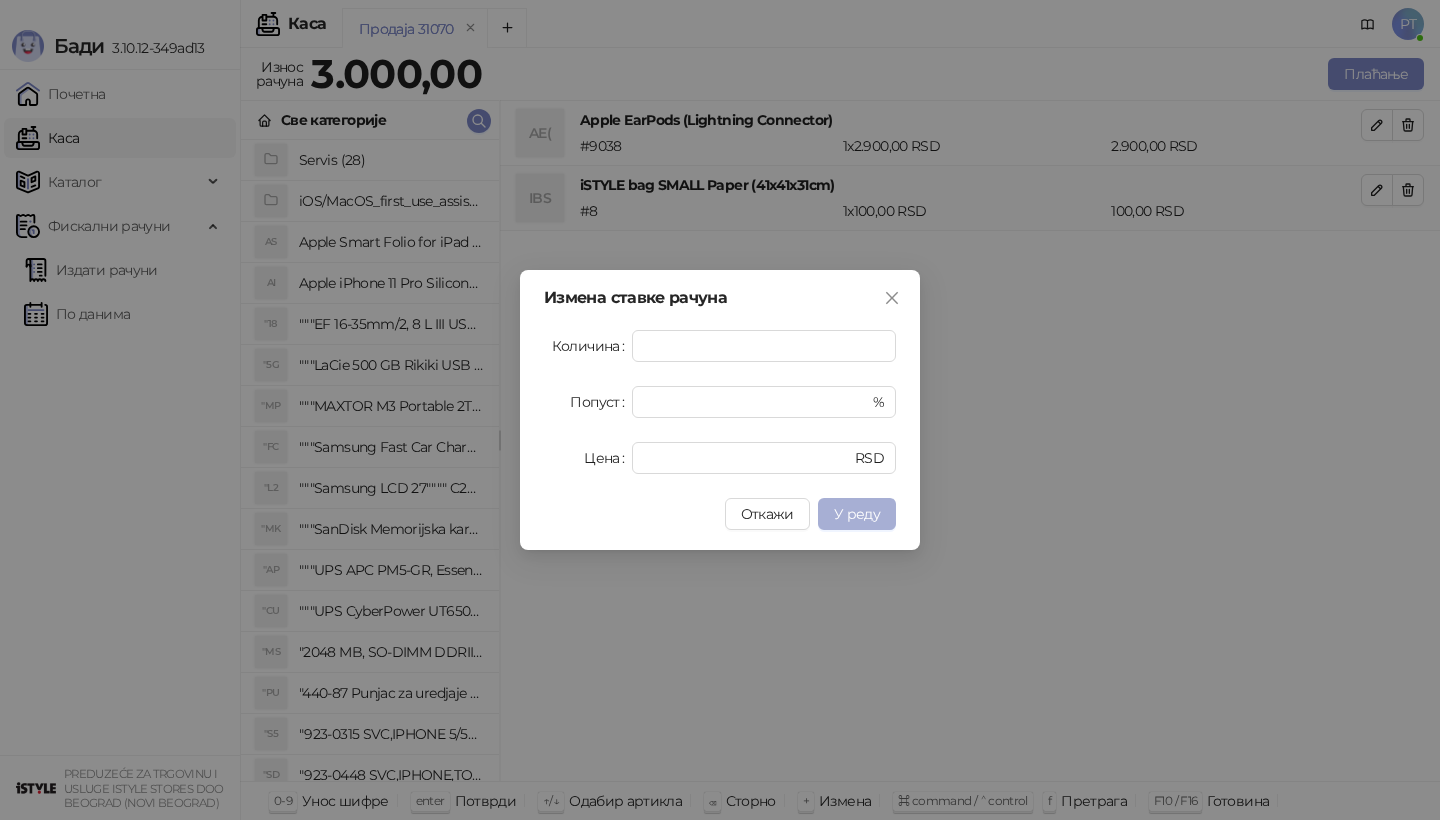 click on "У реду" at bounding box center [857, 514] 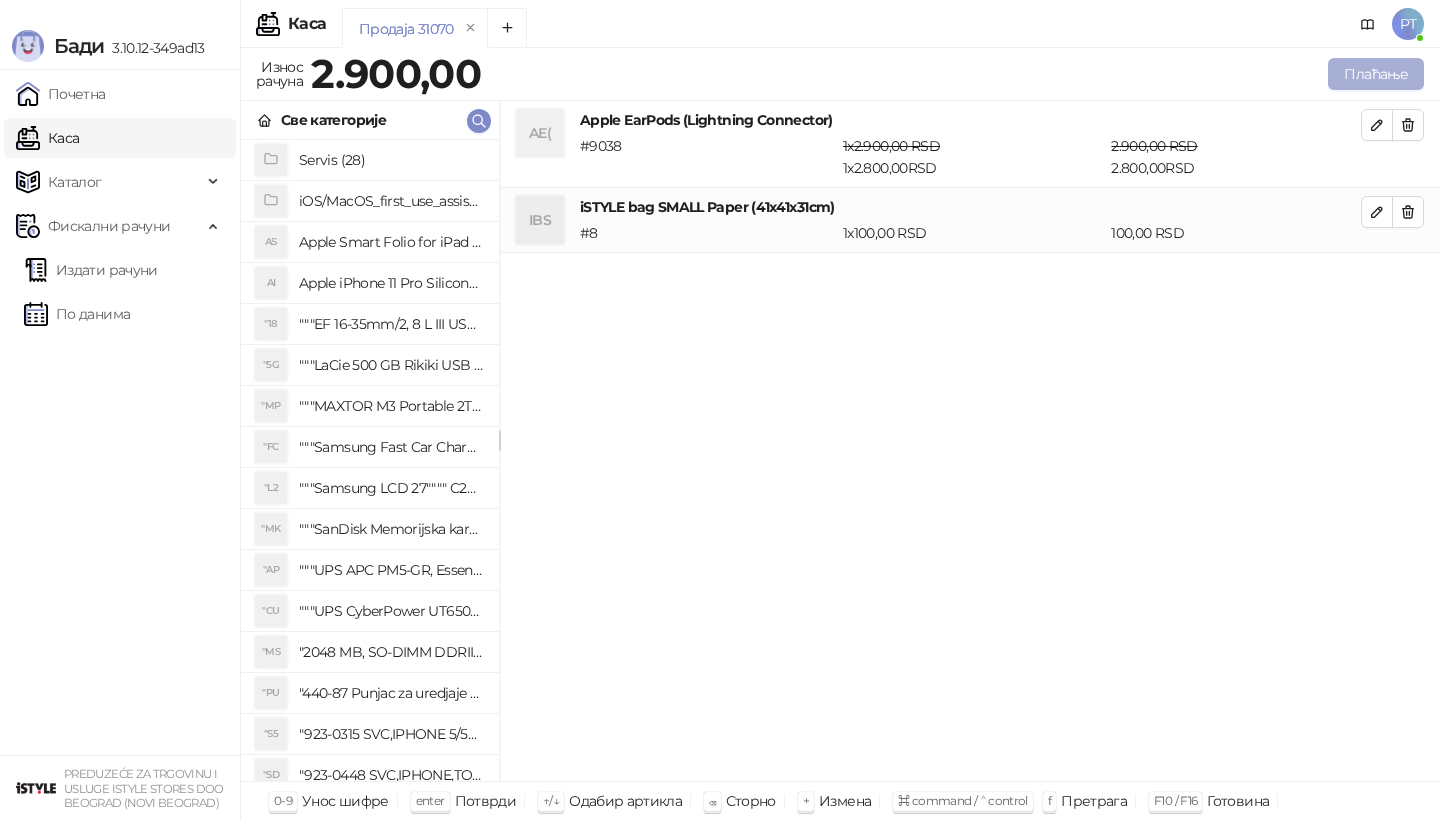 click on "Плаћање" at bounding box center (1376, 74) 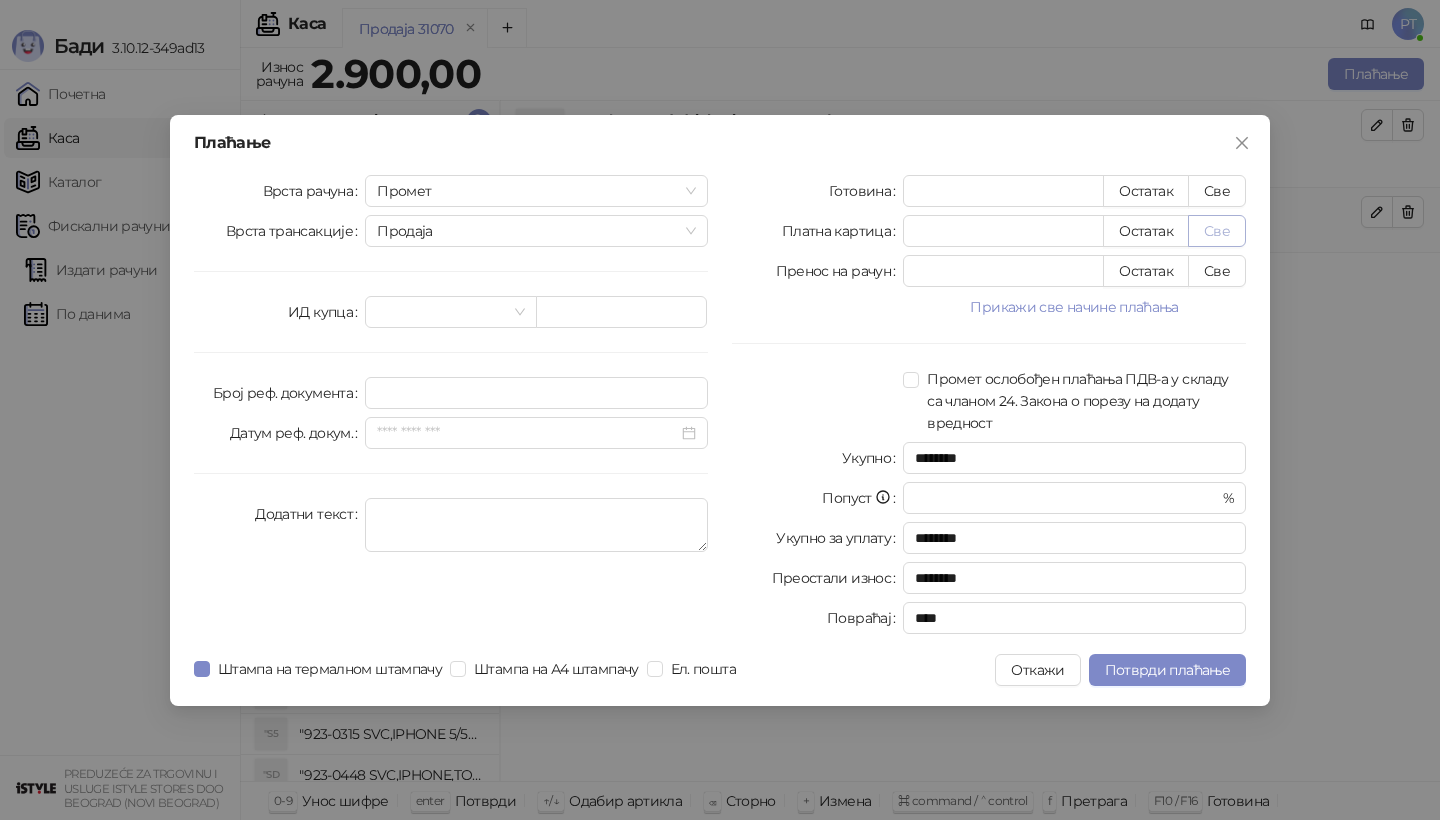 click on "Све" at bounding box center (1217, 231) 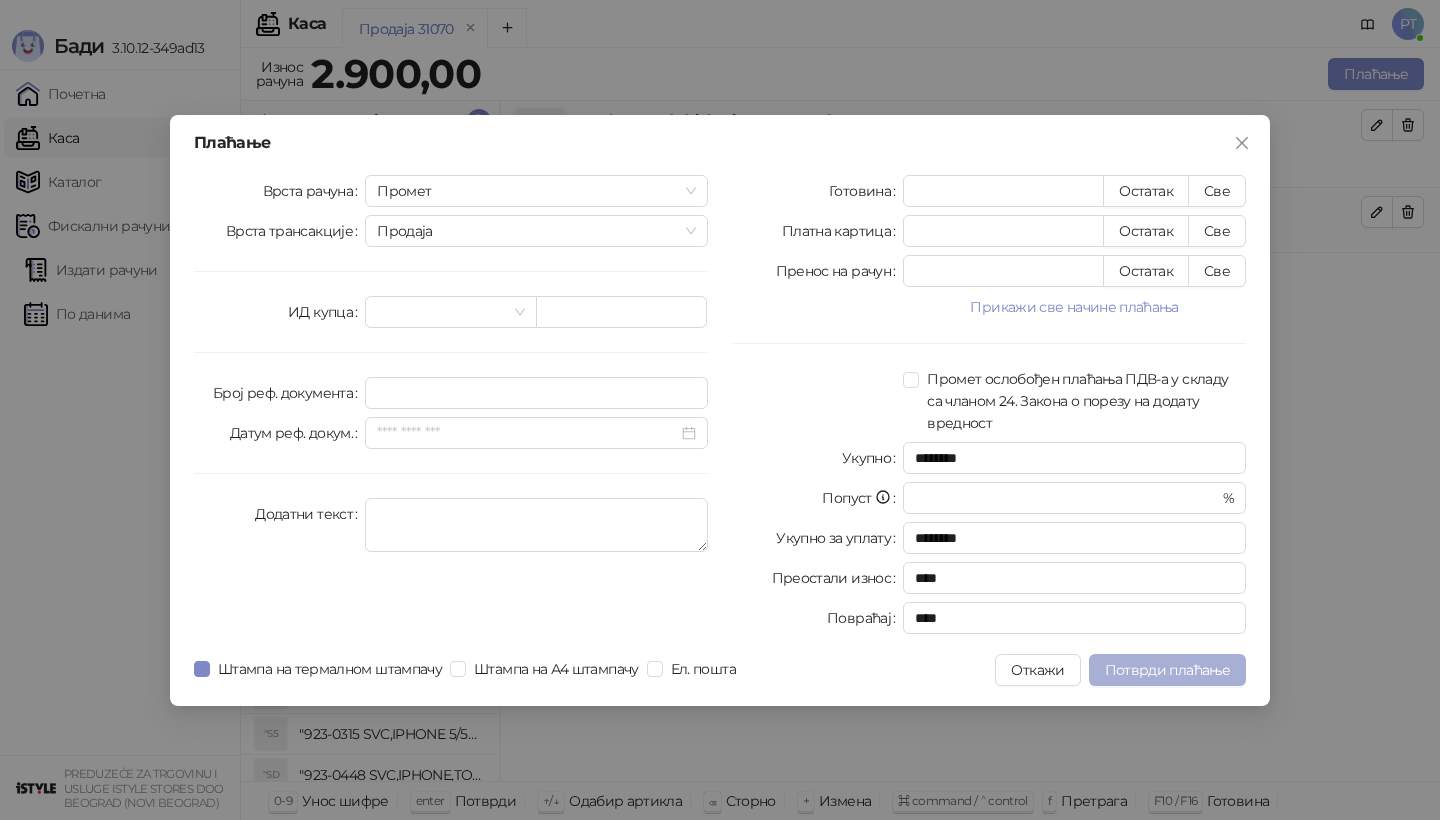 click on "Потврди плаћање" at bounding box center [1167, 670] 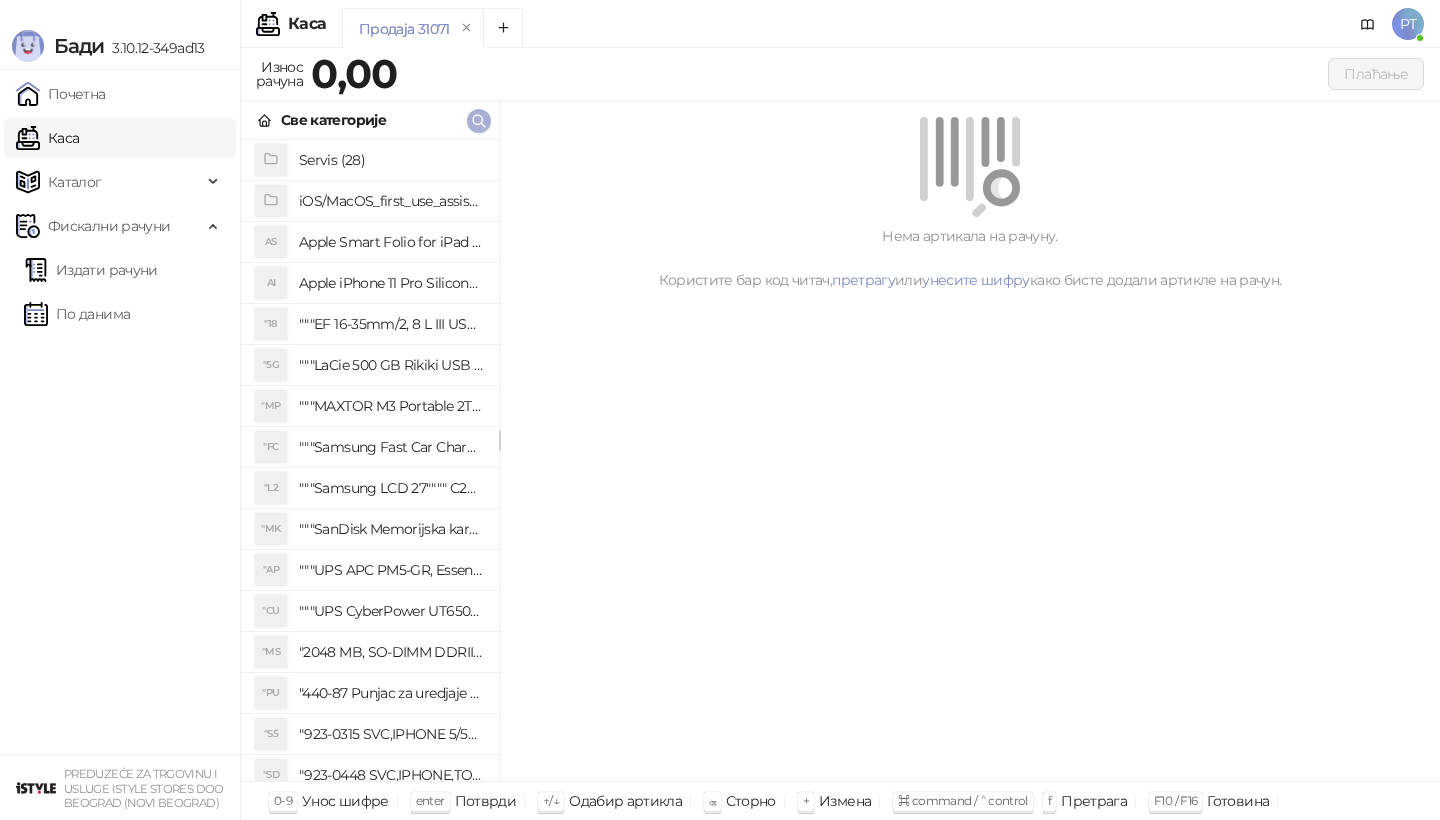 click 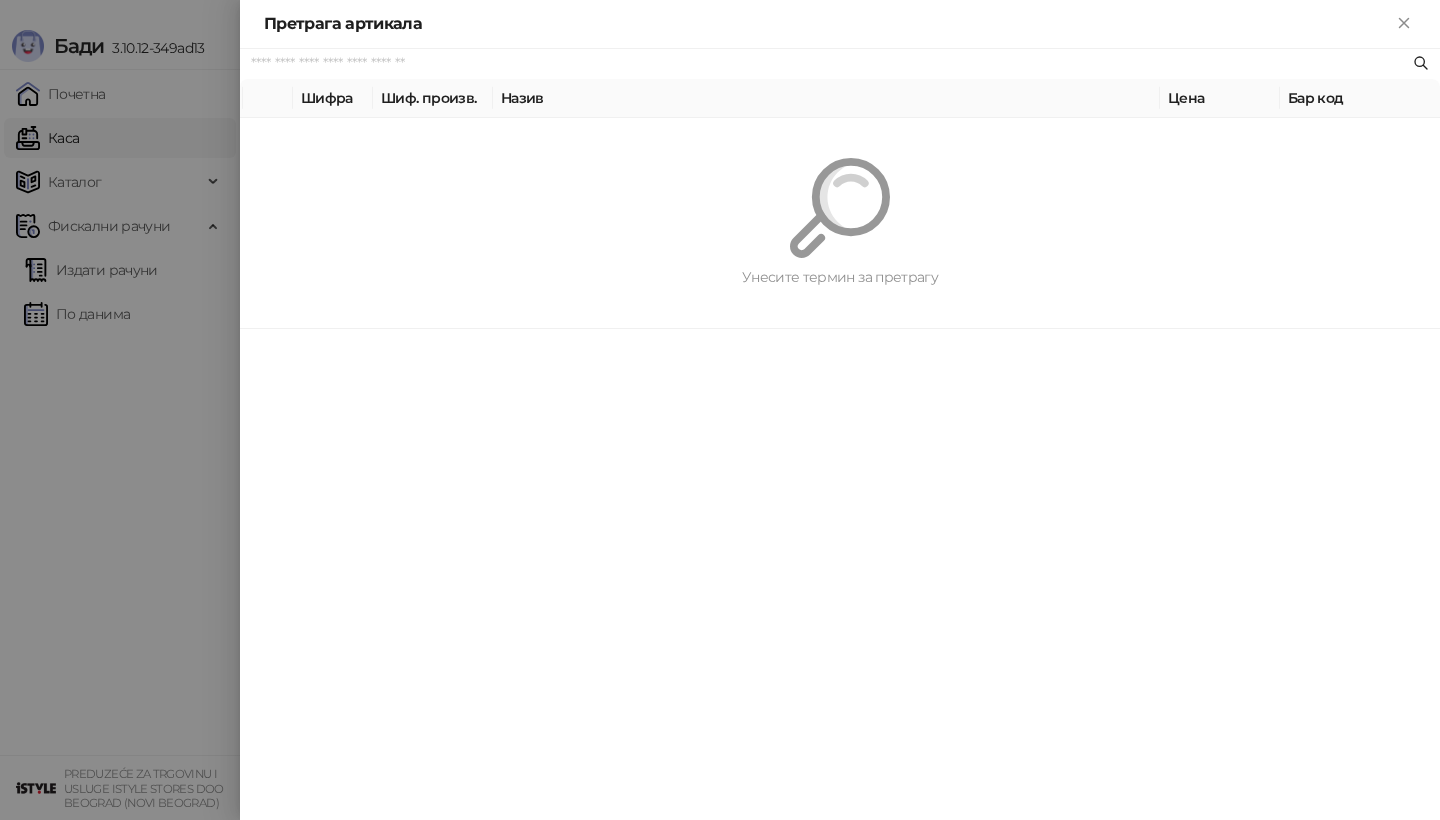 paste on "*********" 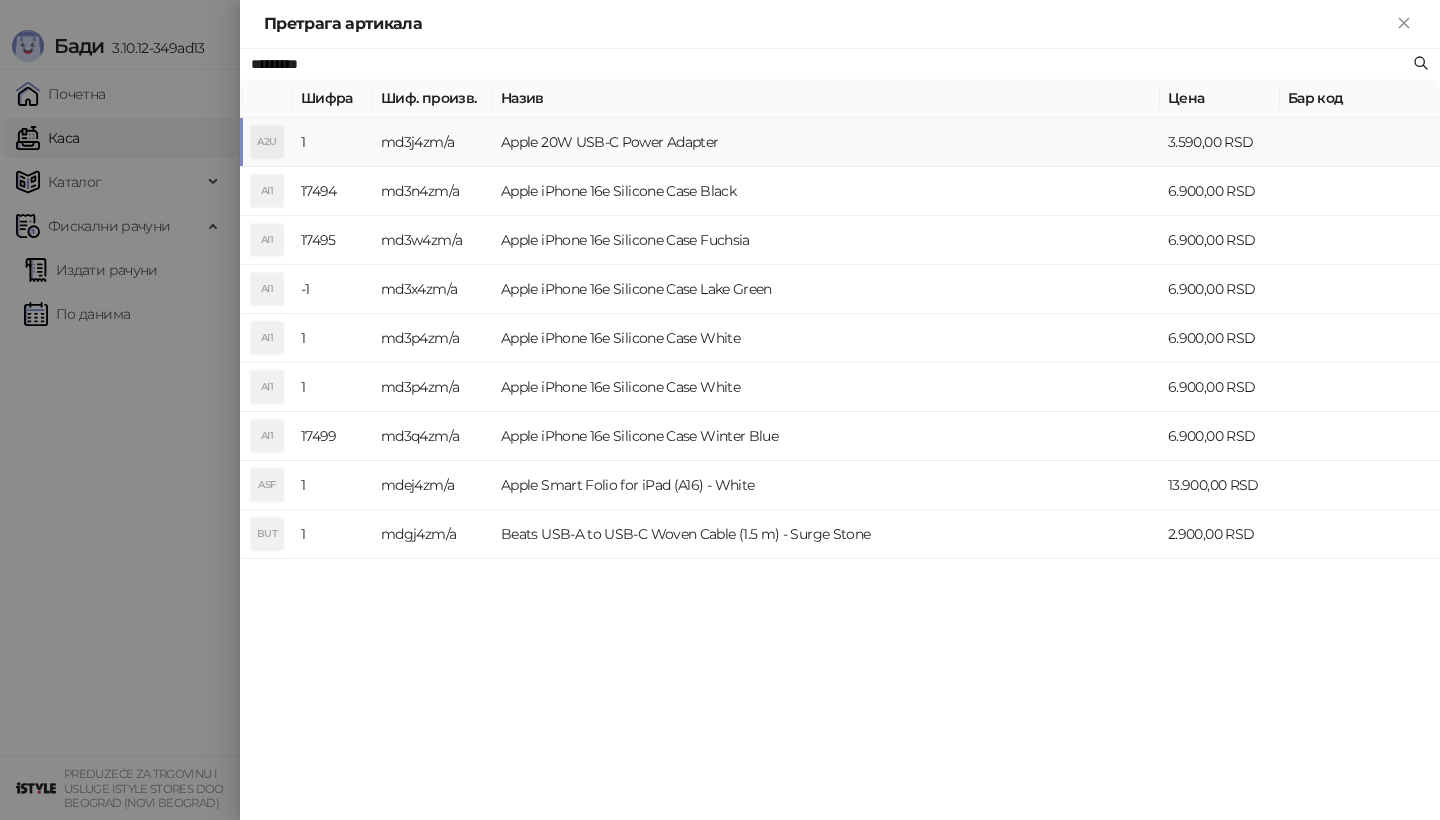 click on "A2U" at bounding box center (267, 142) 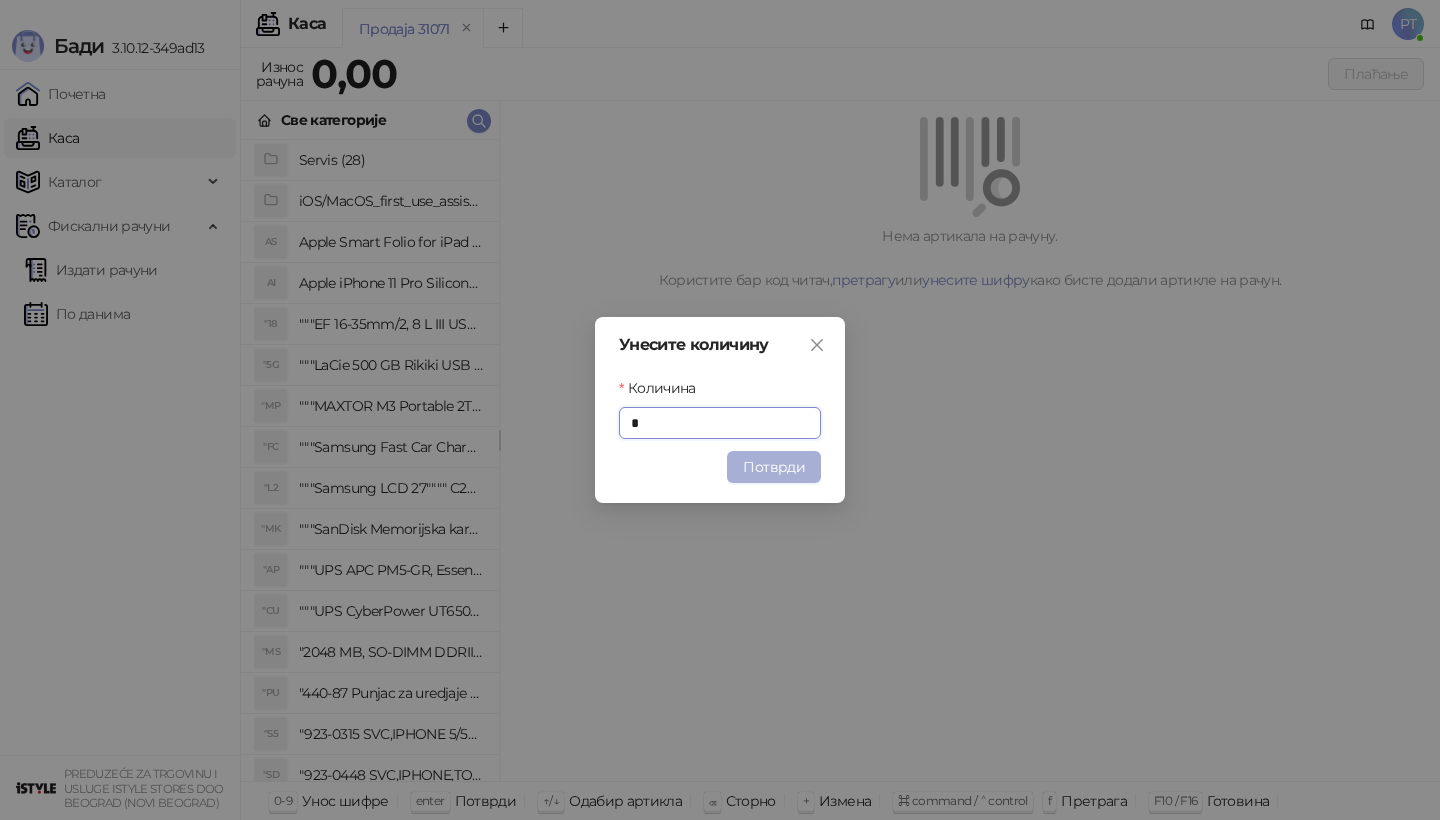 click on "Потврди" at bounding box center [774, 467] 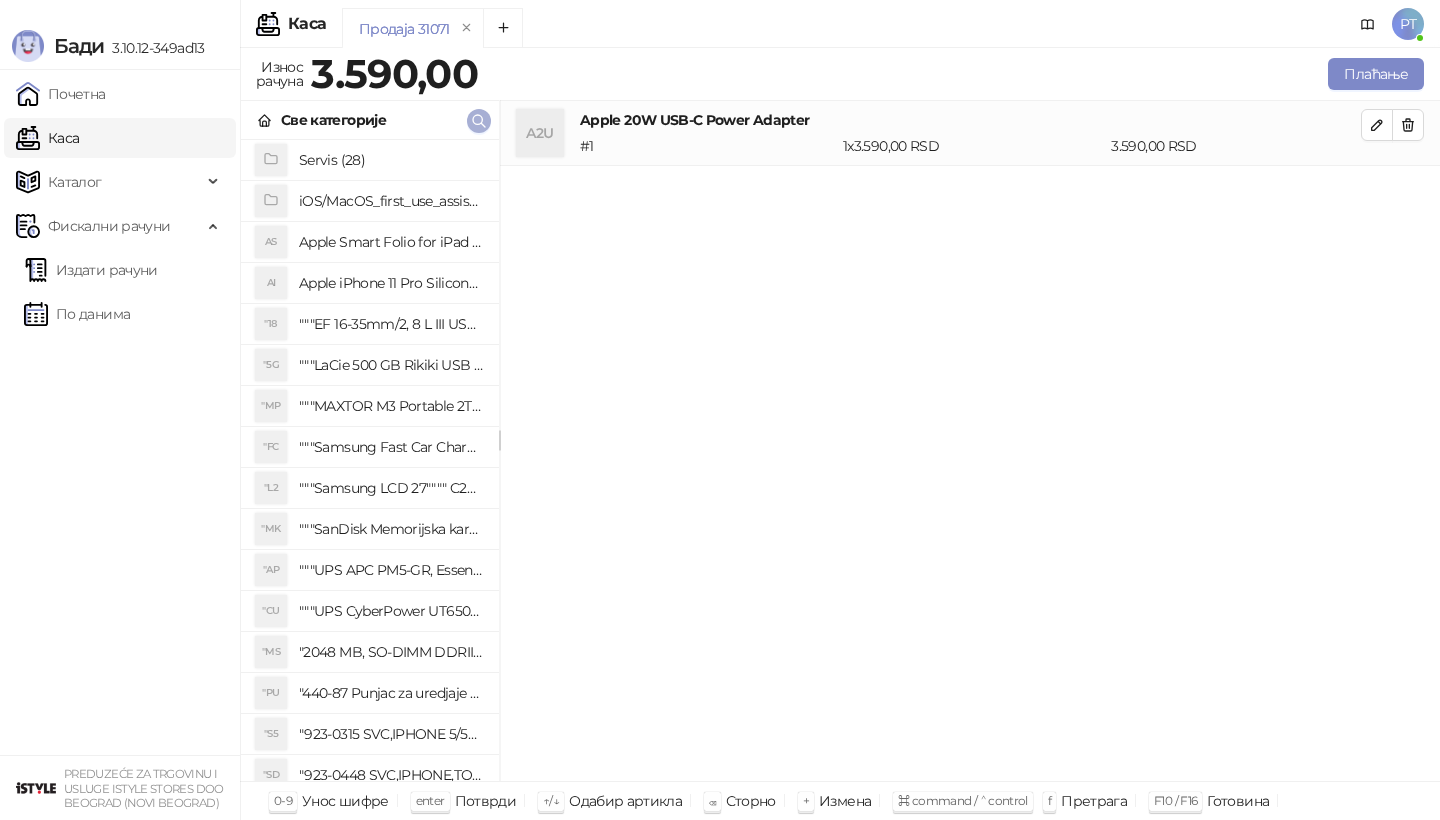 click 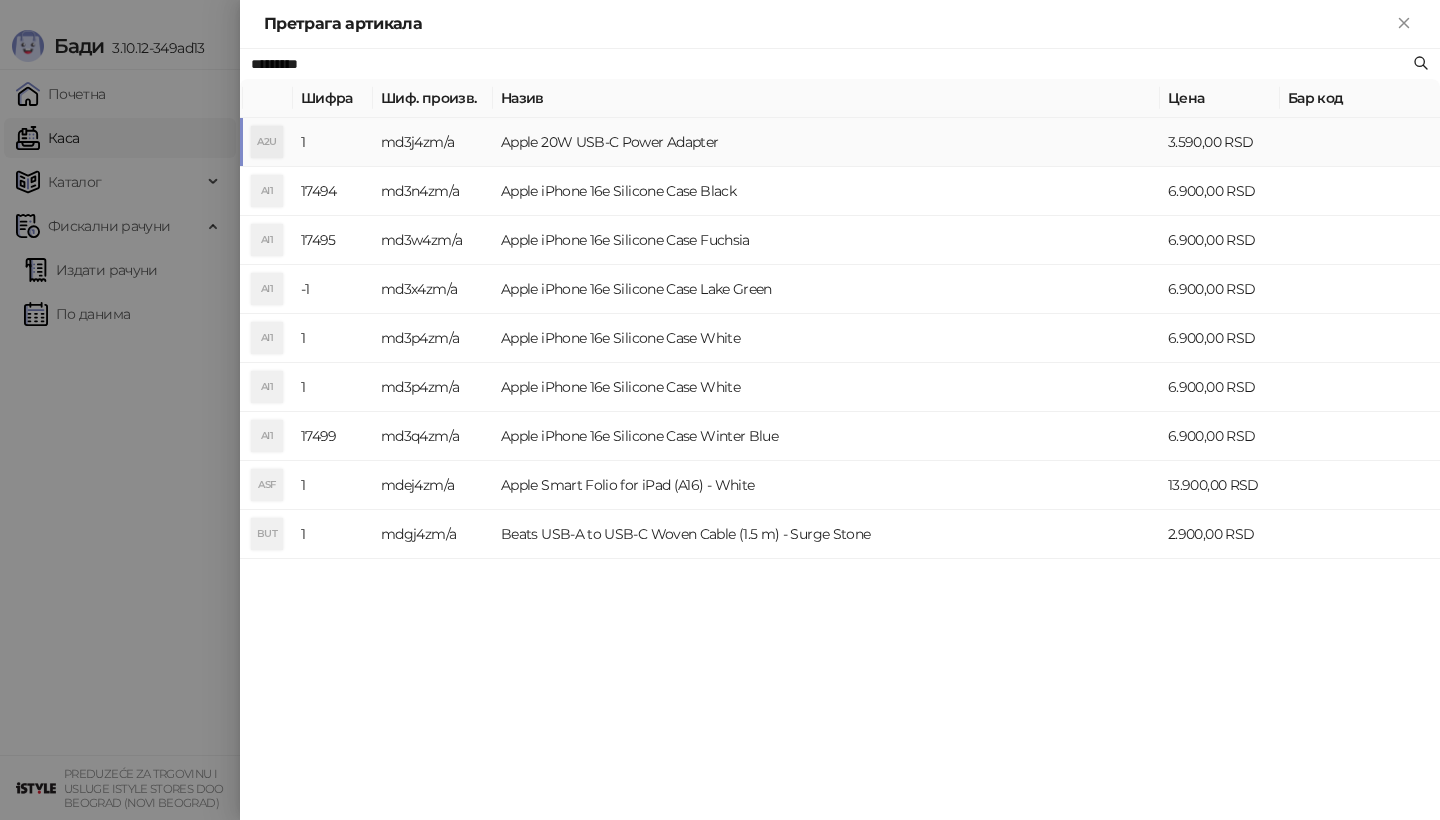 paste 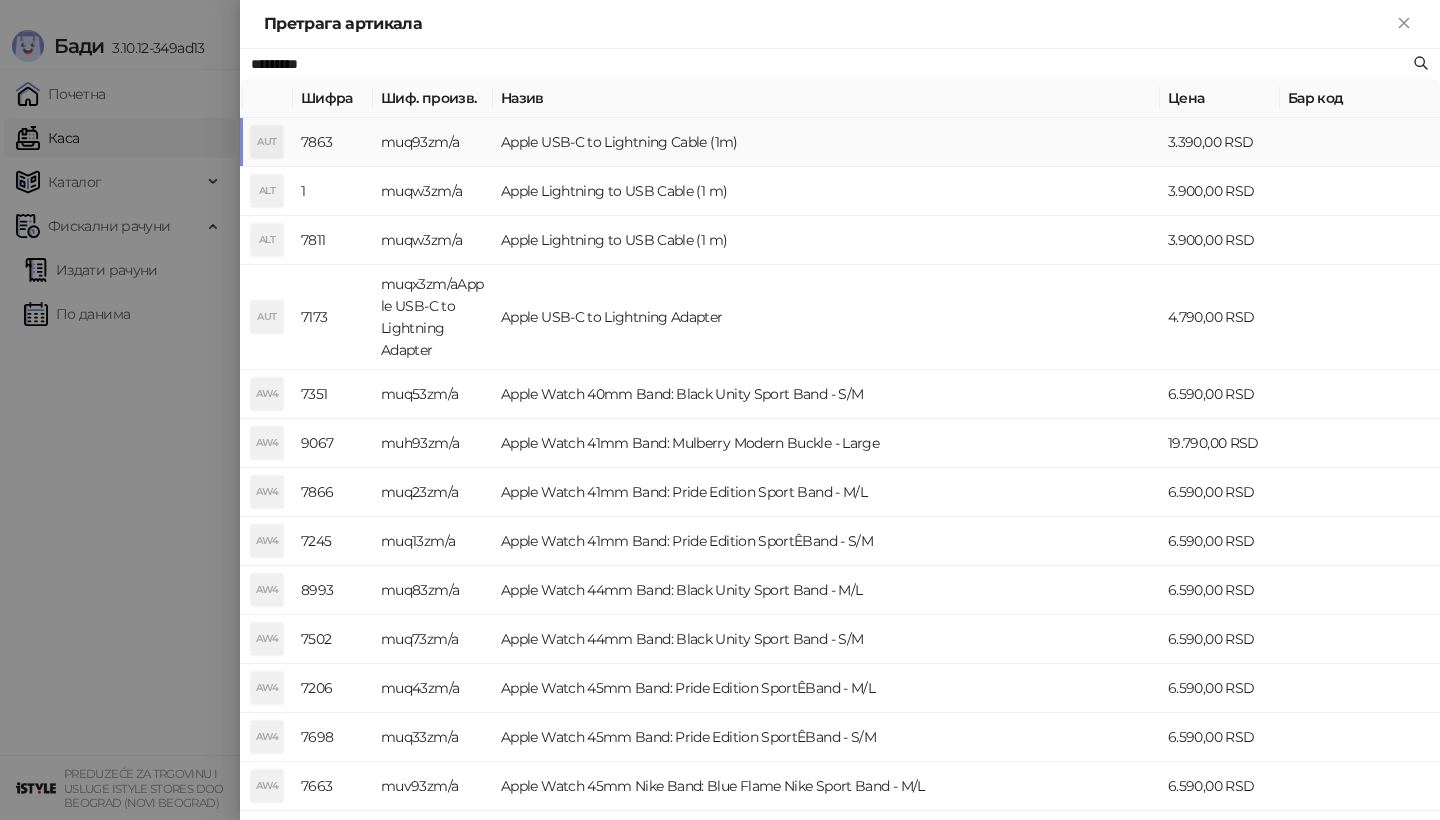 click on "AUT" at bounding box center [267, 142] 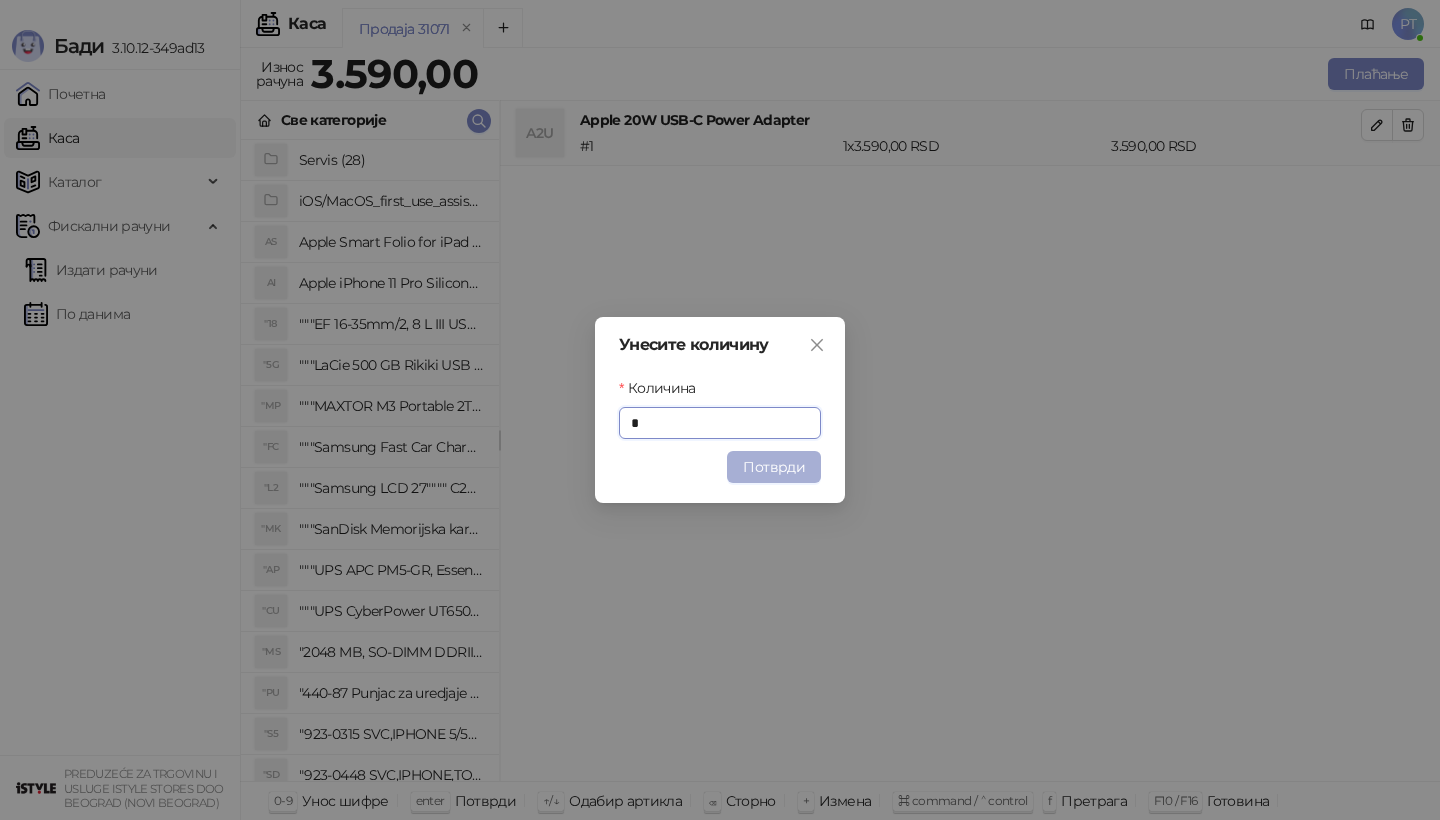 click on "Потврди" at bounding box center (774, 467) 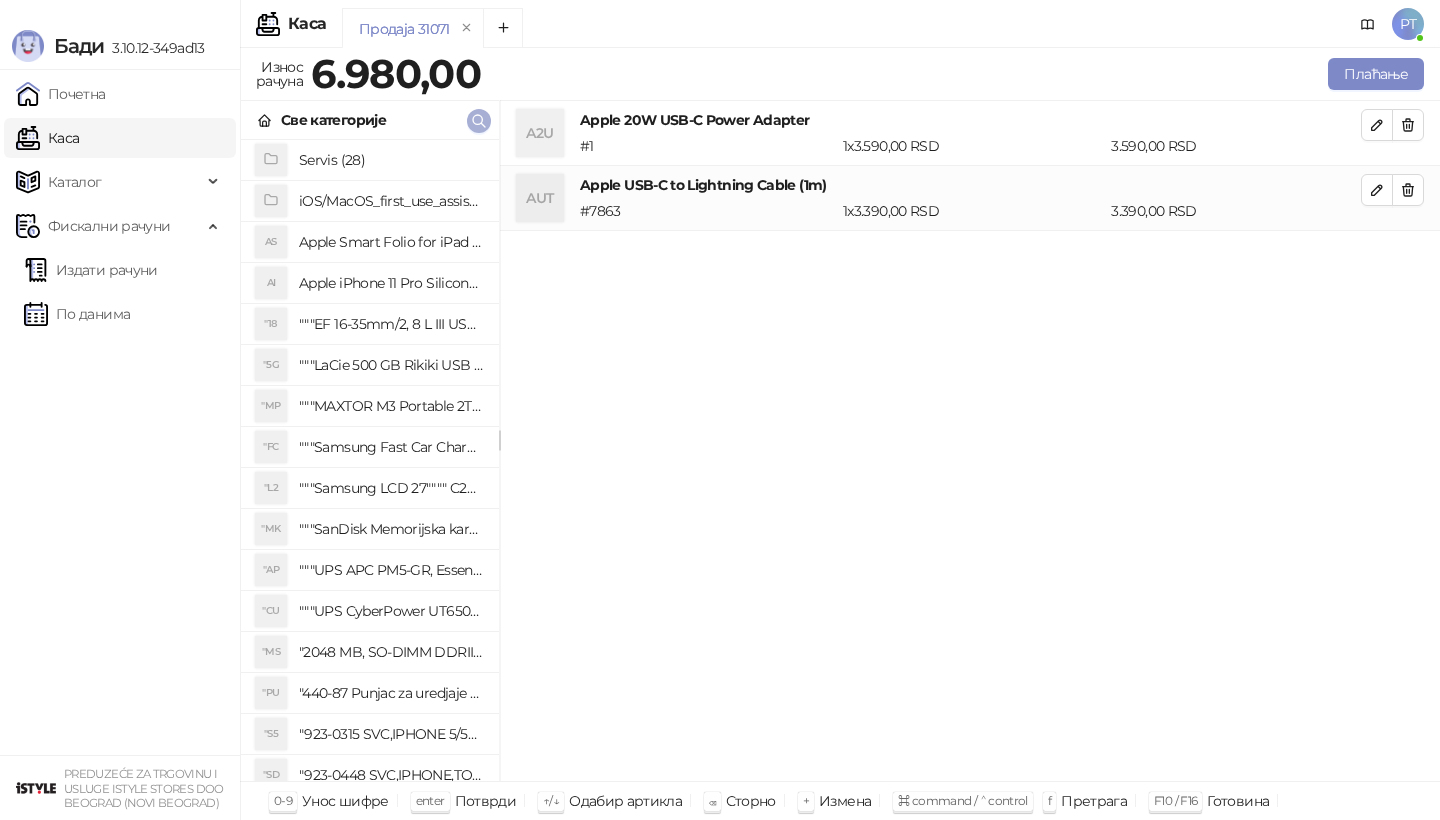 click 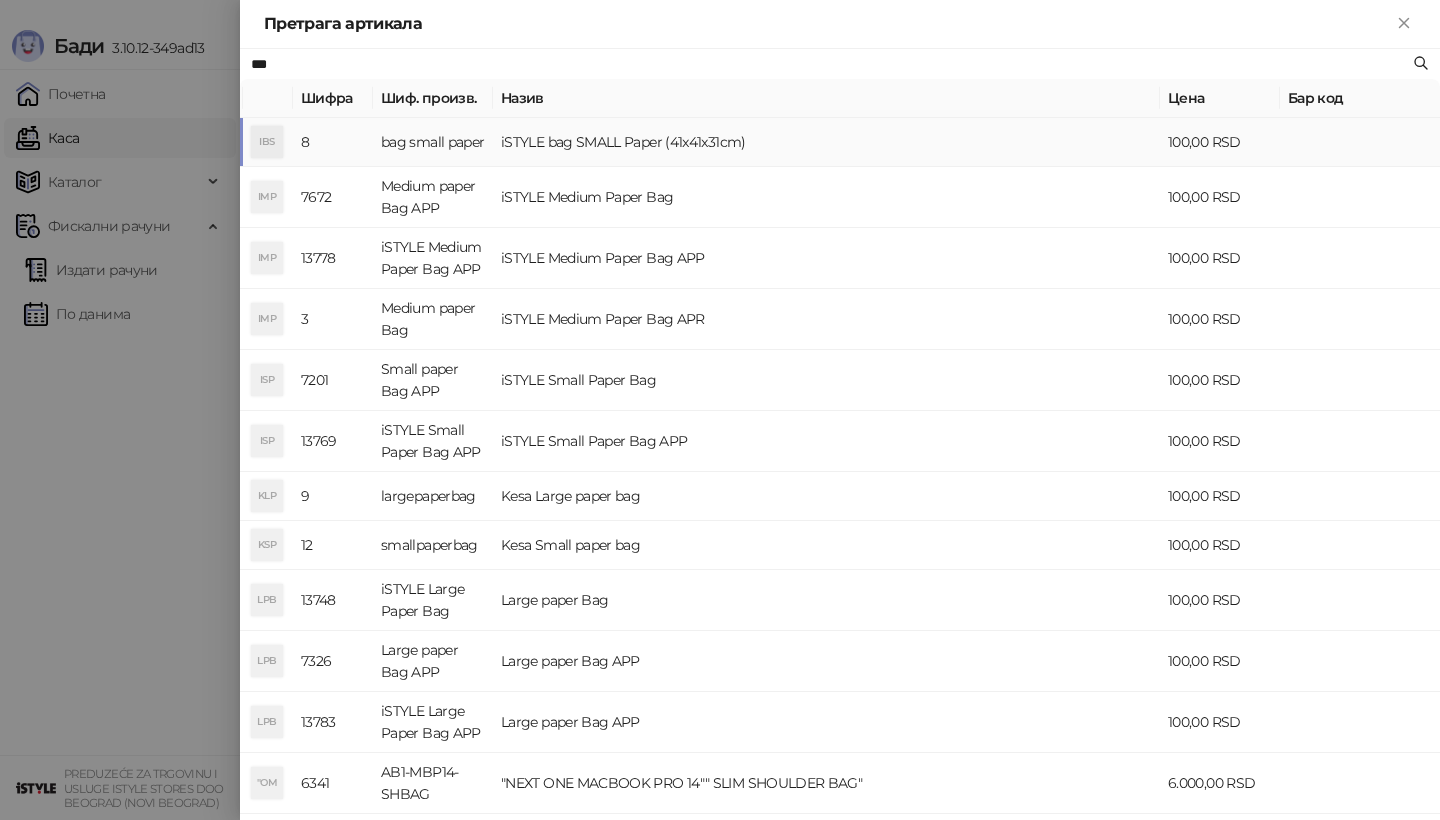 type on "***" 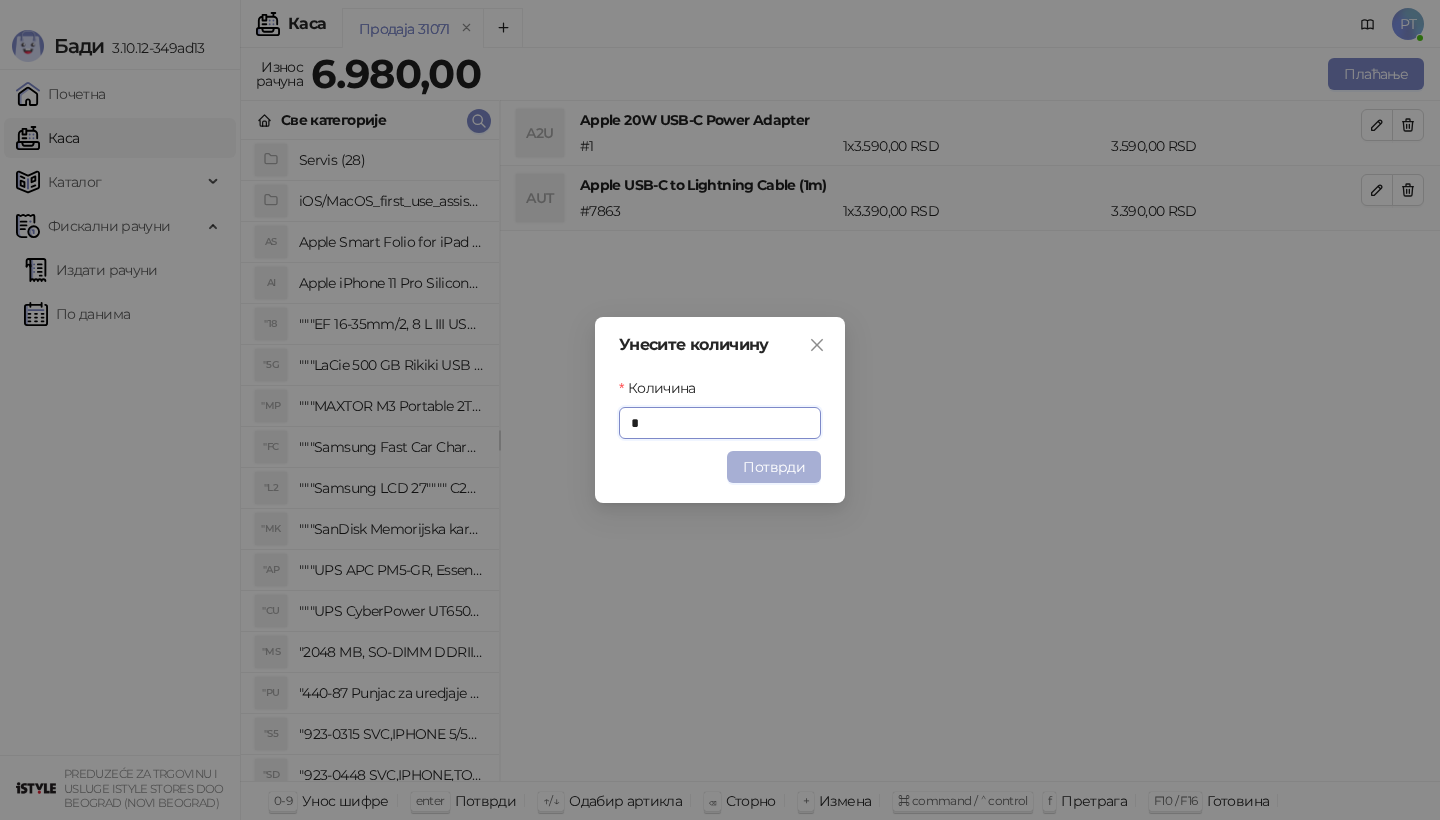 click on "Потврди" at bounding box center [774, 467] 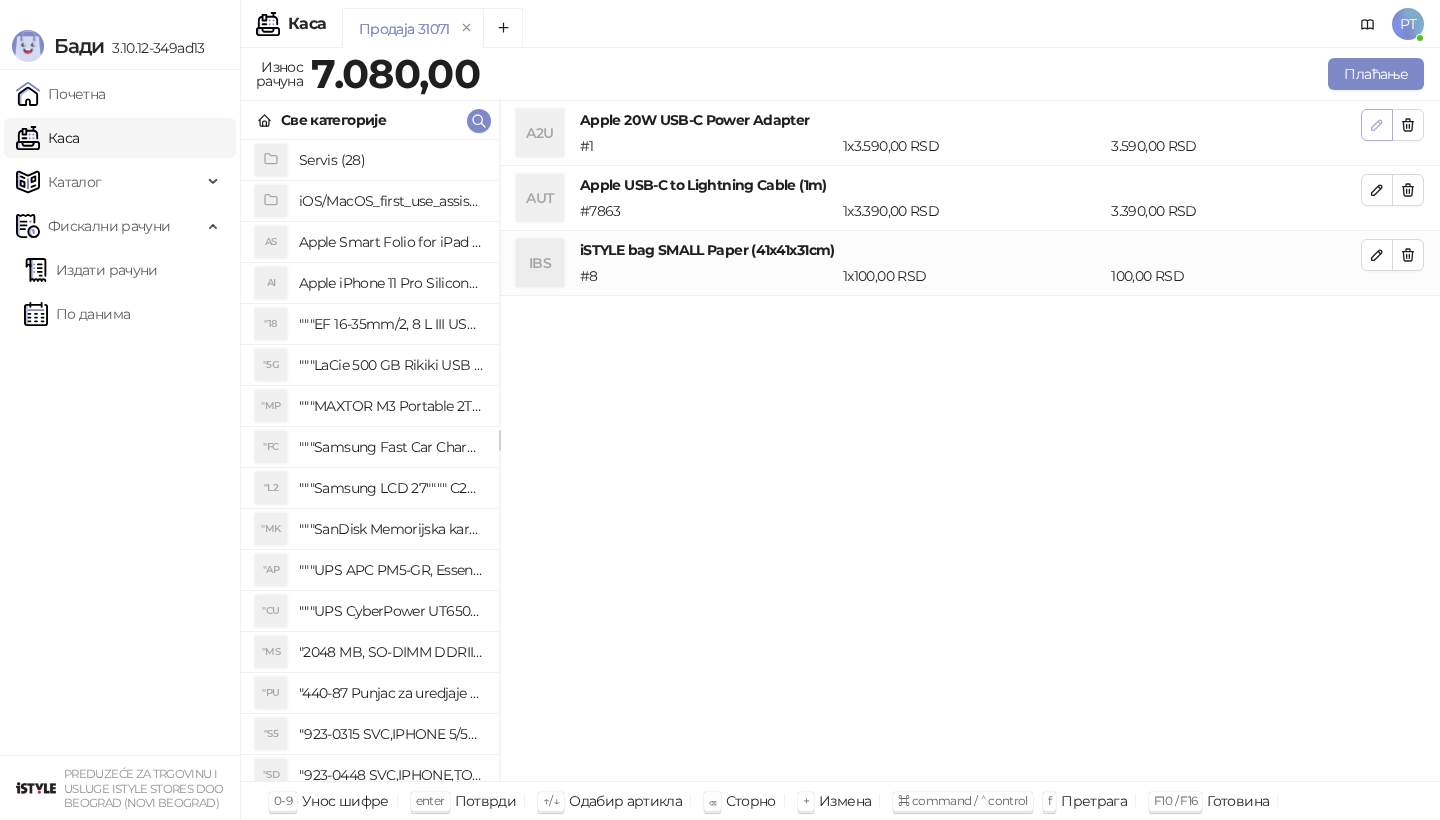 click 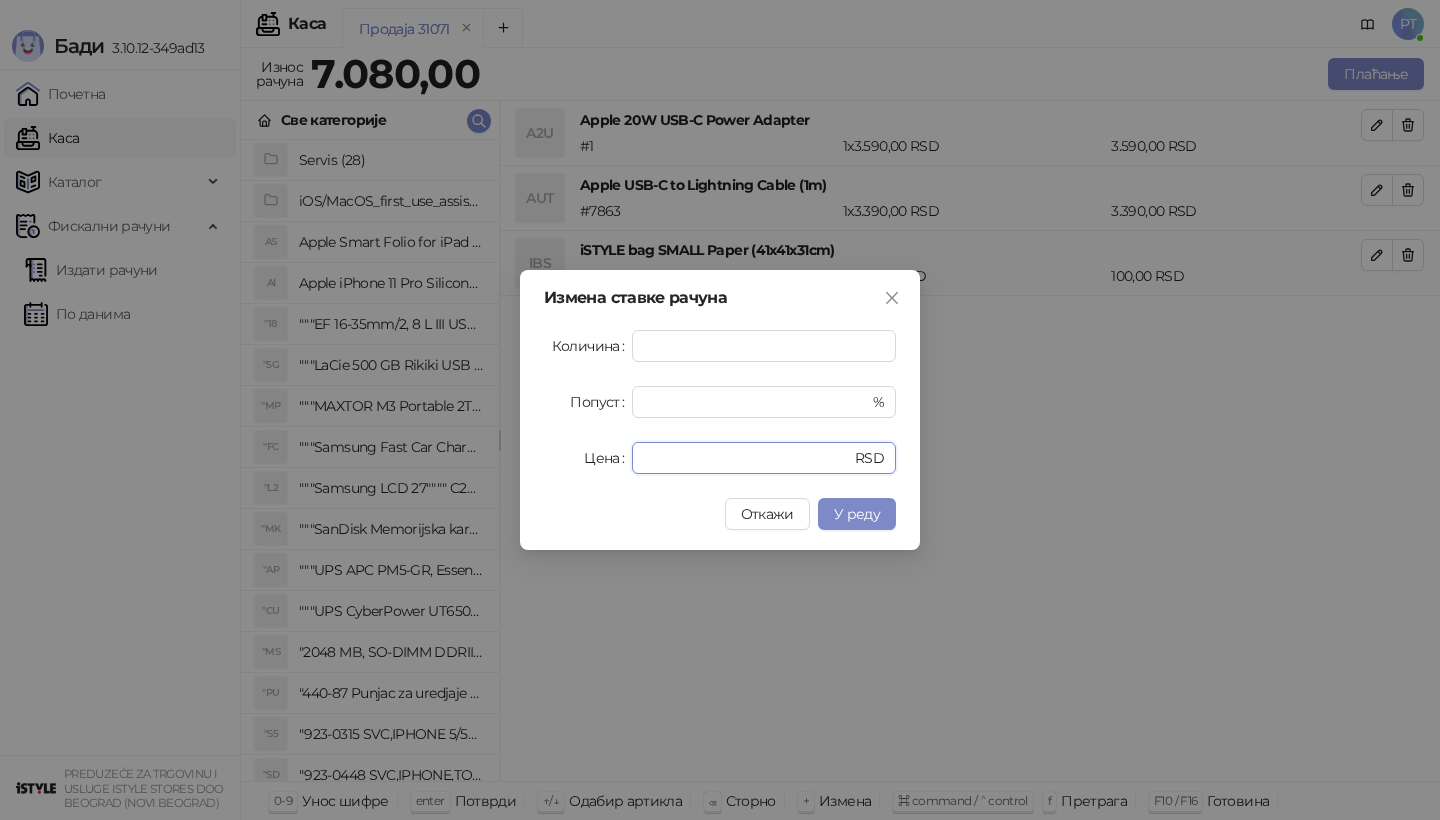 drag, startPoint x: 686, startPoint y: 456, endPoint x: 562, endPoint y: 456, distance: 124 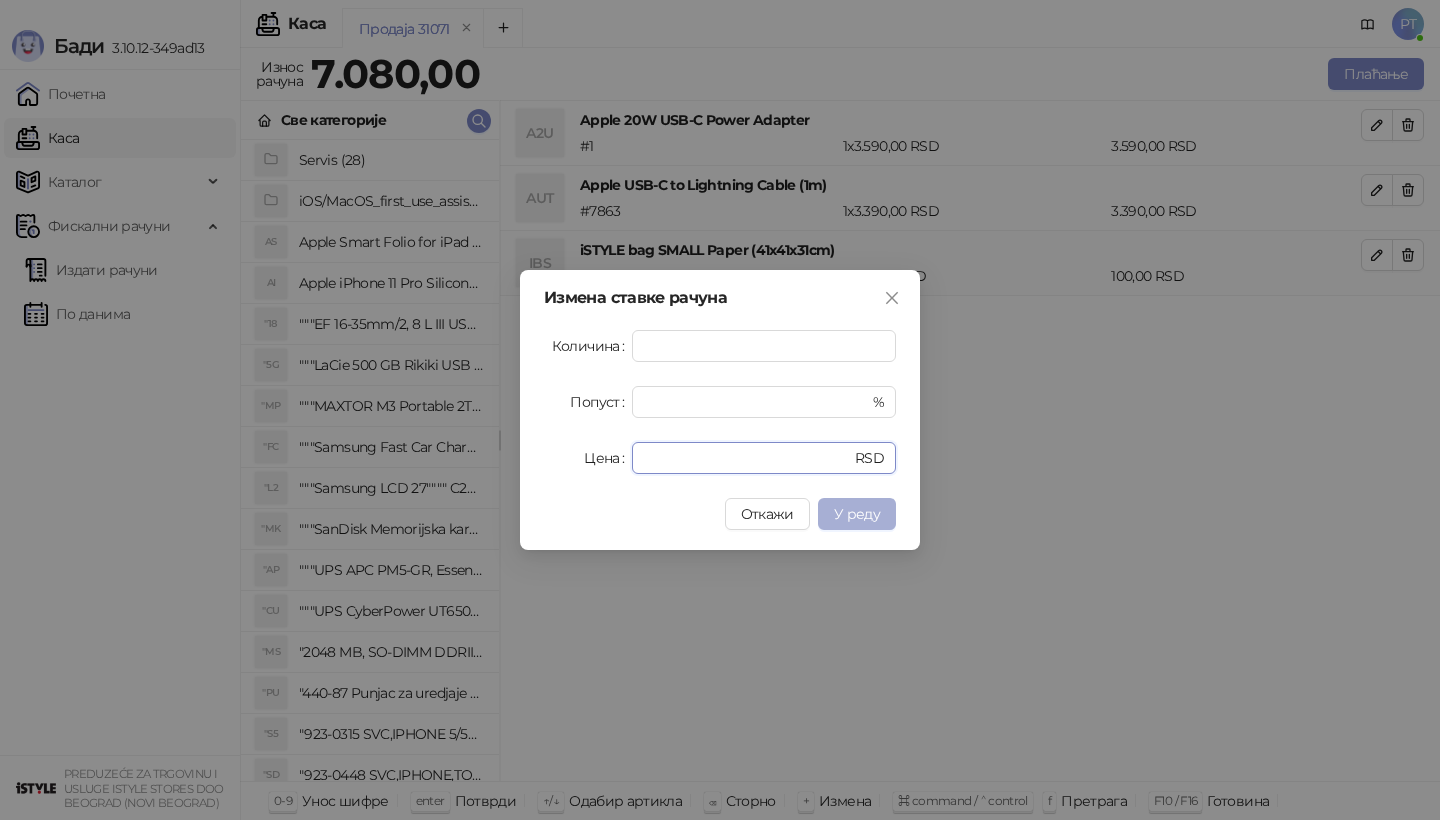 type on "****" 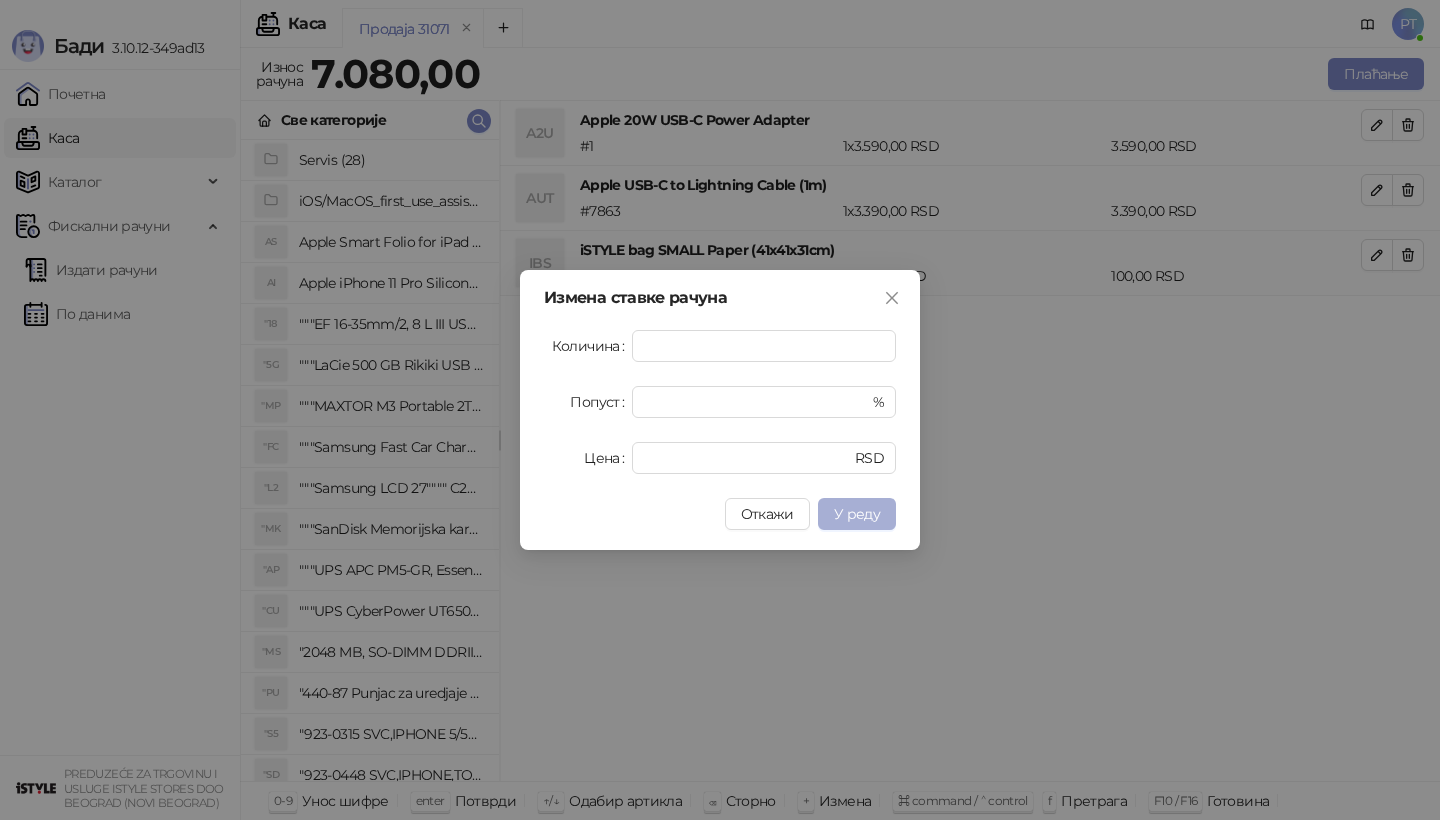 click on "У реду" at bounding box center [857, 514] 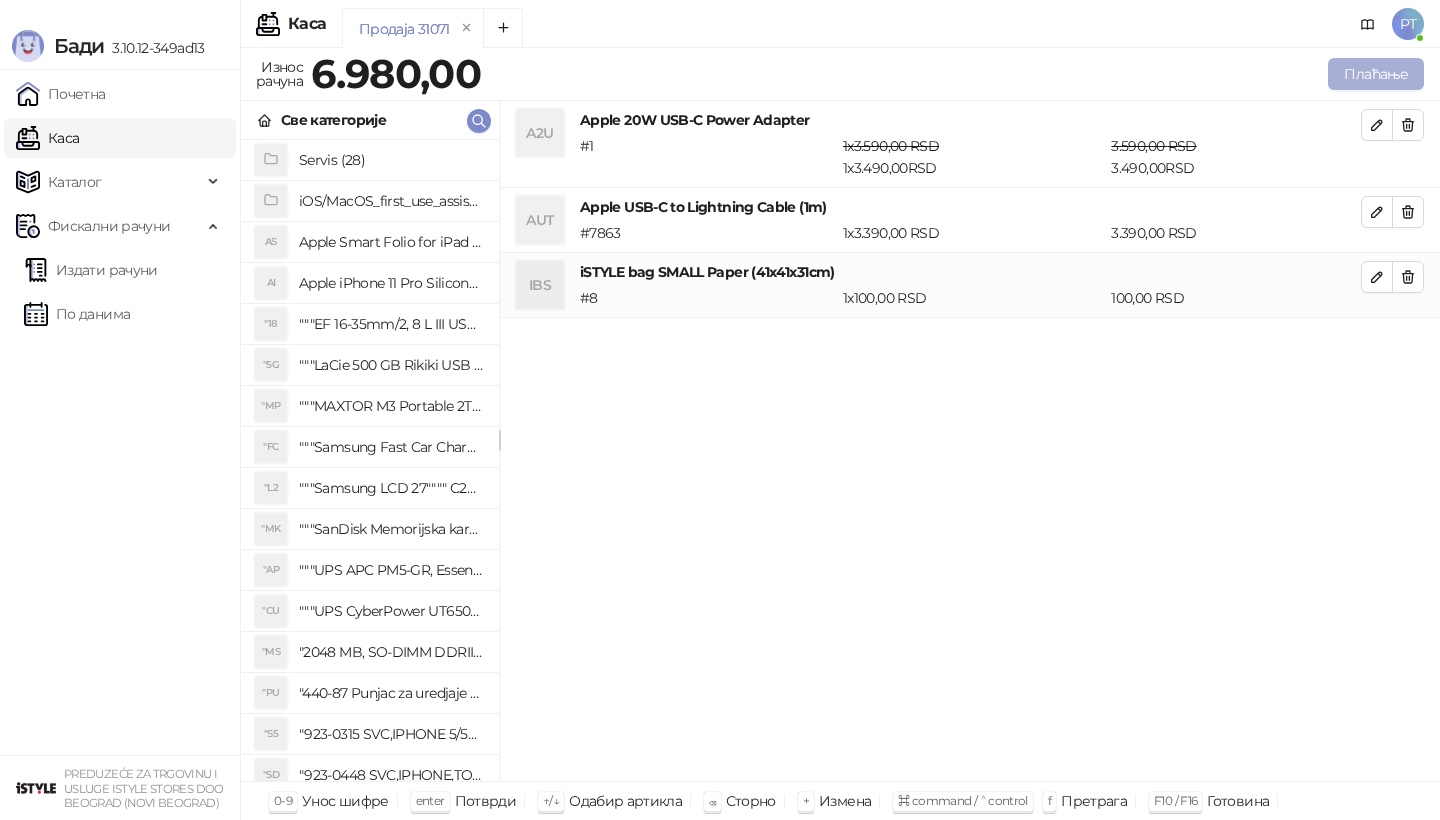 click on "Плаћање" at bounding box center (1376, 74) 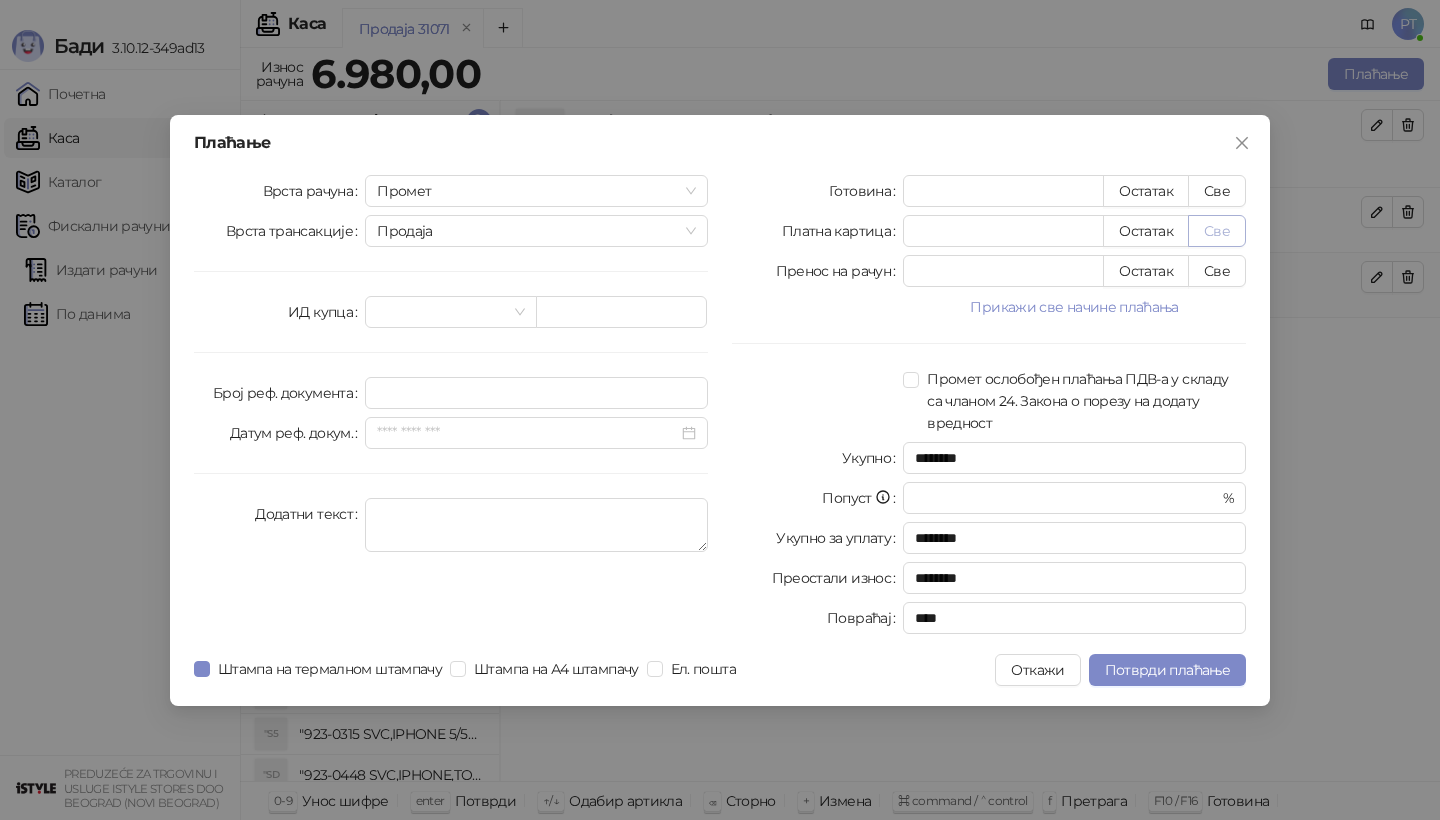 click on "Све" at bounding box center (1217, 231) 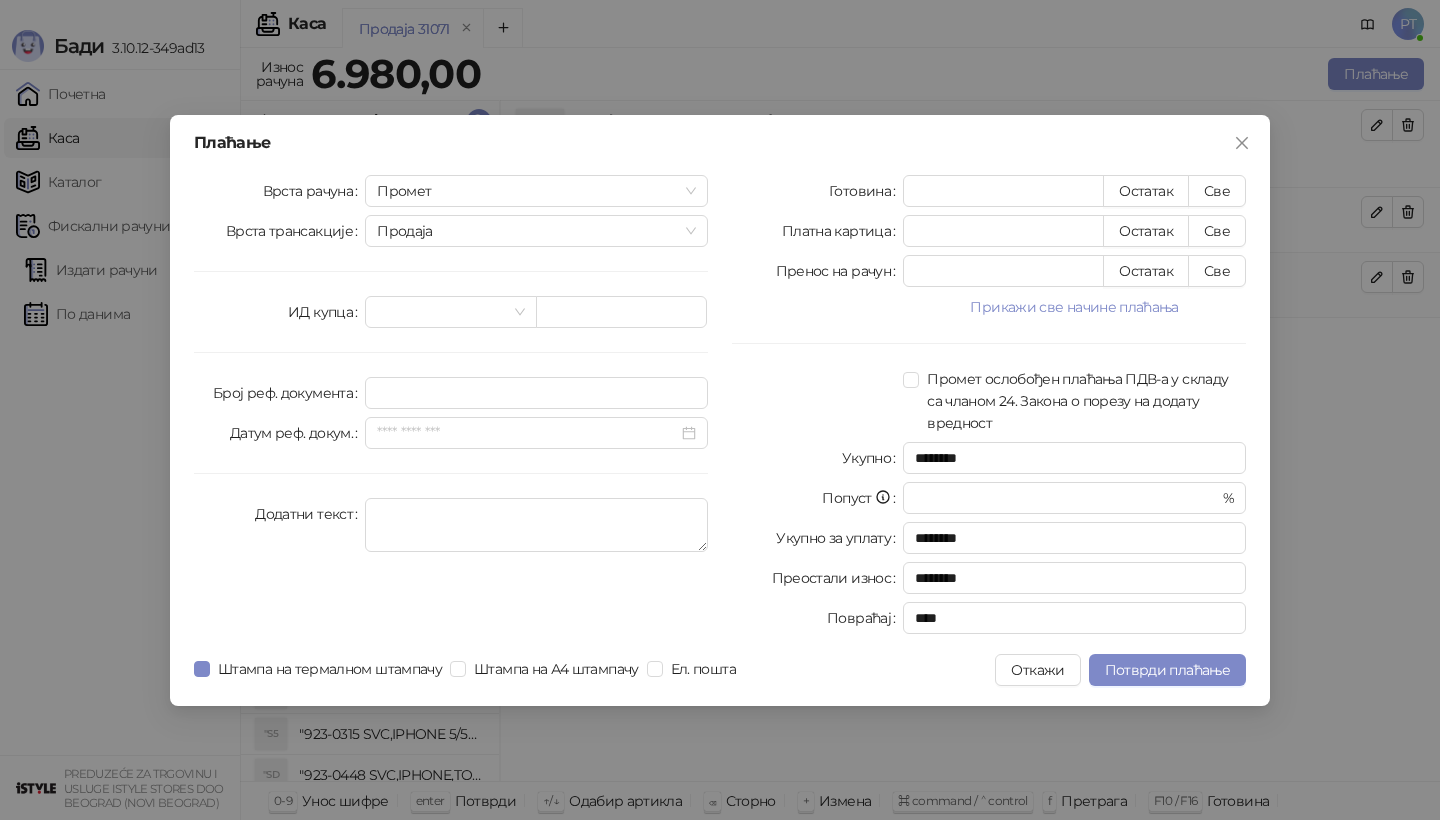 type on "****" 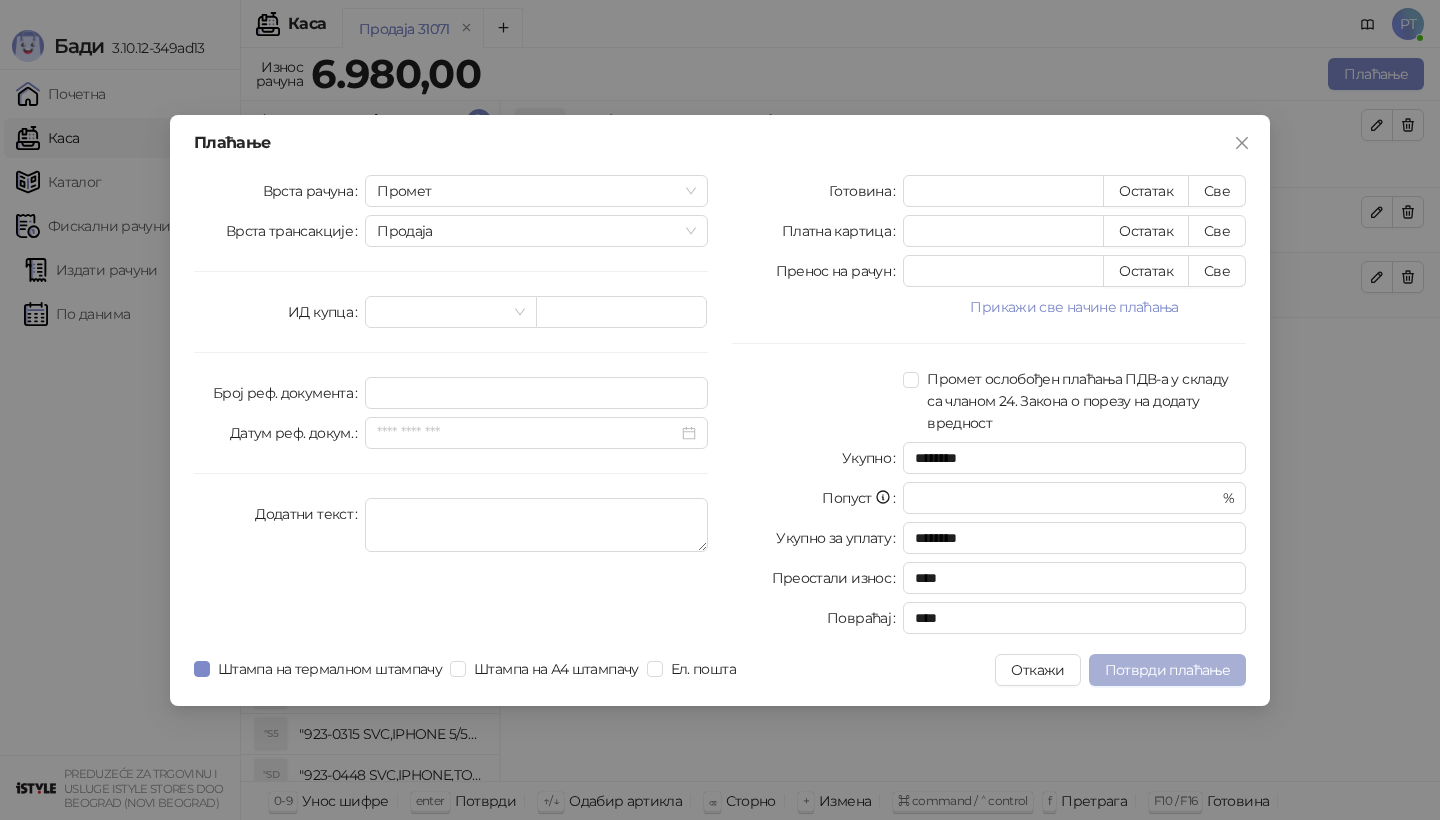 click on "Потврди плаћање" at bounding box center (1167, 670) 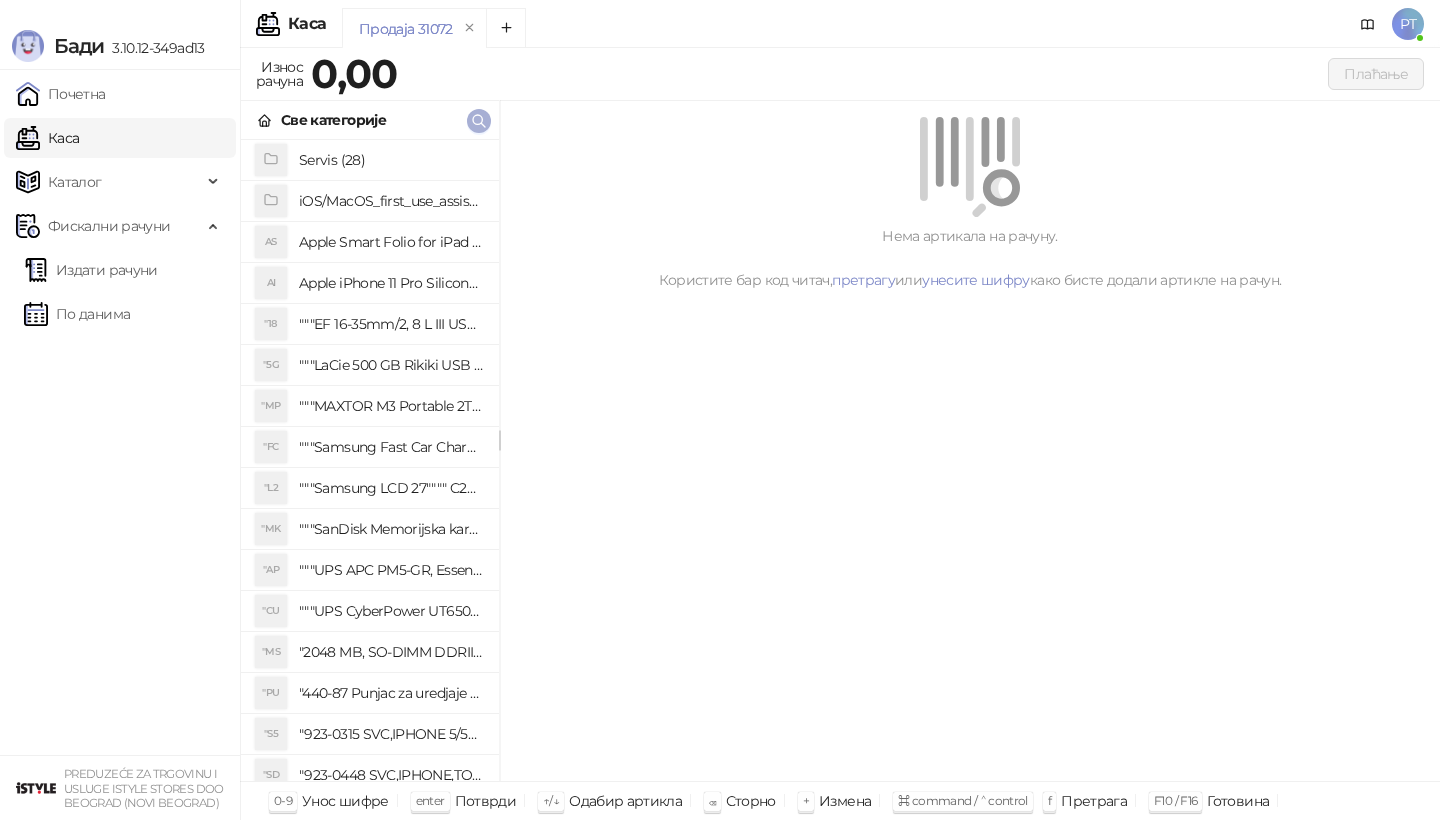 click 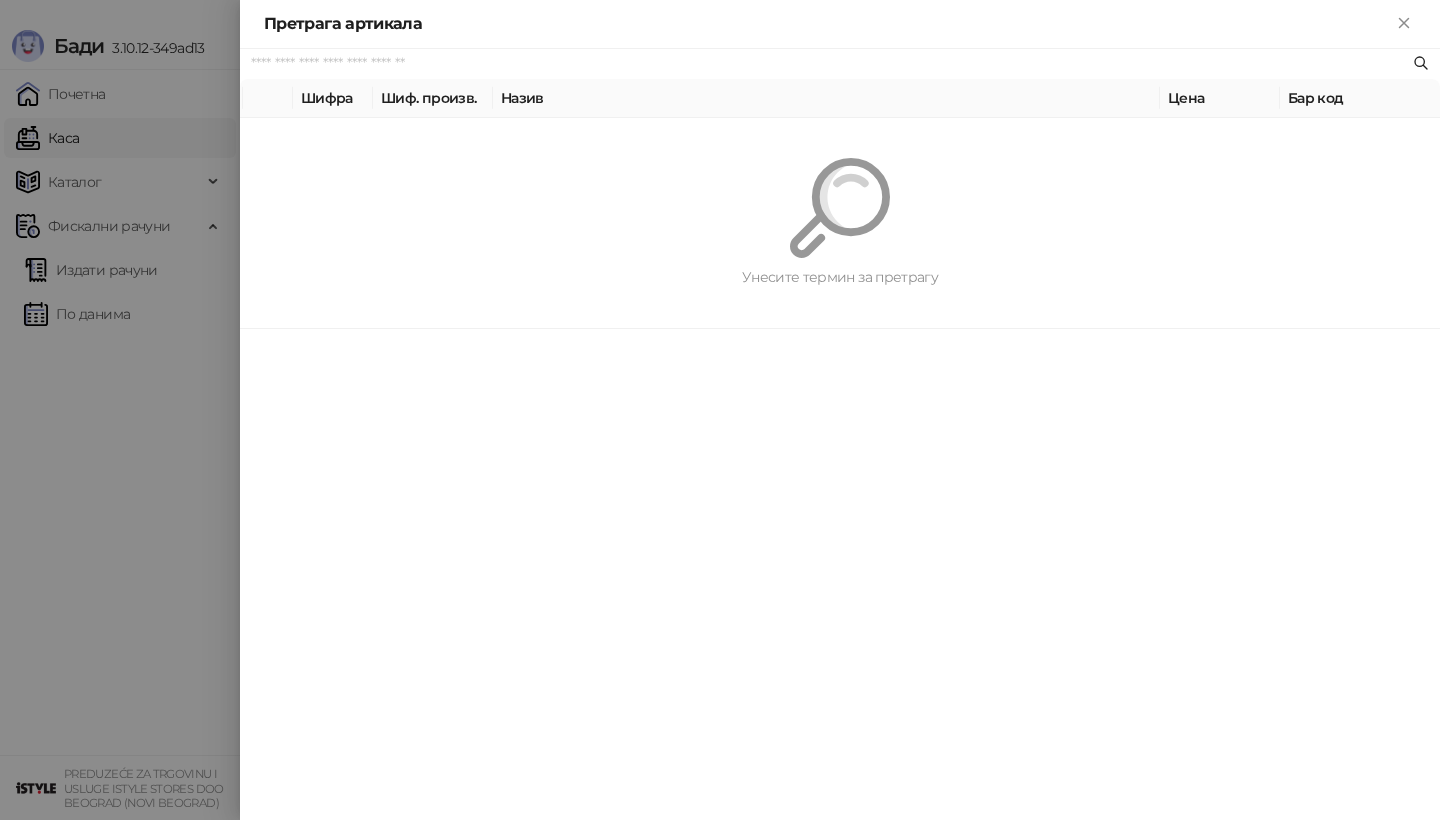paste on "*********" 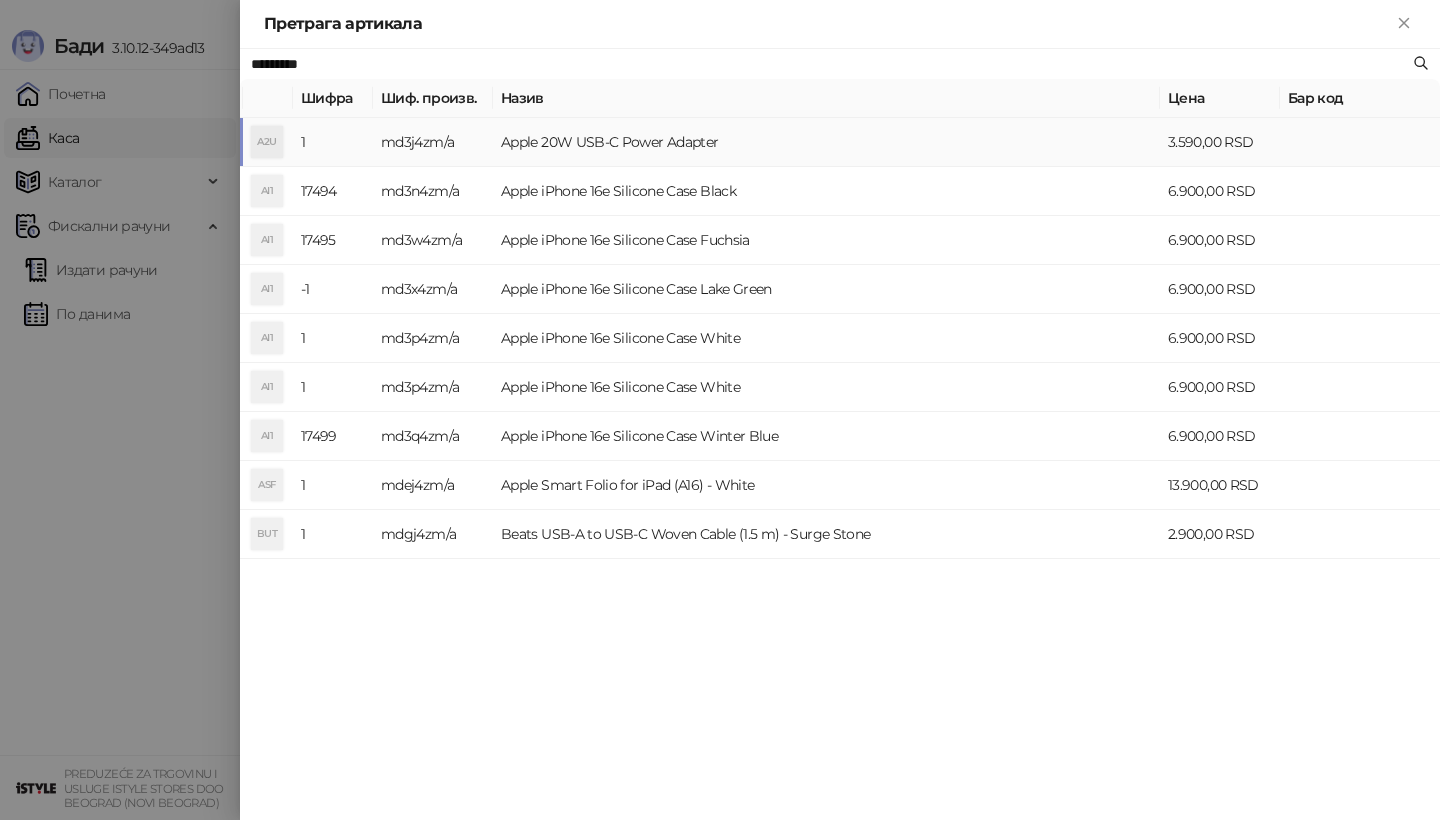click on "A2U" at bounding box center (267, 142) 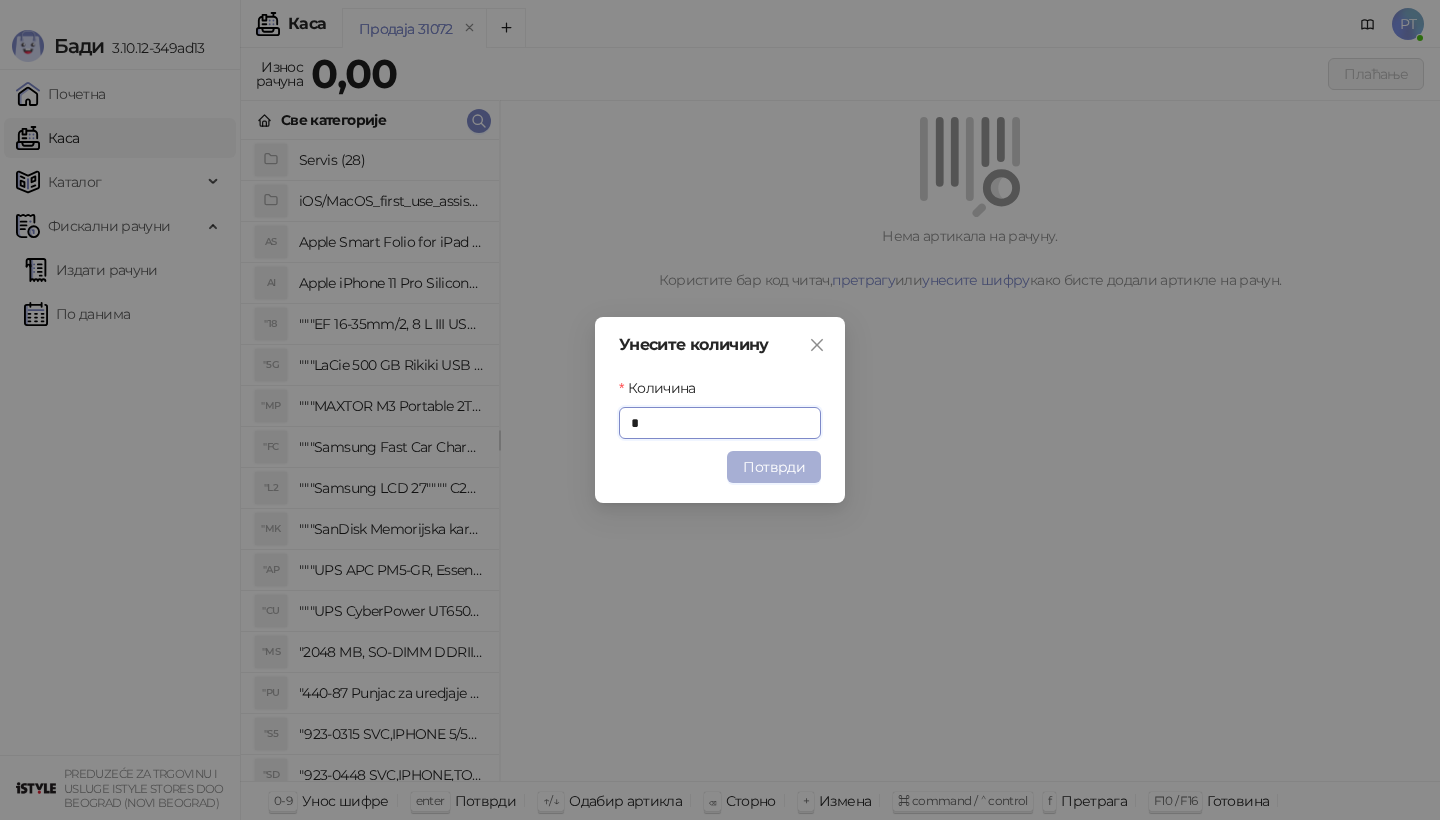 click on "Потврди" at bounding box center (774, 467) 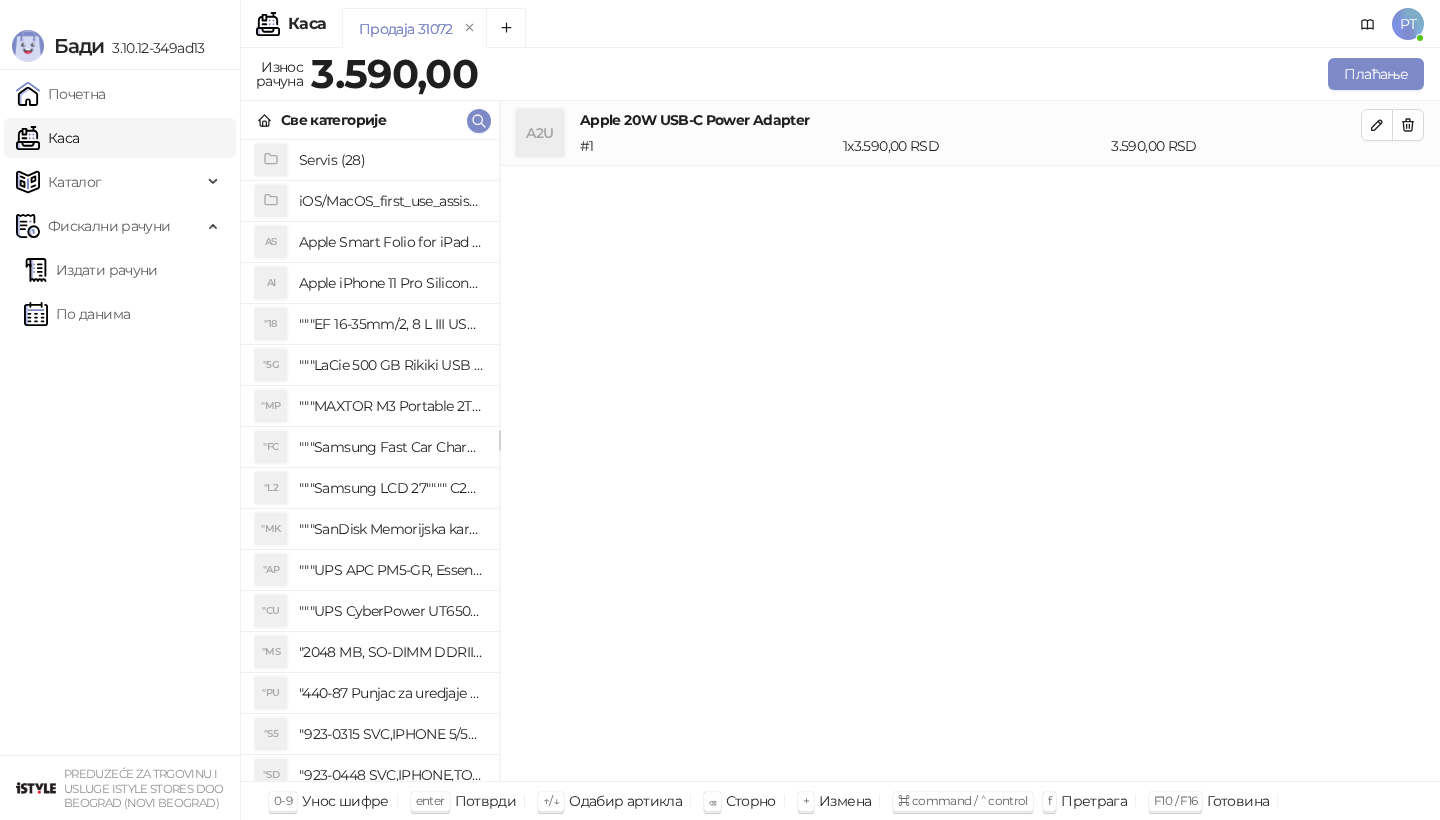 click on "PREDUZEĆE ZA TRGOVINU I USLUGE ISTYLE STORES DOO BEOGRAD (NOVI BEOGRAD)" at bounding box center (120, 787) 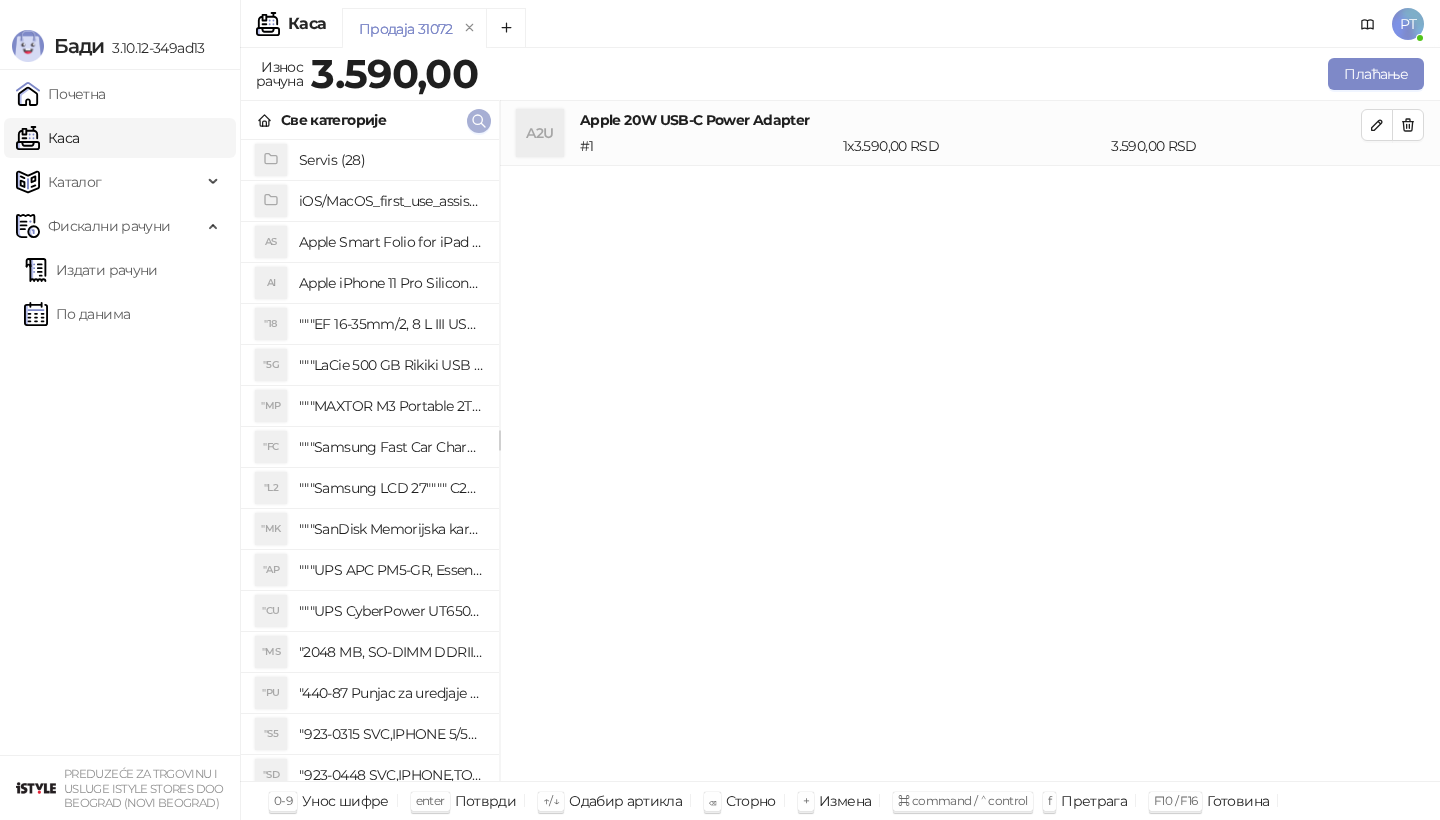 click 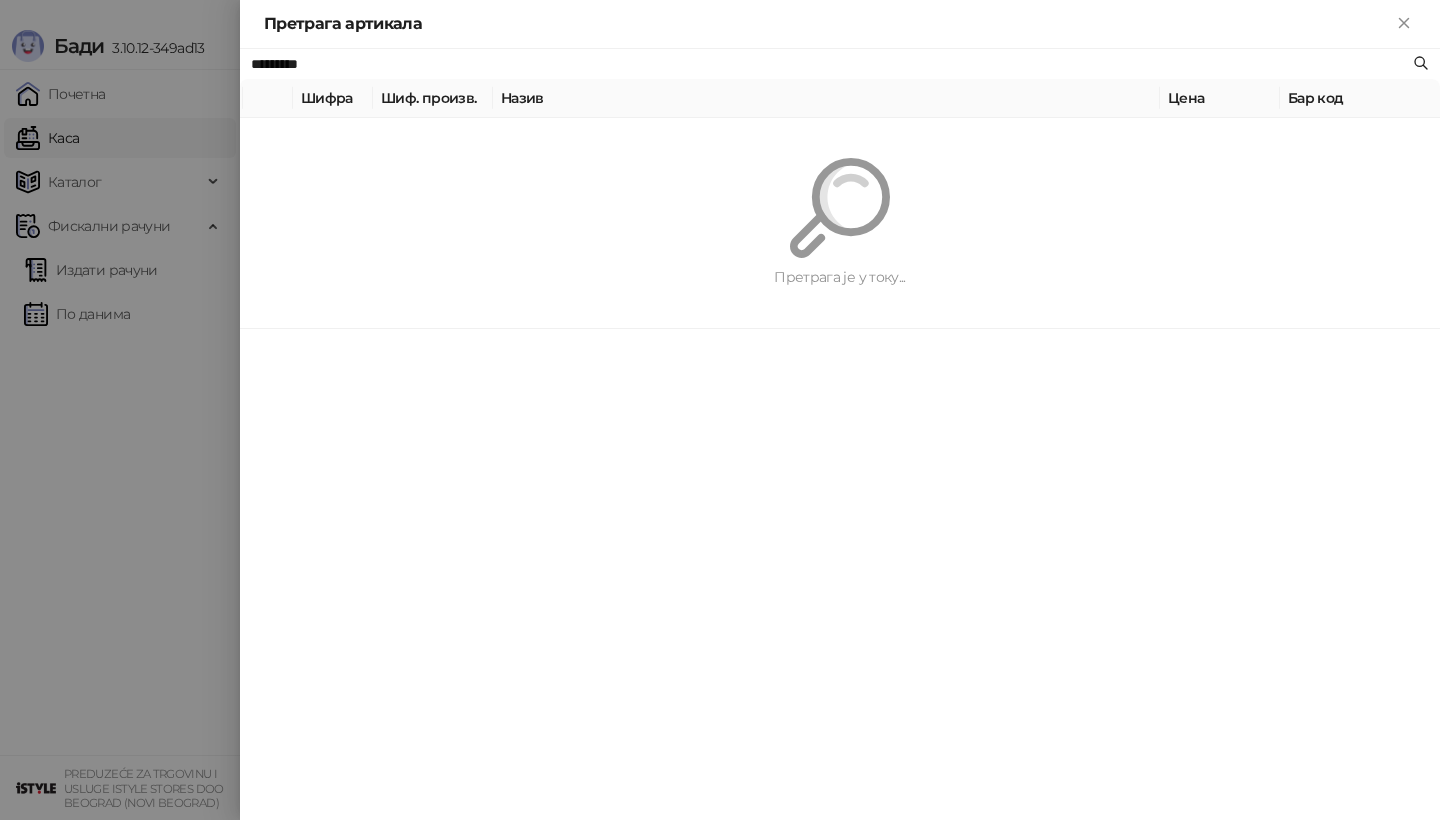 paste 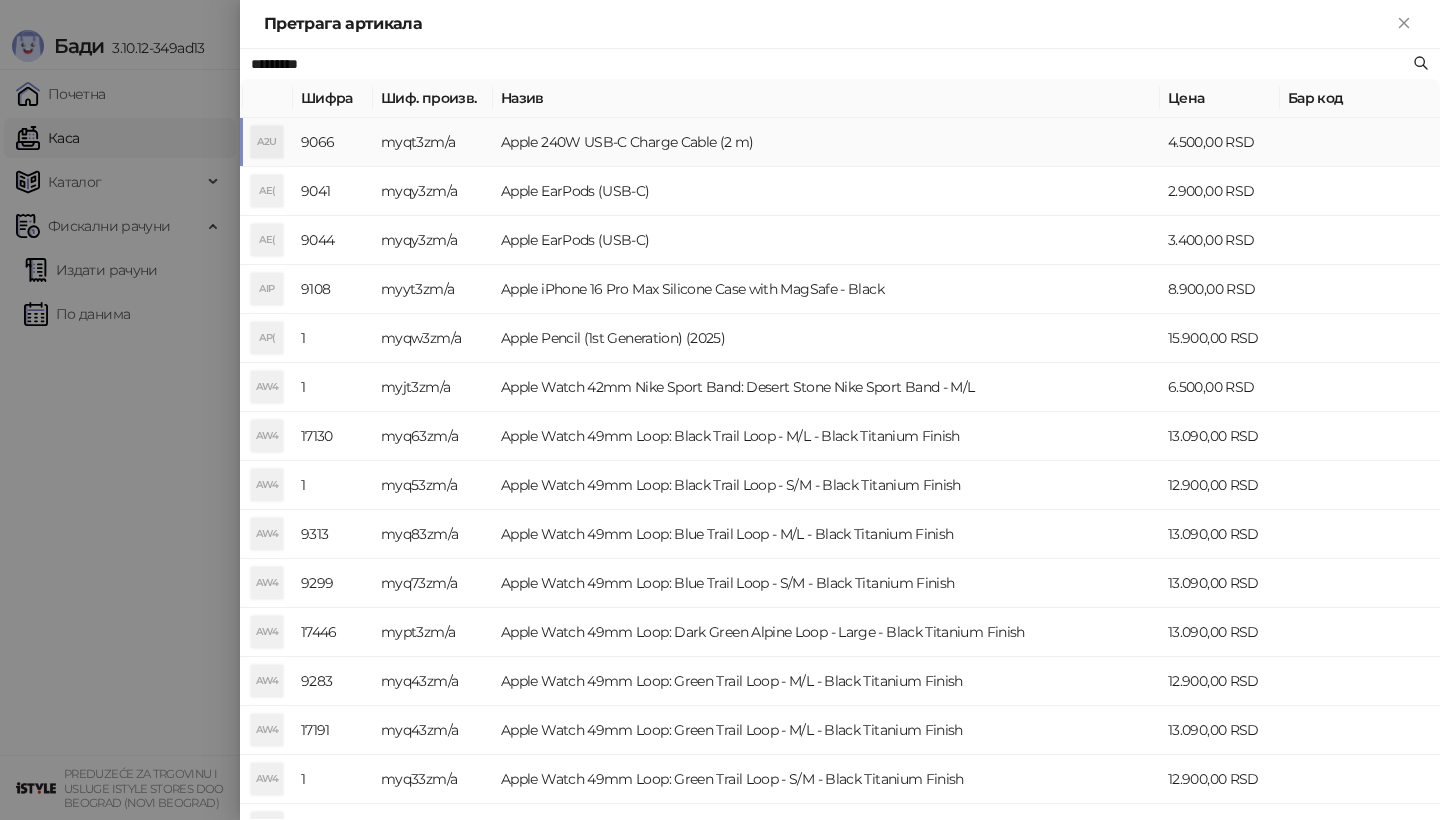 type on "*********" 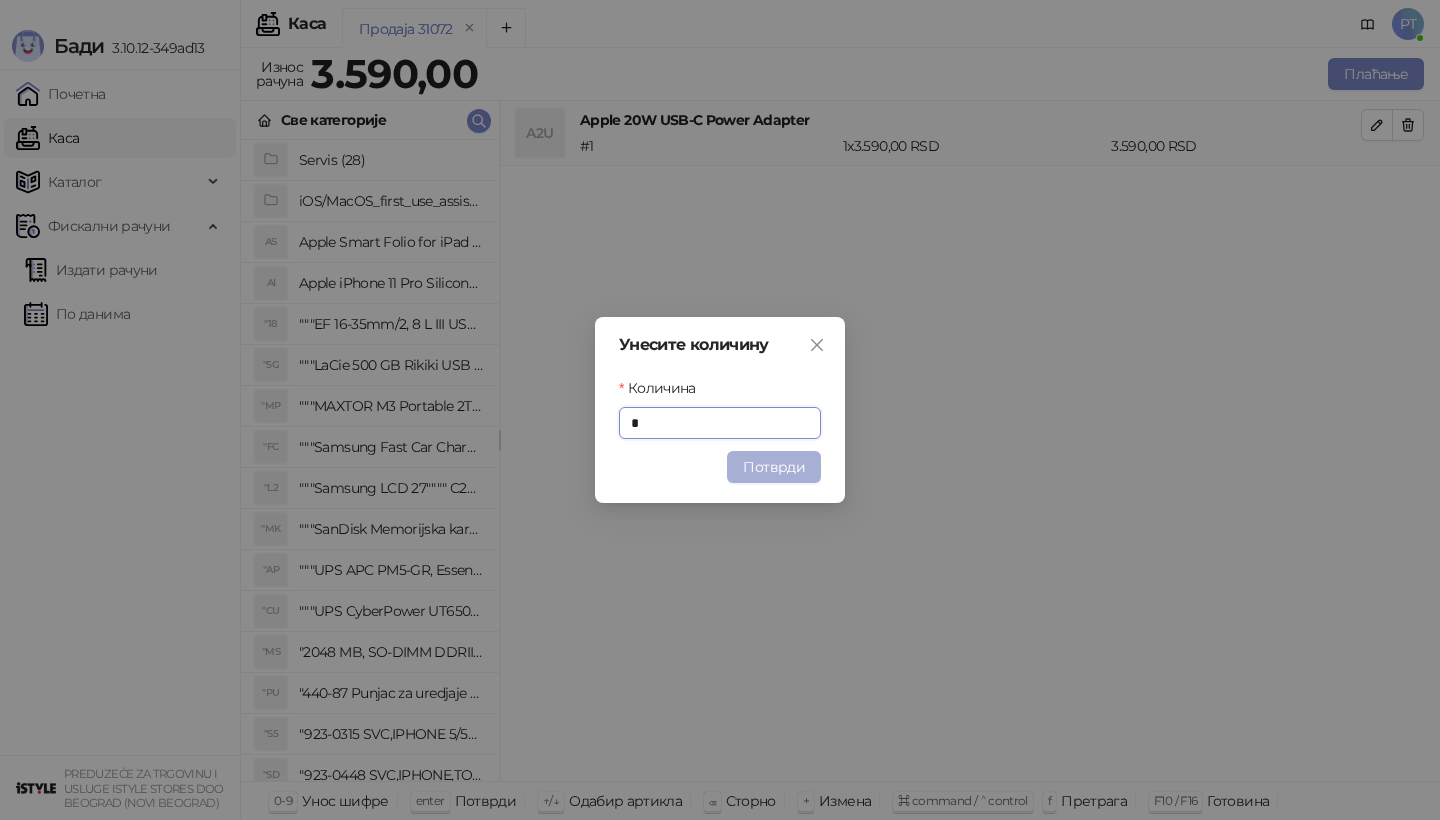 click on "Потврди" at bounding box center [774, 467] 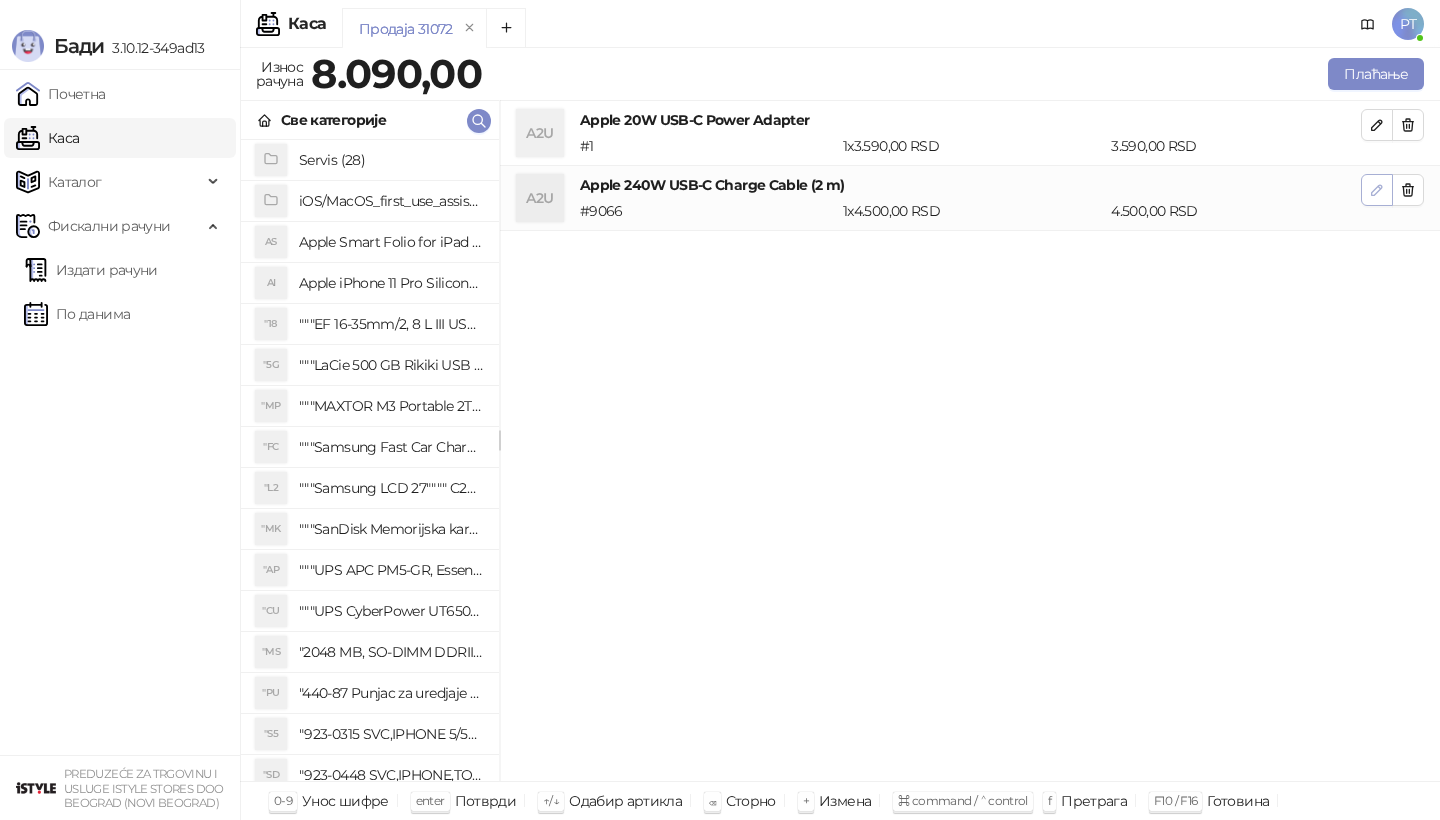 click at bounding box center [1377, 190] 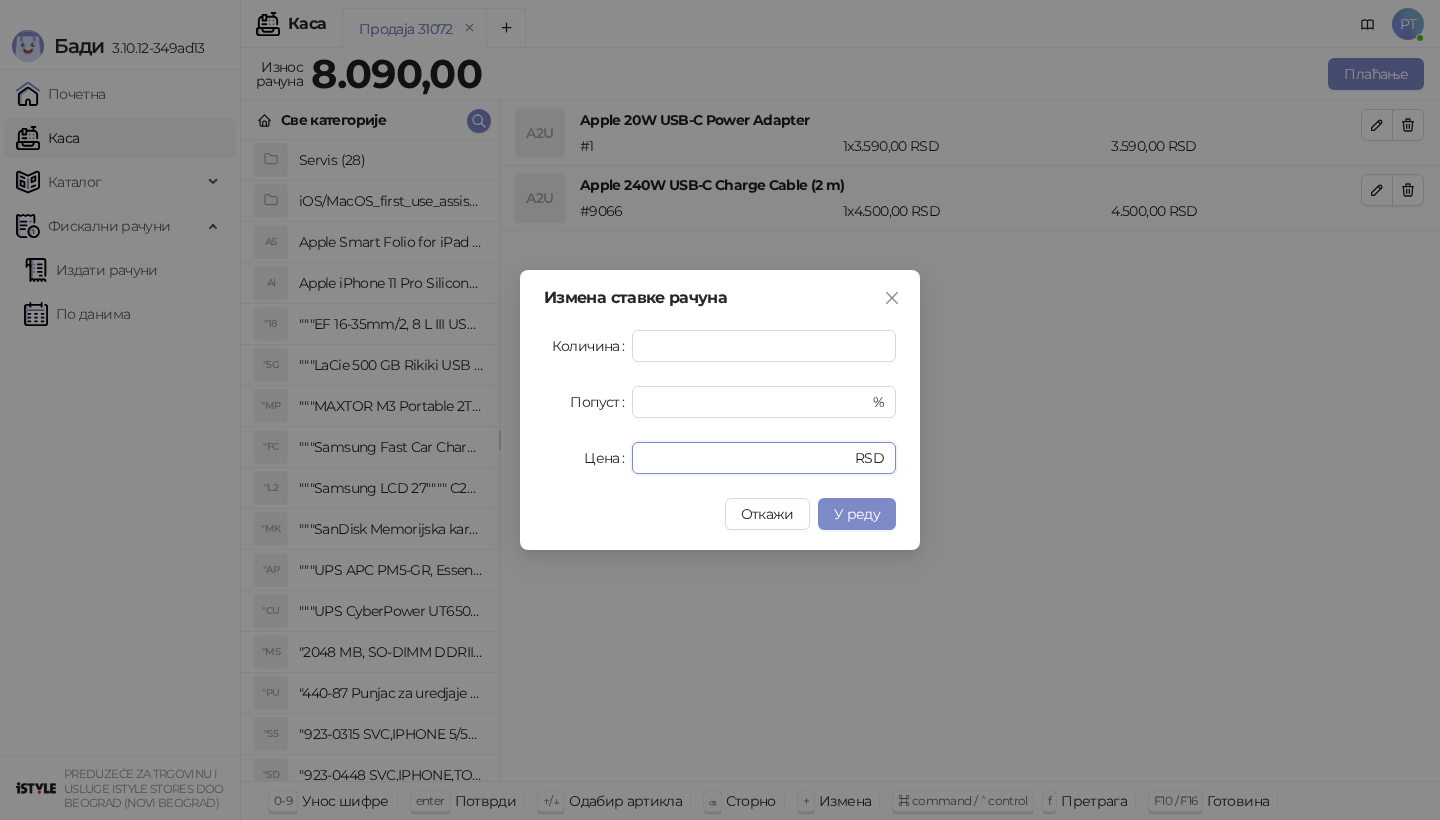 drag, startPoint x: 727, startPoint y: 462, endPoint x: 563, endPoint y: 462, distance: 164 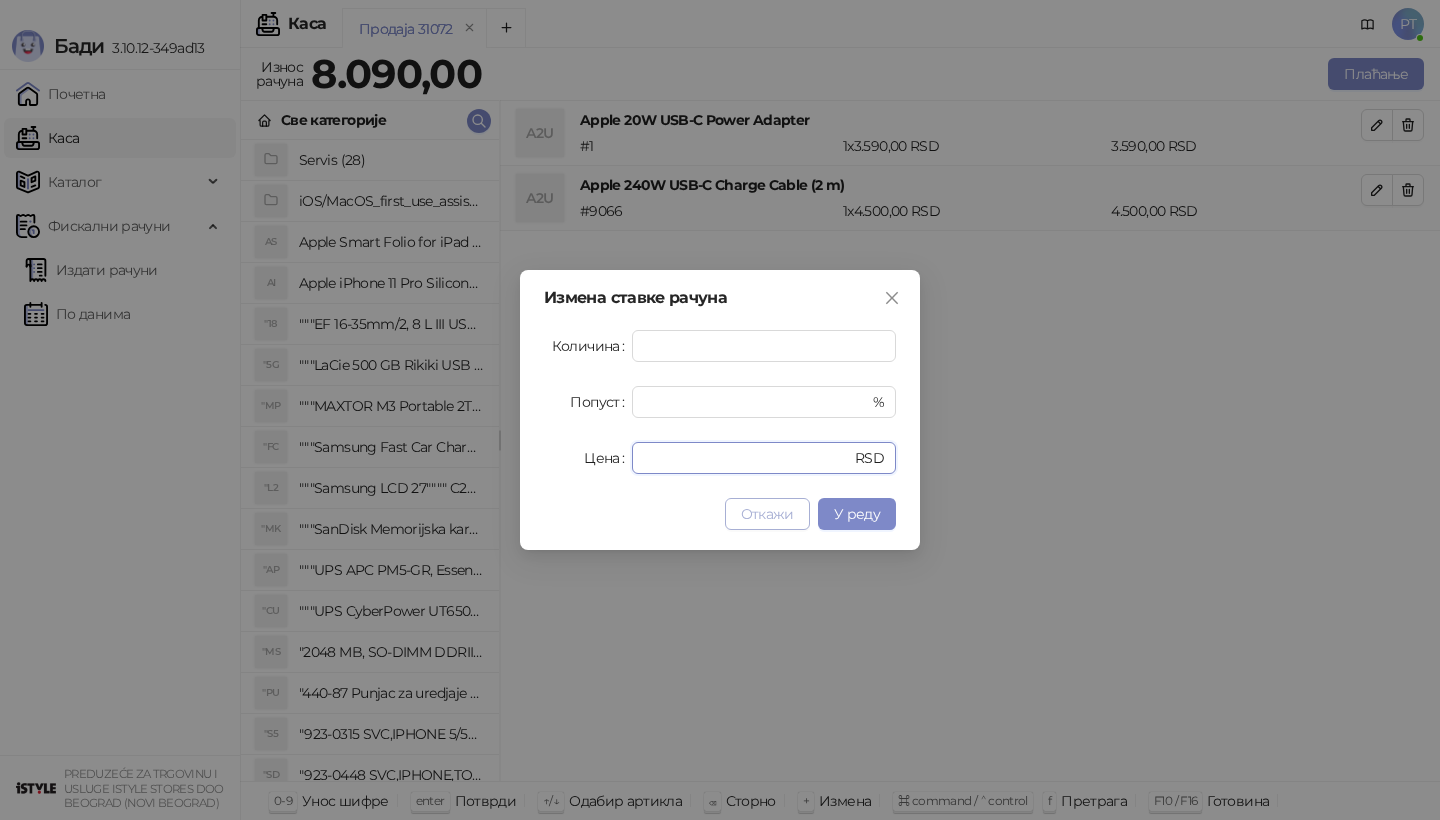 paste on "***" 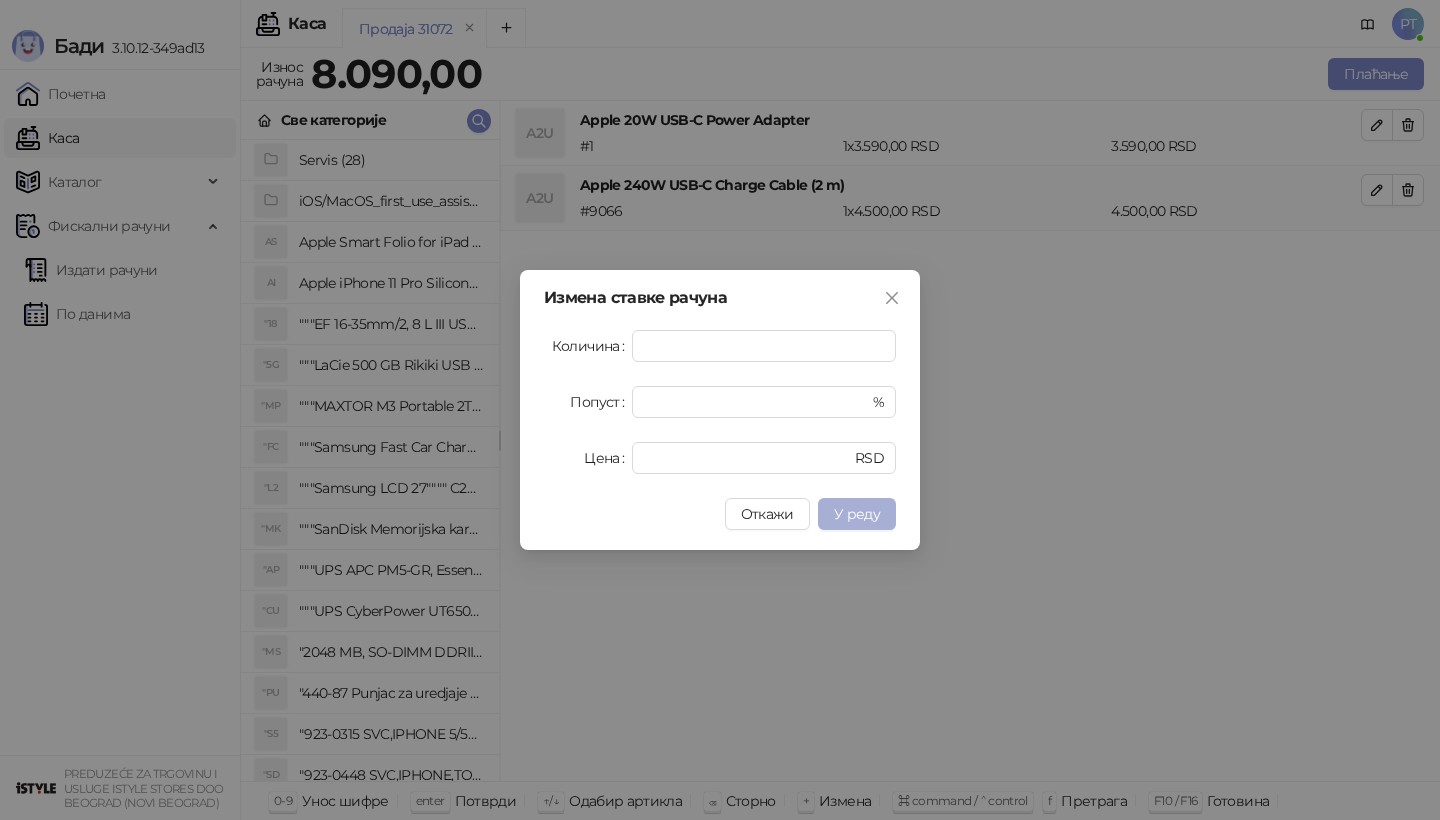 type on "****" 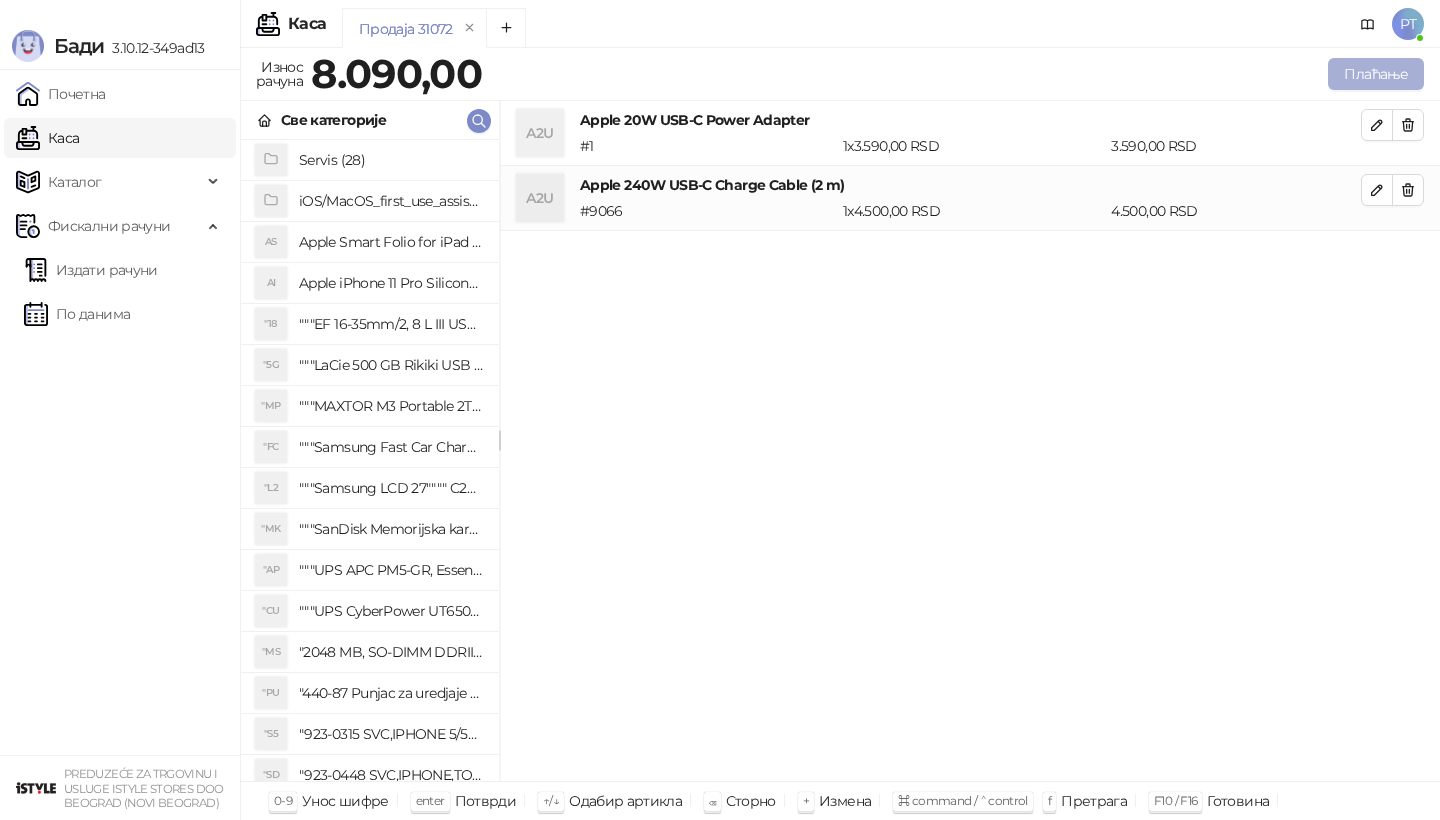 click on "Плаћање" at bounding box center (1376, 74) 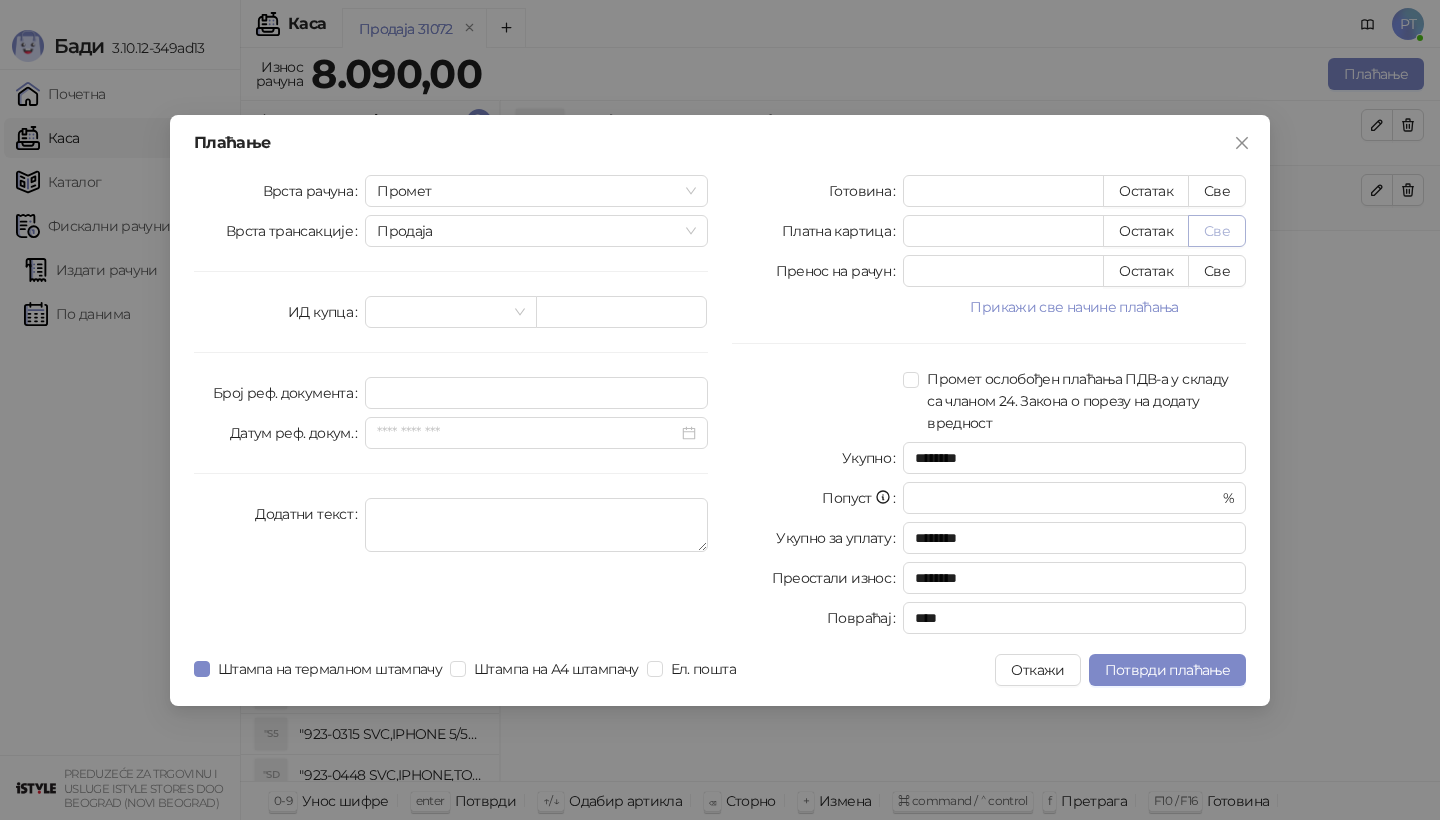 click on "Све" at bounding box center (1217, 231) 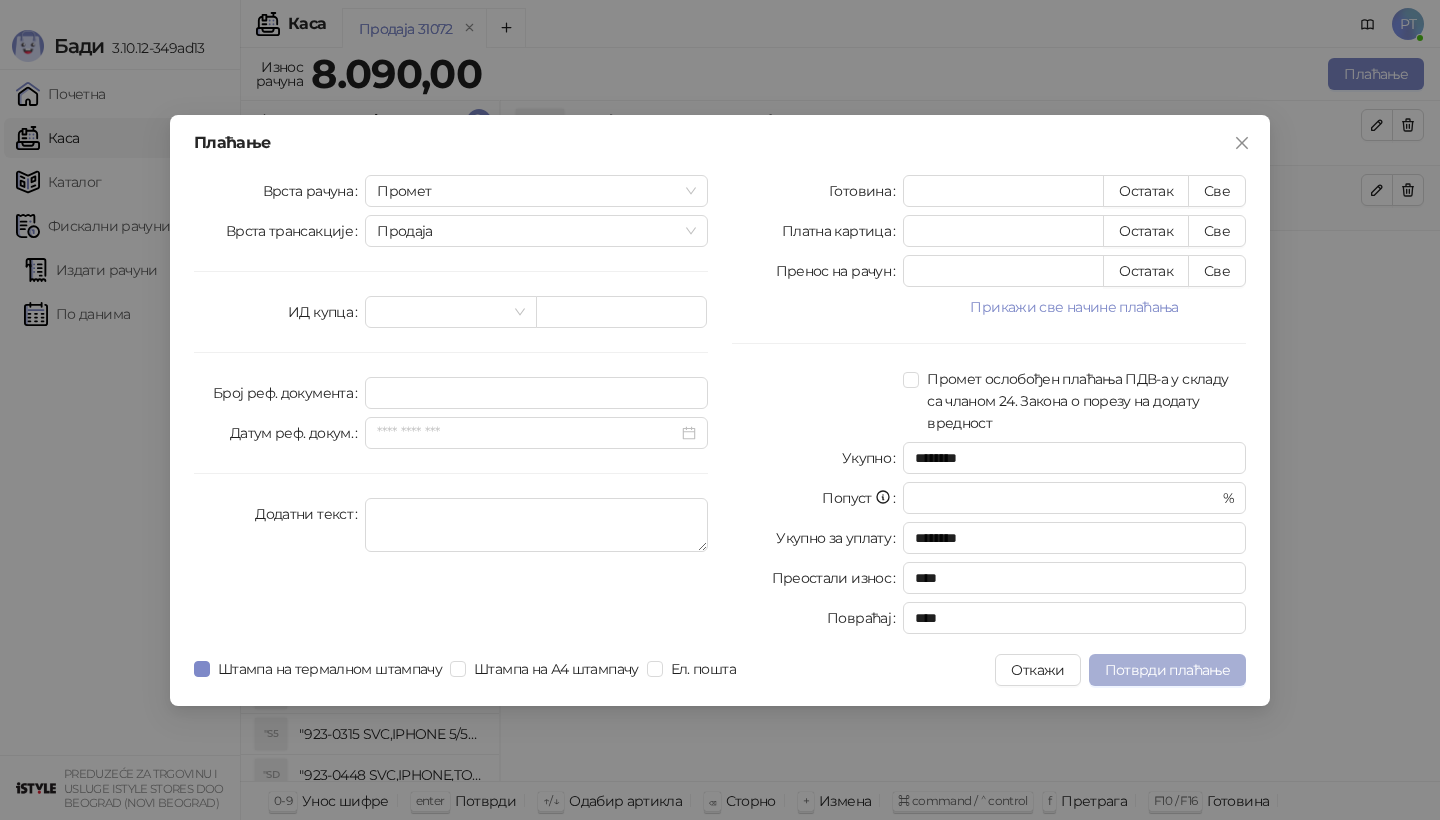 click on "Потврди плаћање" at bounding box center [1167, 670] 